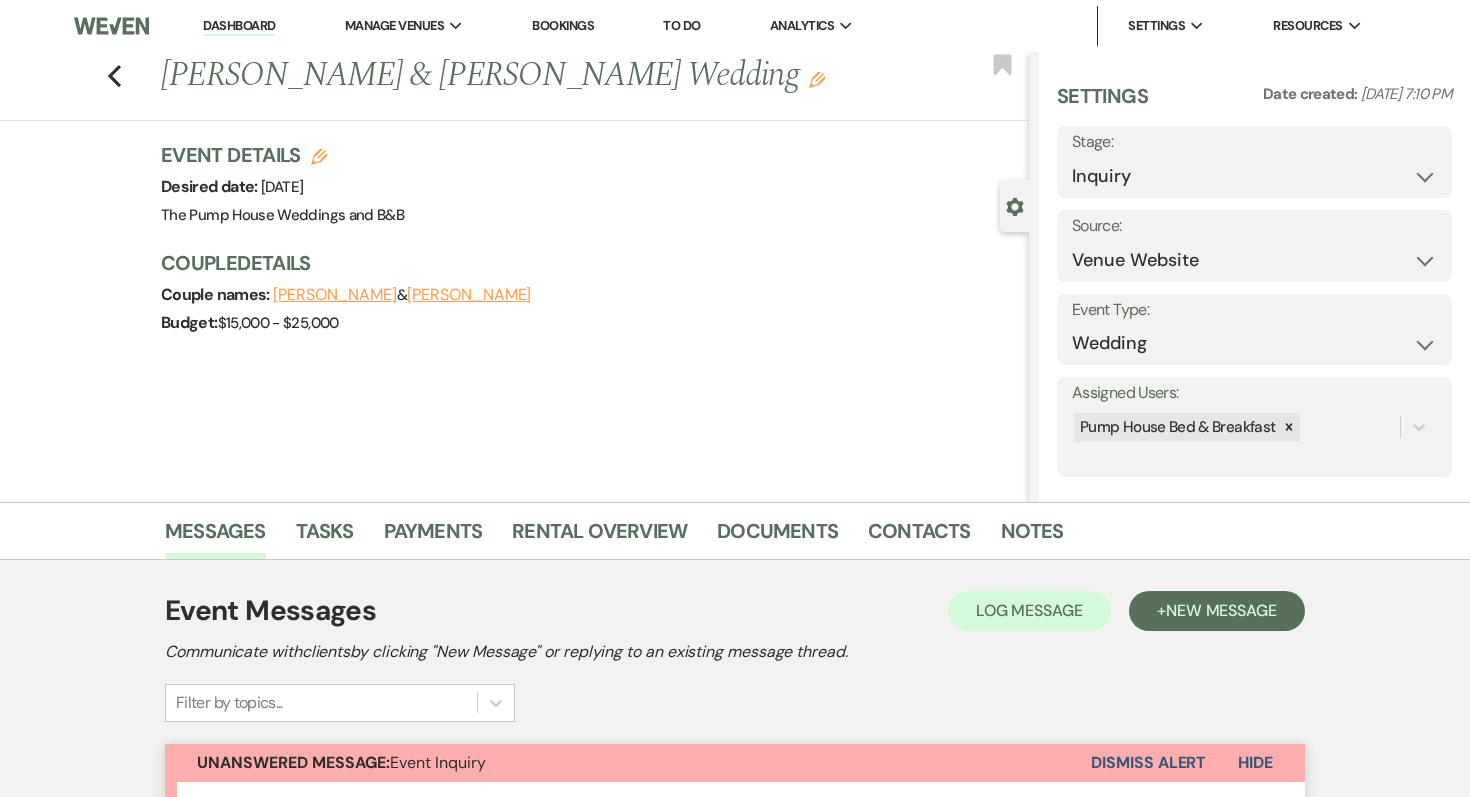 select on "5" 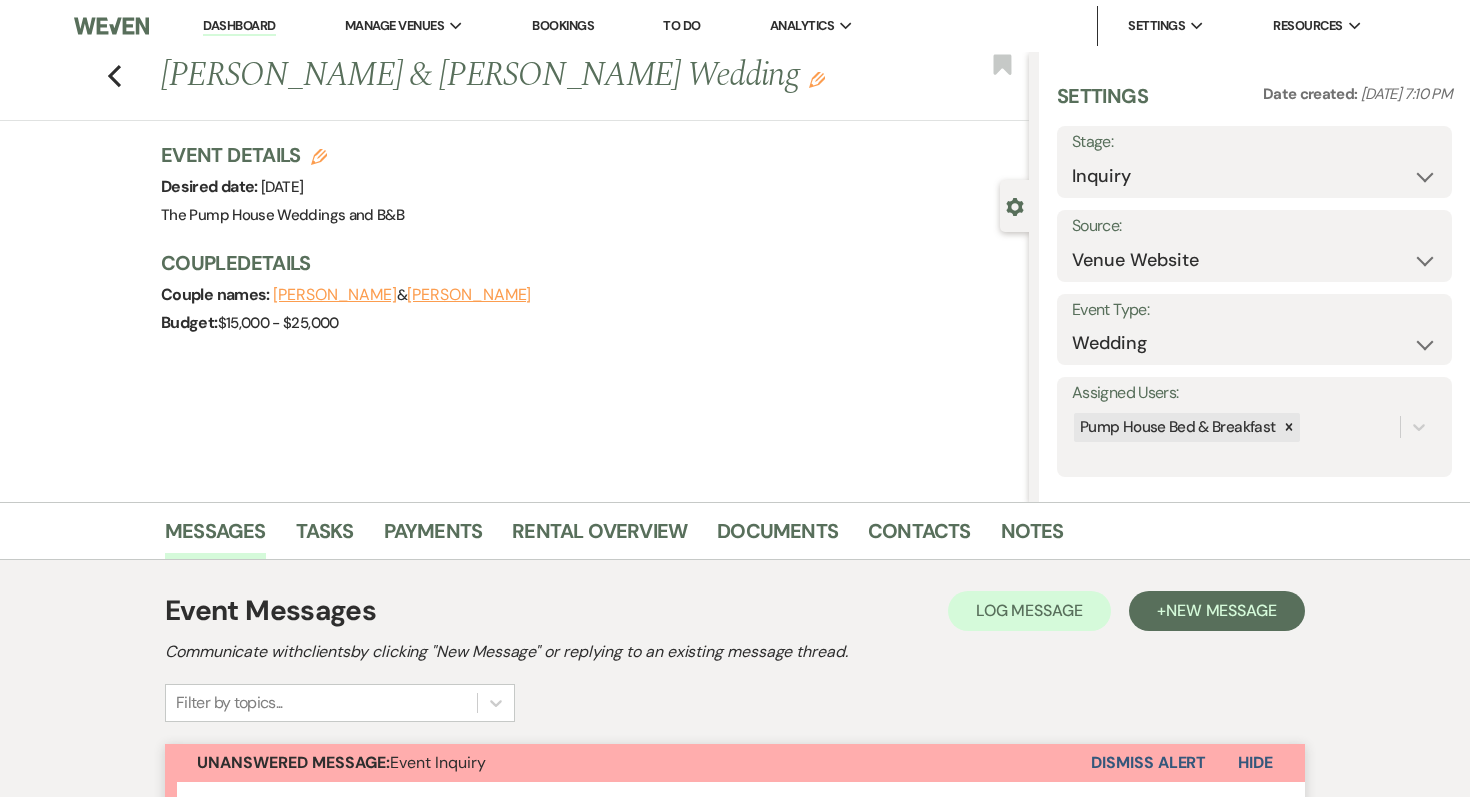 click on "Dashboard" at bounding box center [239, 26] 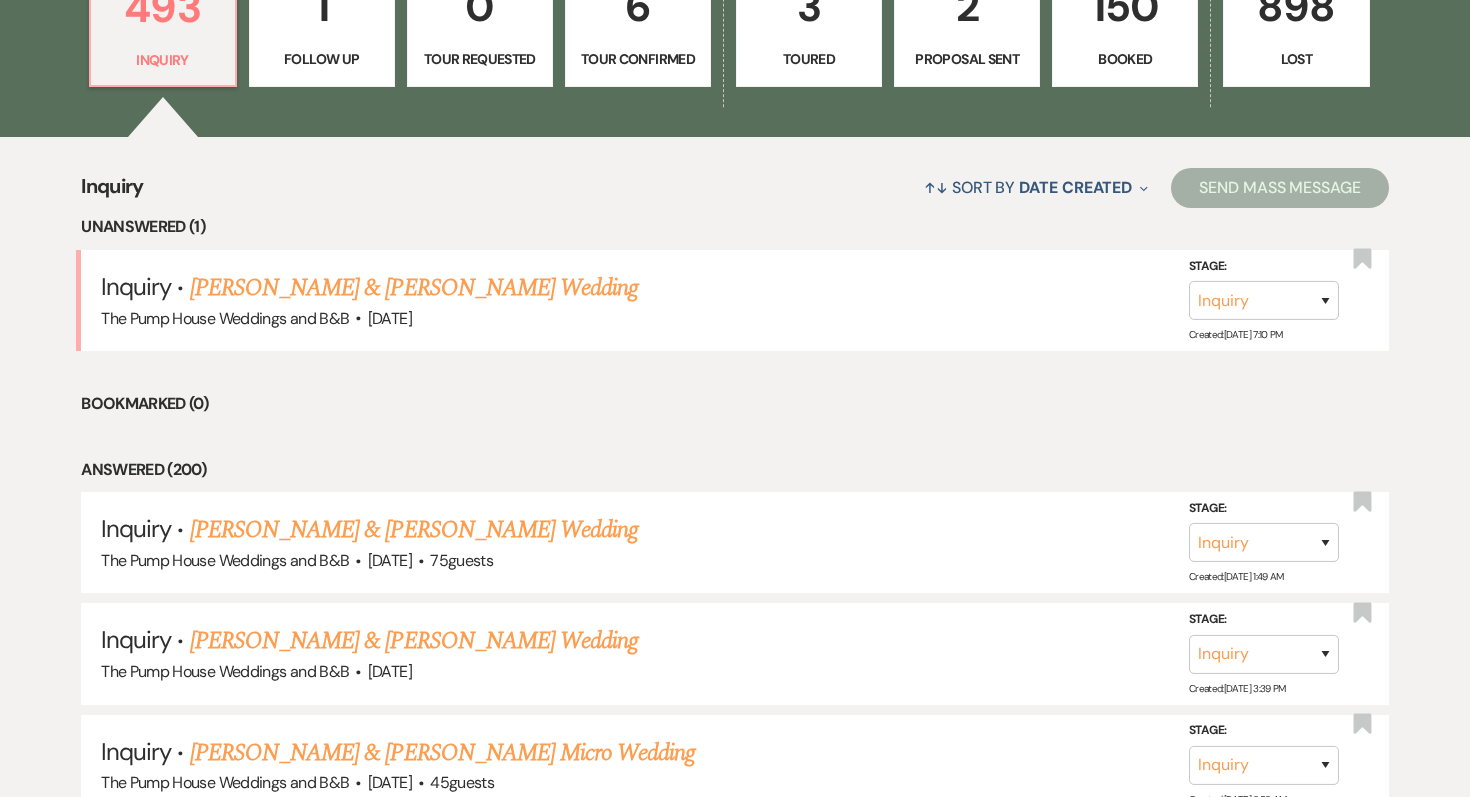 scroll, scrollTop: 688, scrollLeft: 0, axis: vertical 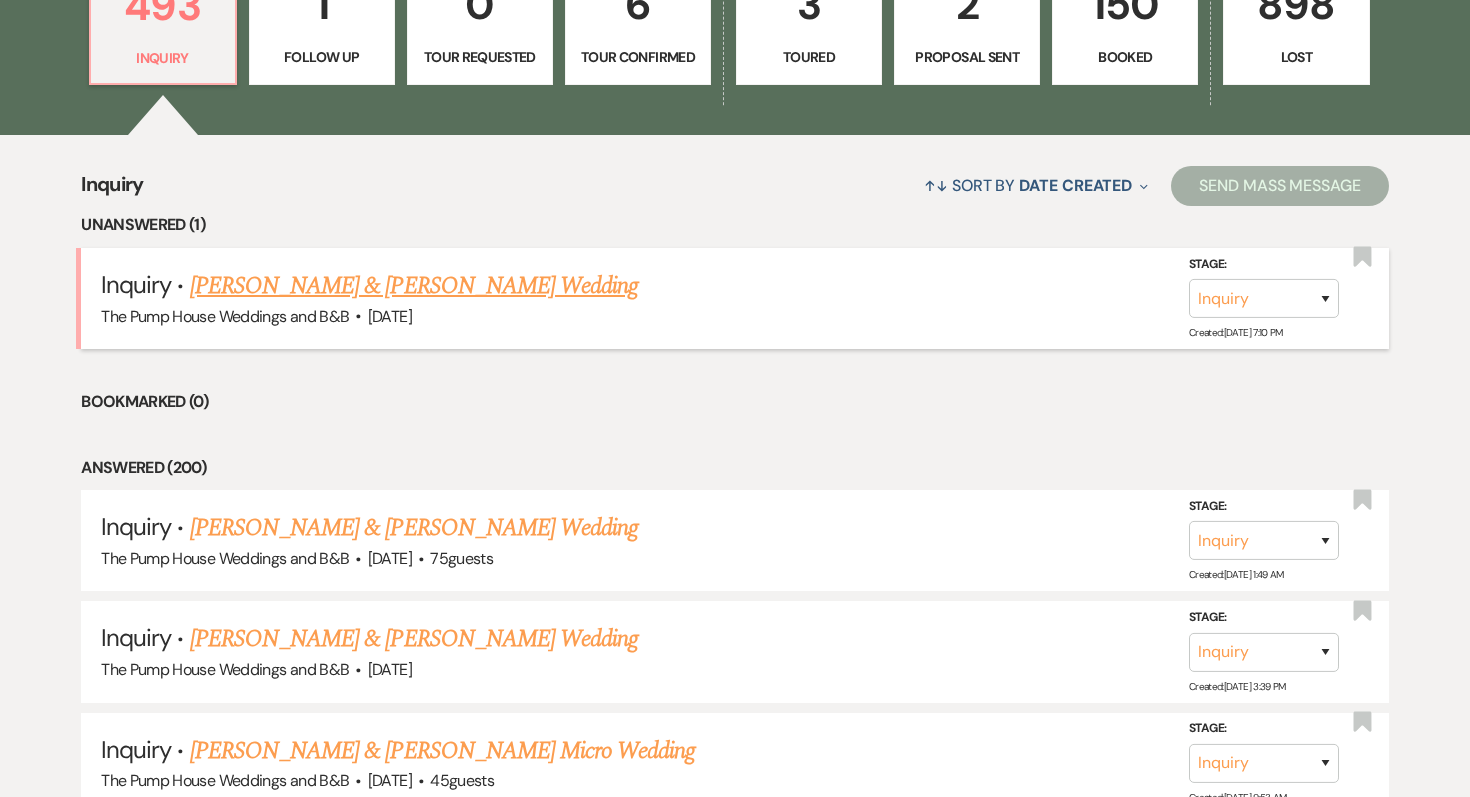 click on "[PERSON_NAME] & [PERSON_NAME] Wedding" at bounding box center (414, 286) 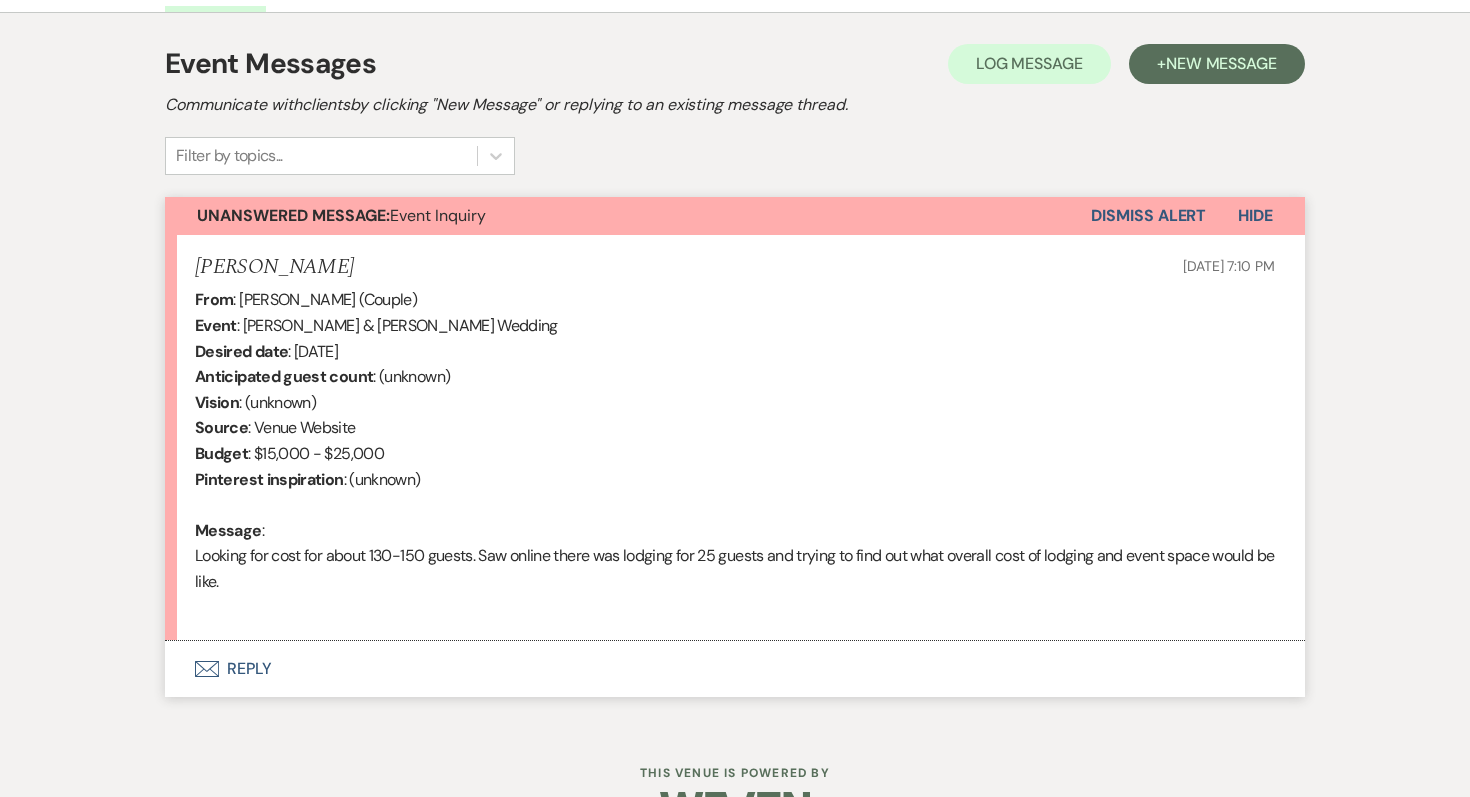 scroll, scrollTop: 606, scrollLeft: 0, axis: vertical 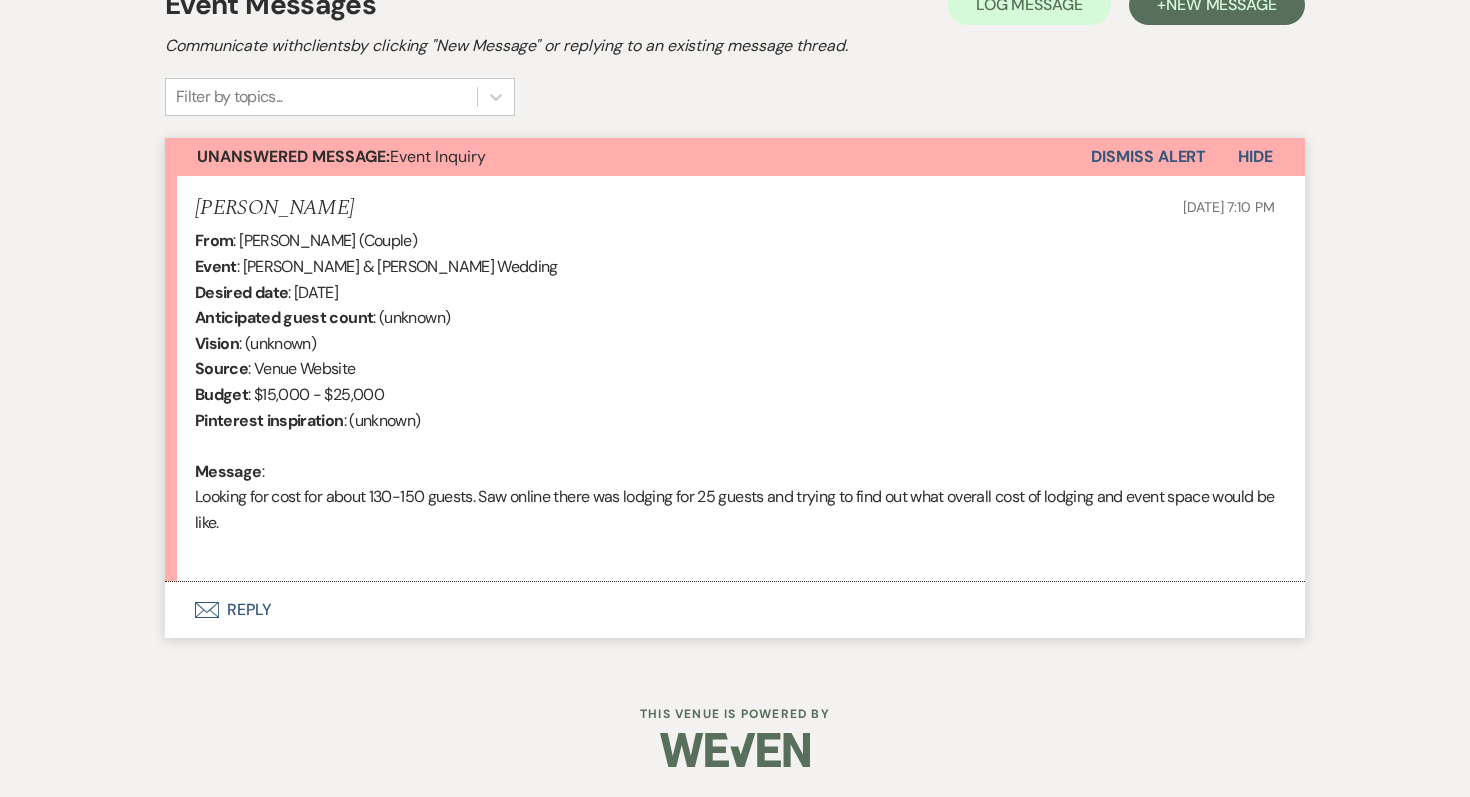 click on "Envelope Reply" at bounding box center [735, 610] 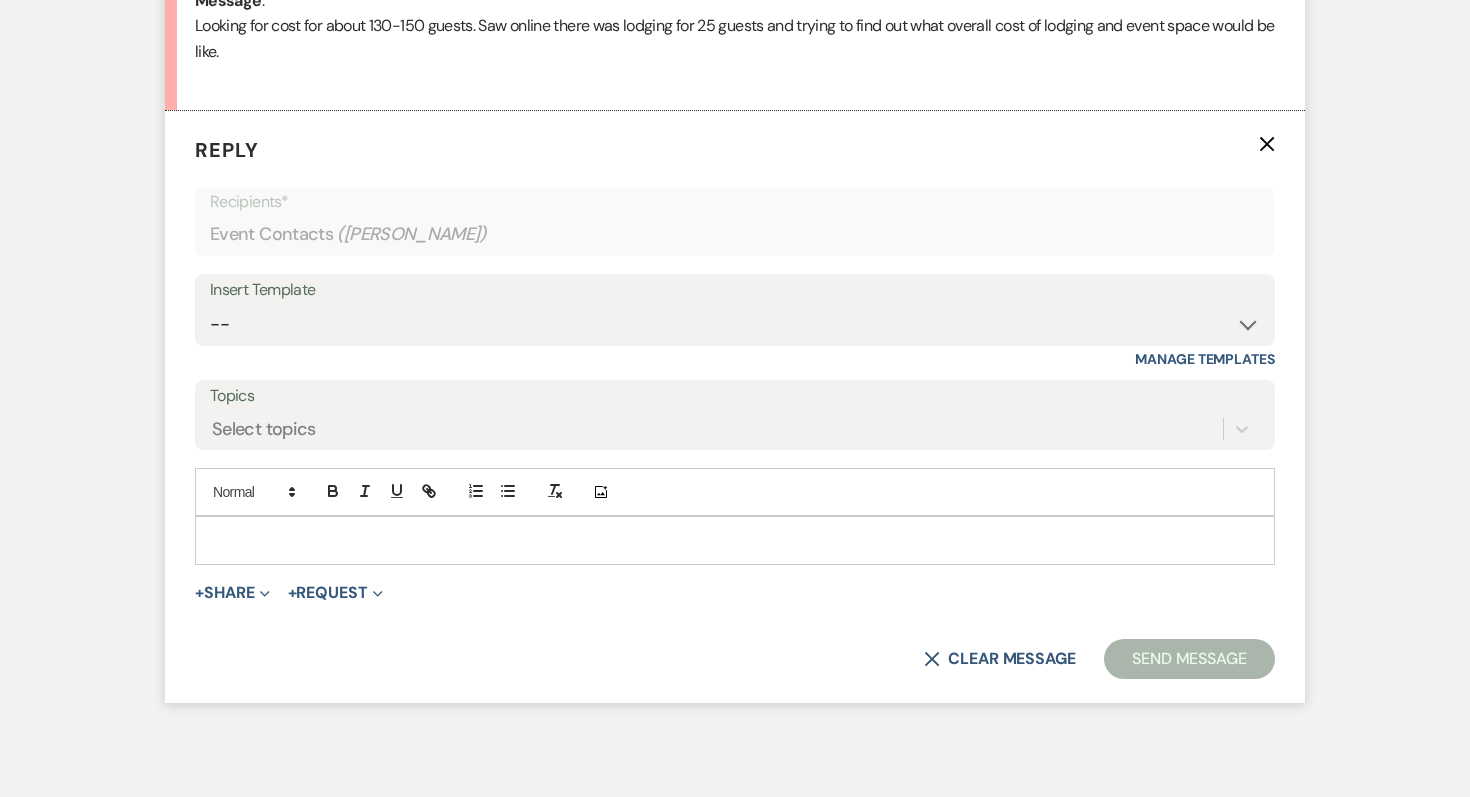 scroll, scrollTop: 1086, scrollLeft: 0, axis: vertical 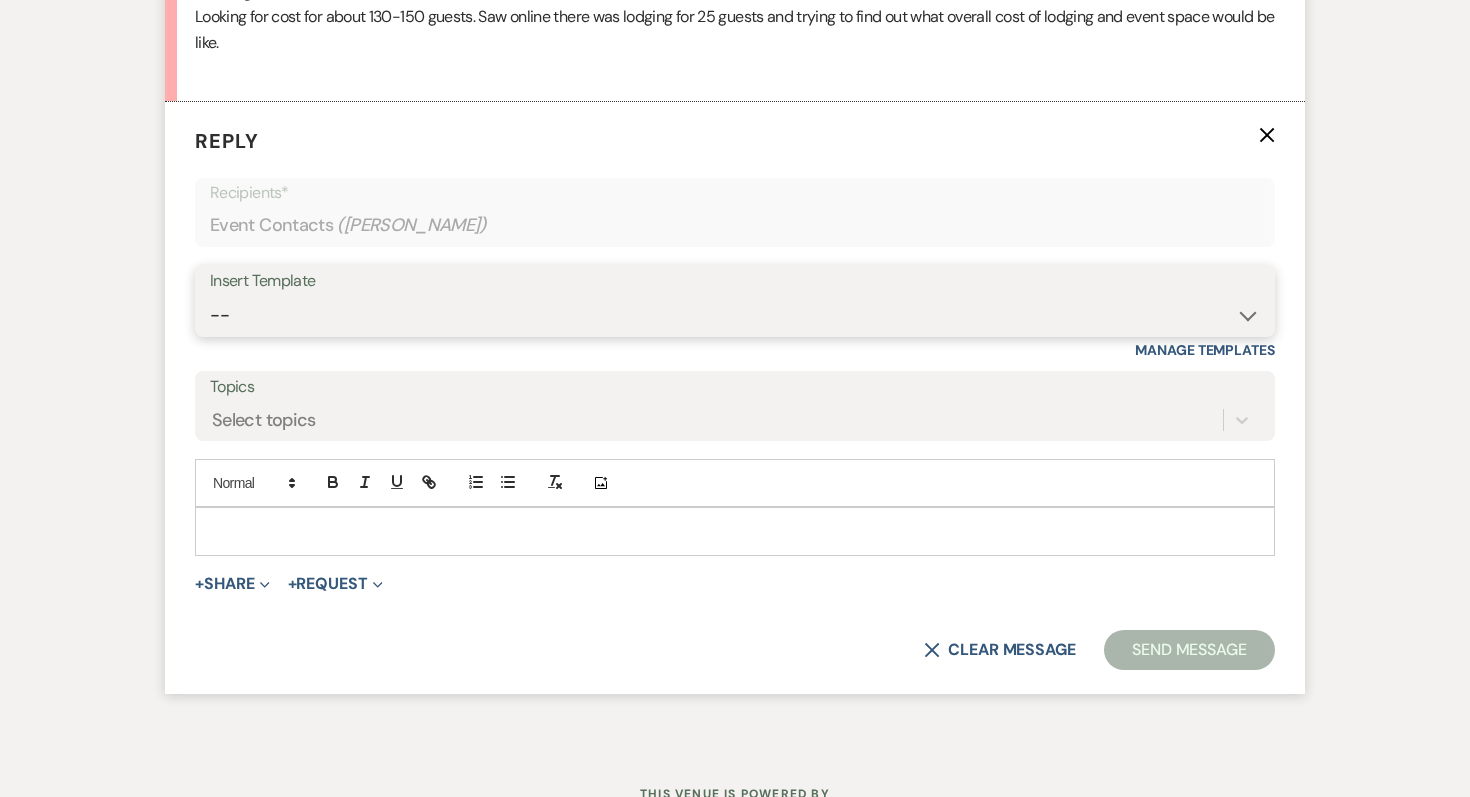 click on "-- Weven Planning Portal Introduction (Booked Events) Initial Inquiry Response Follow Up- Initial  Pump House Weddings Portal Introduction Follow Up Portal Intro Contract (Pre-Booked Leads) Long initial response ai long response New response [DATE] Second Outreach- USE [DATE]-[DATE] Micro Weddings Response- USE [DATE]-[DATE] [PERSON_NAME] & [PERSON_NAME]-July Response Template [PERSON_NAME]'s May-July Response Template Elopement Response- USE [DATE]-[DATE] Wedding Questionairre Follow-up, positive tour Full Wedding with Micro Wedding PS Tour Book Confirmation Proposal Template" at bounding box center (735, 315) 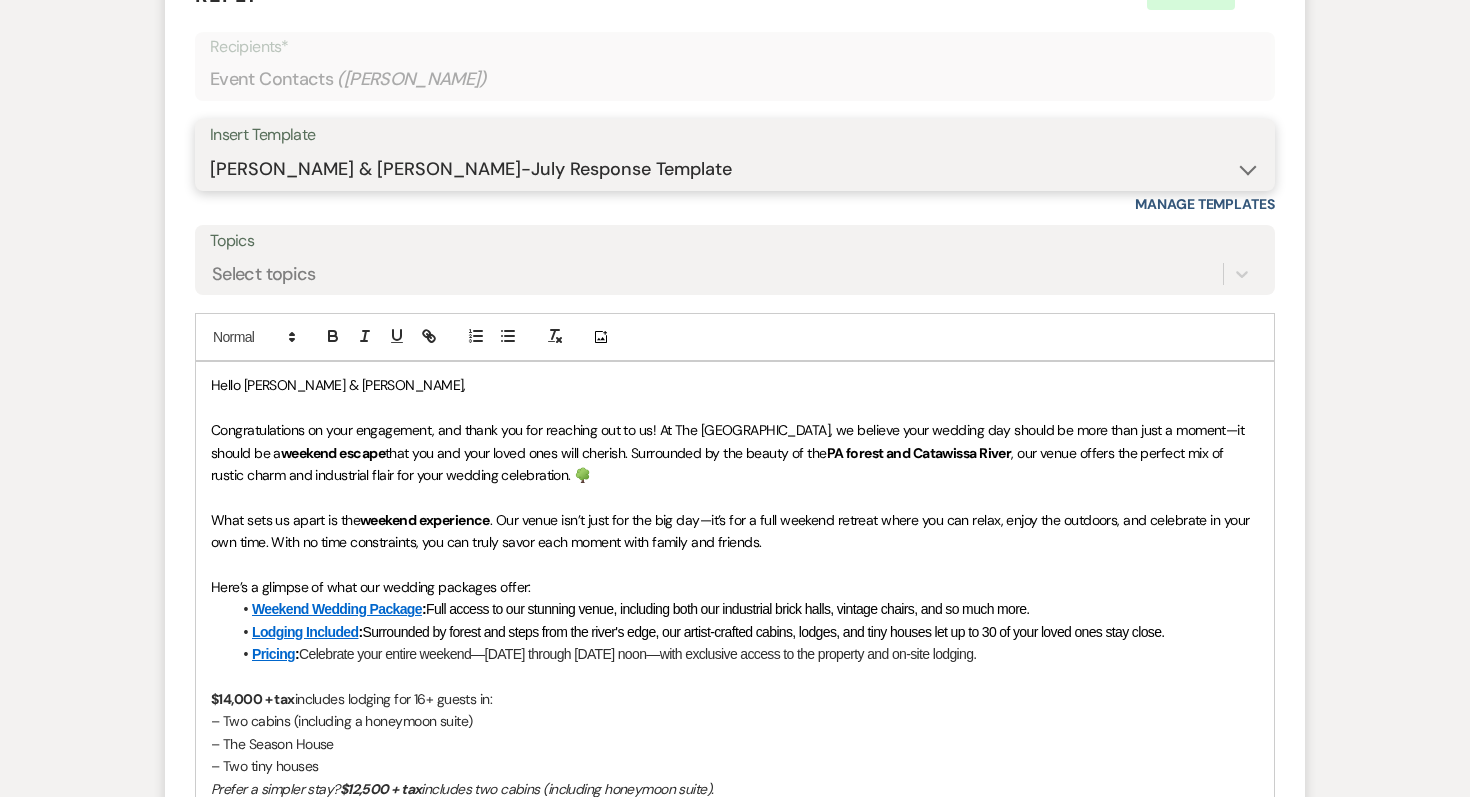 scroll, scrollTop: 1236, scrollLeft: 0, axis: vertical 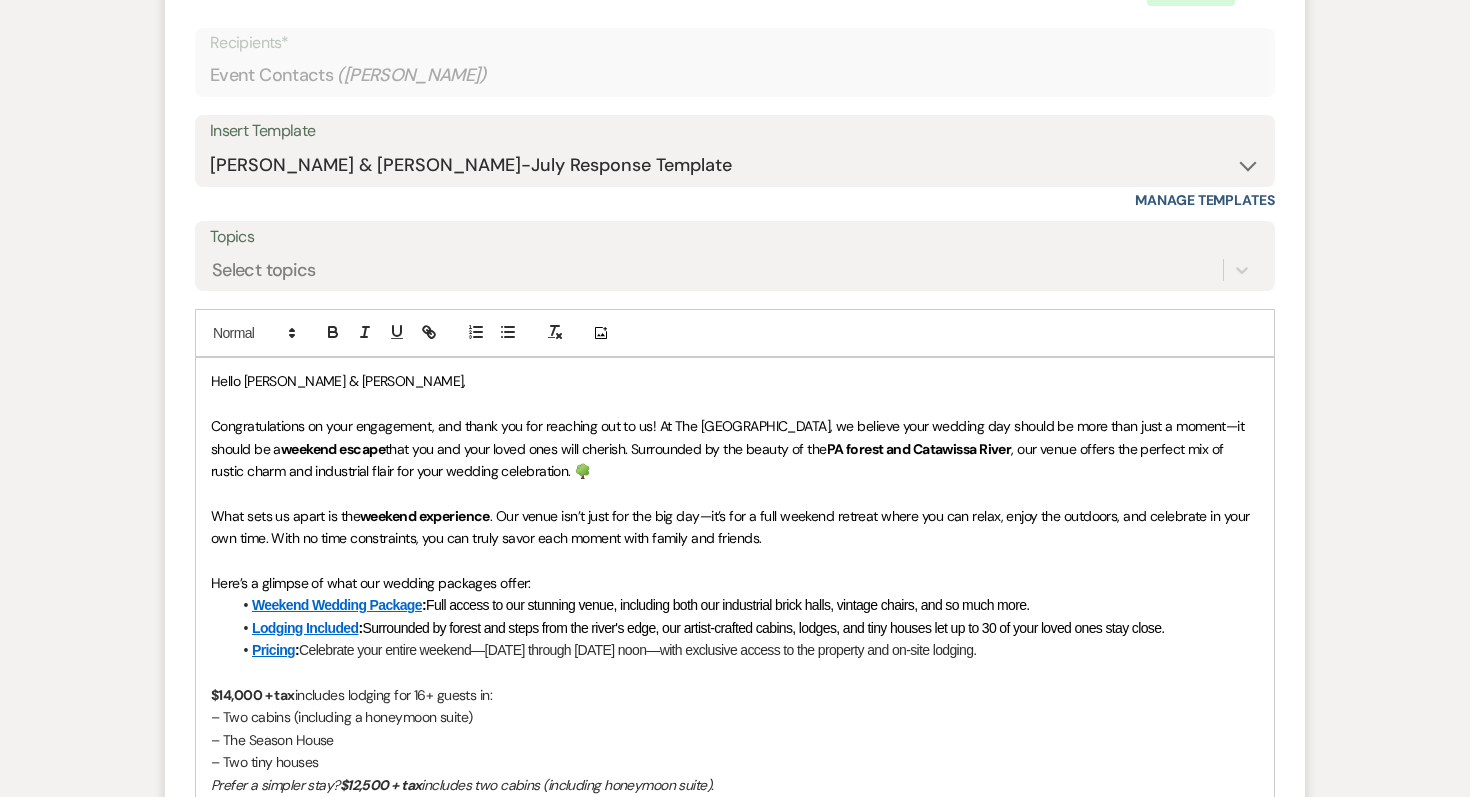 click on "What sets us apart is the  weekend experience . Our venue isn’t just for the big day—it’s for a full weekend retreat where you can relax, enjoy the outdoors, and celebrate in your own time. With no time constraints, you can truly savor each moment with family and friends." at bounding box center [735, 527] 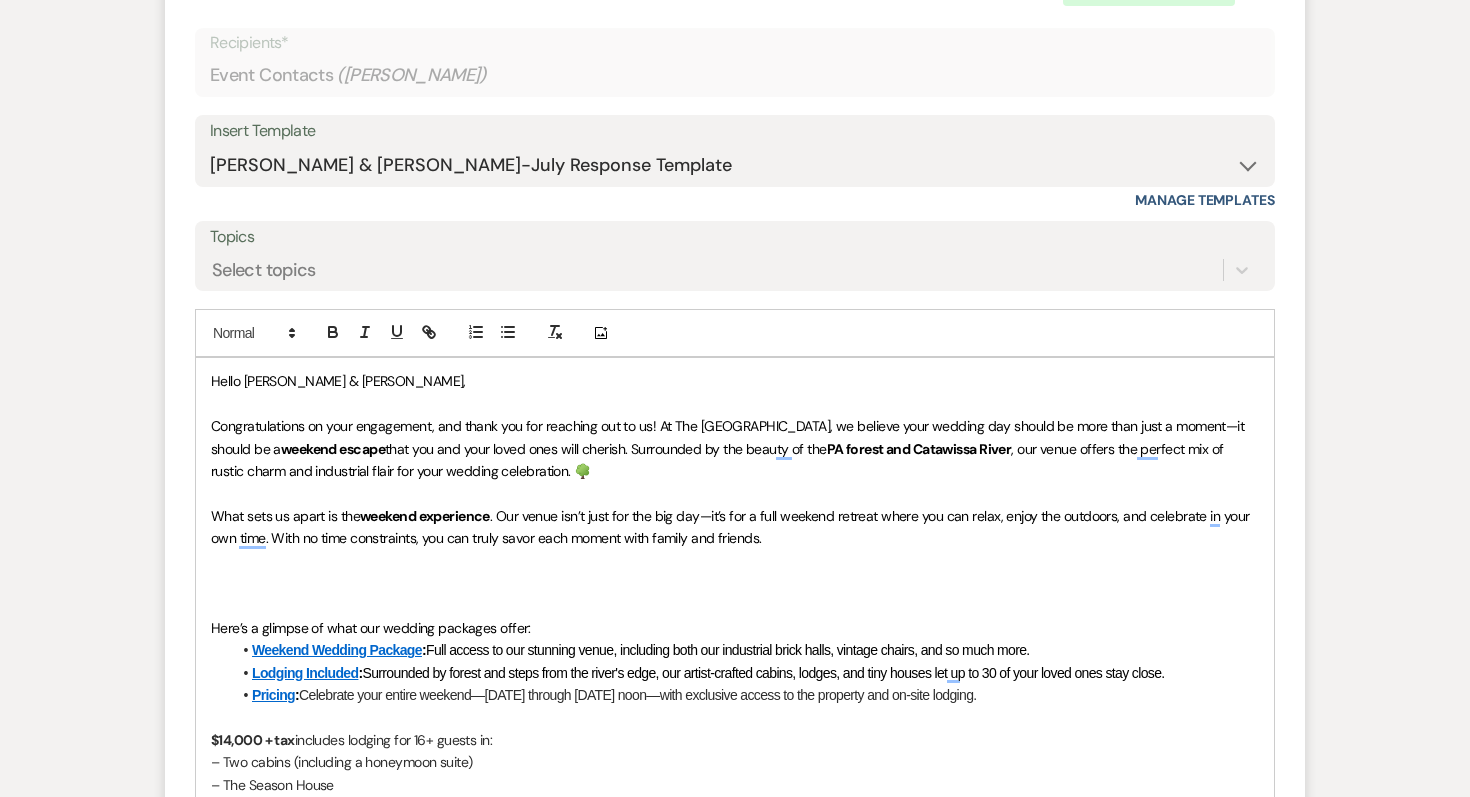 type 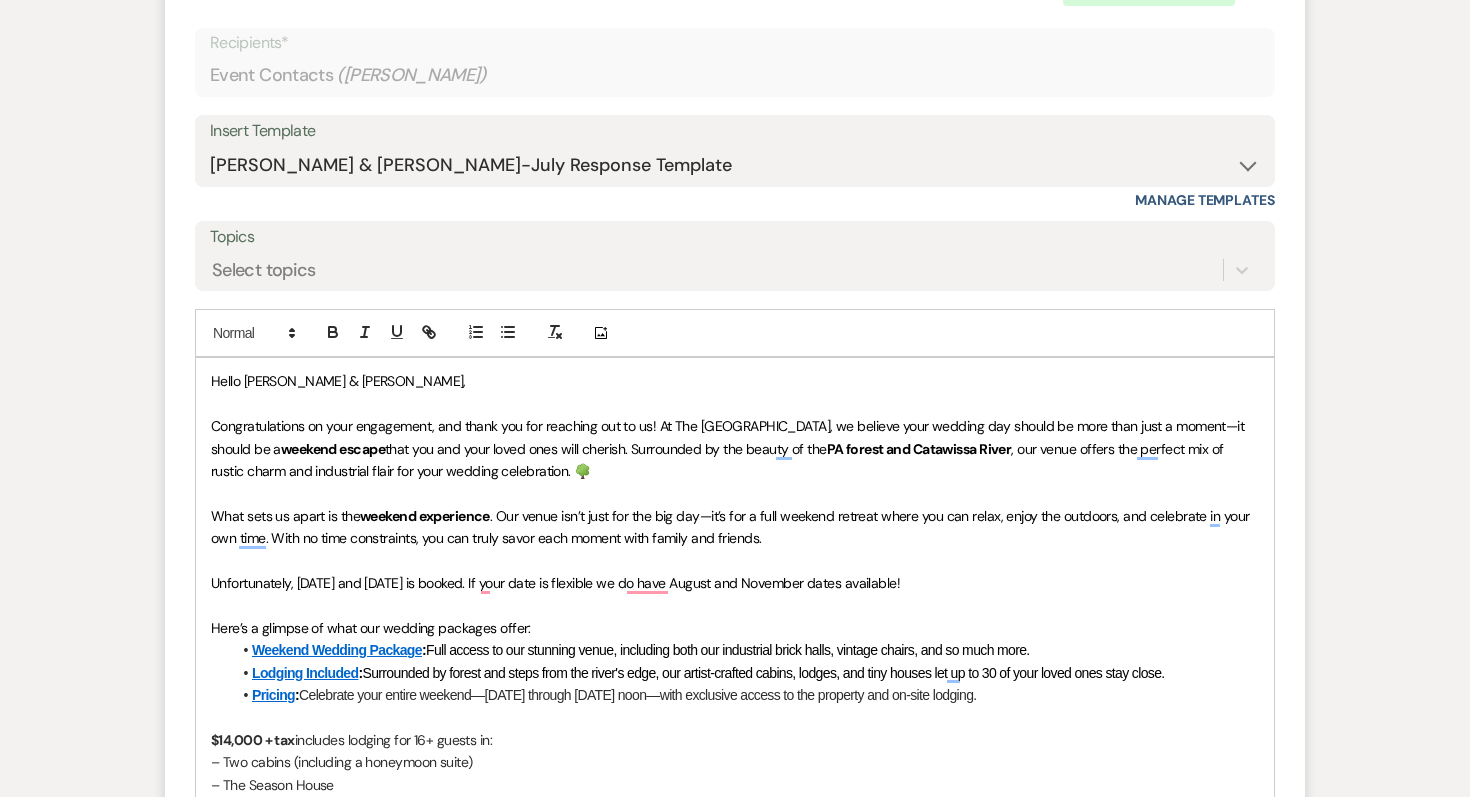 click on "Unfortunately, [DATE] and [DATE] is booked. If your date is flexible we do have August and November dates available!" at bounding box center [555, 583] 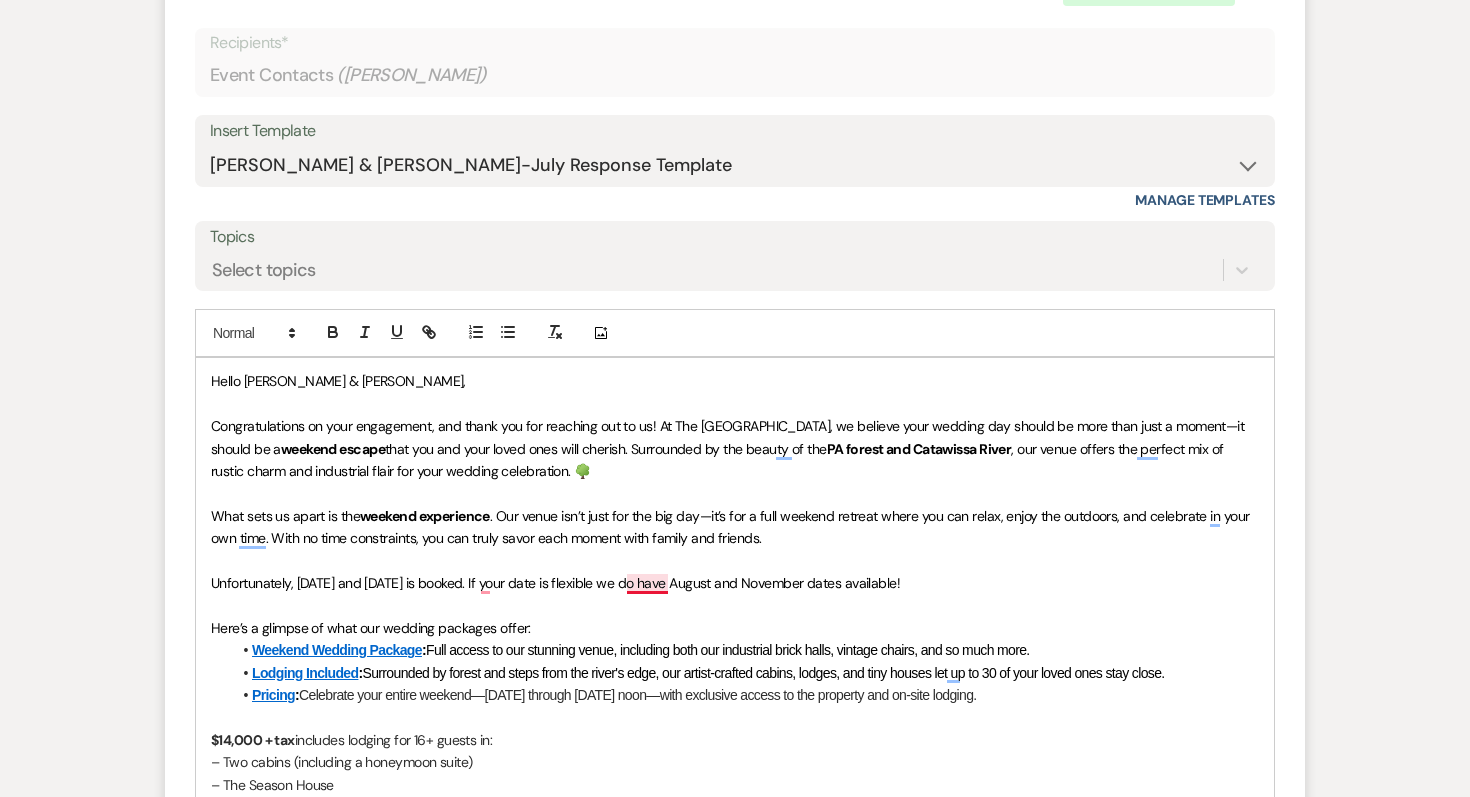 click on "Unfortunately, [DATE] and [DATE] is booked. If your date is flexible we do have August and November dates available!" at bounding box center (555, 583) 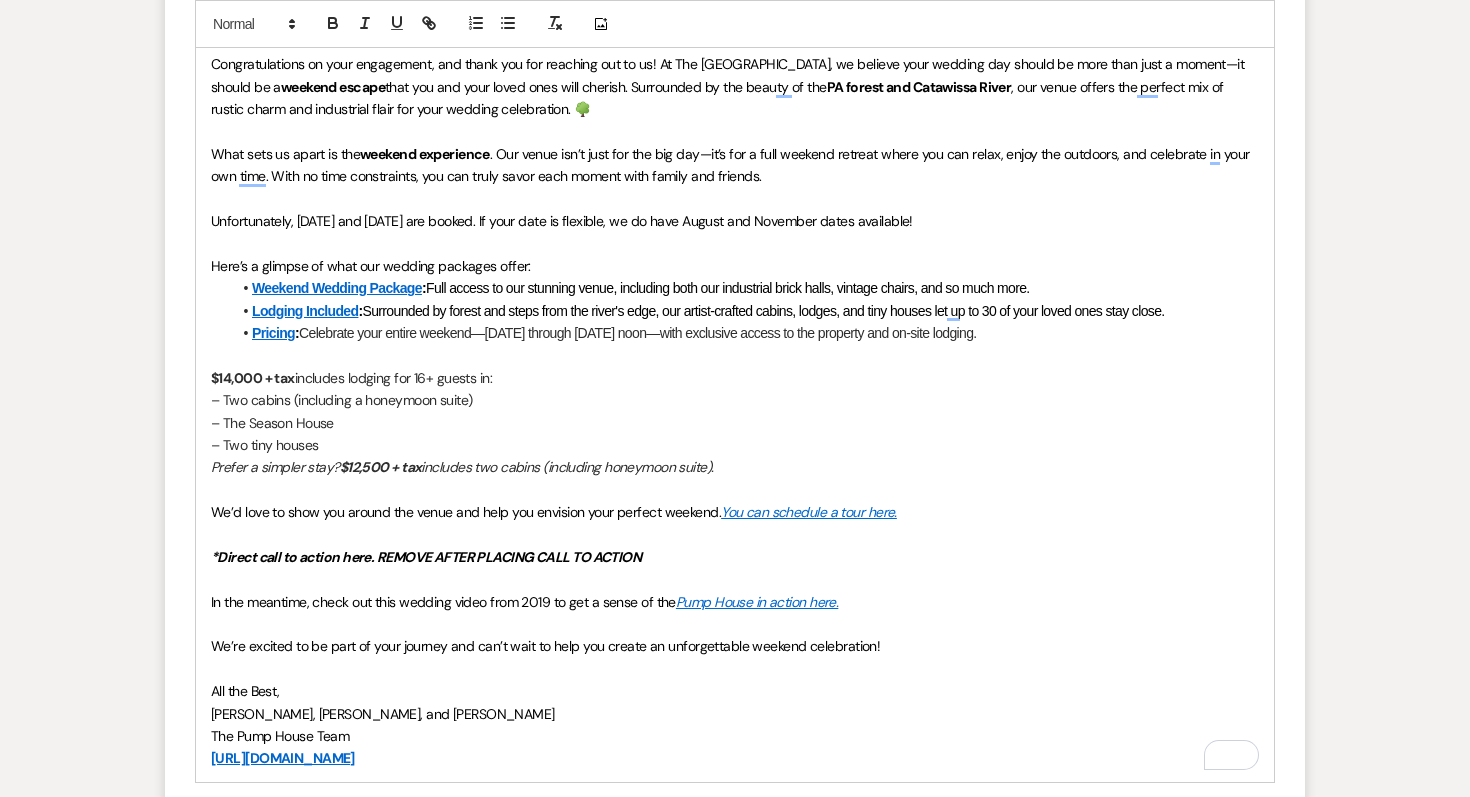 scroll, scrollTop: 1623, scrollLeft: 0, axis: vertical 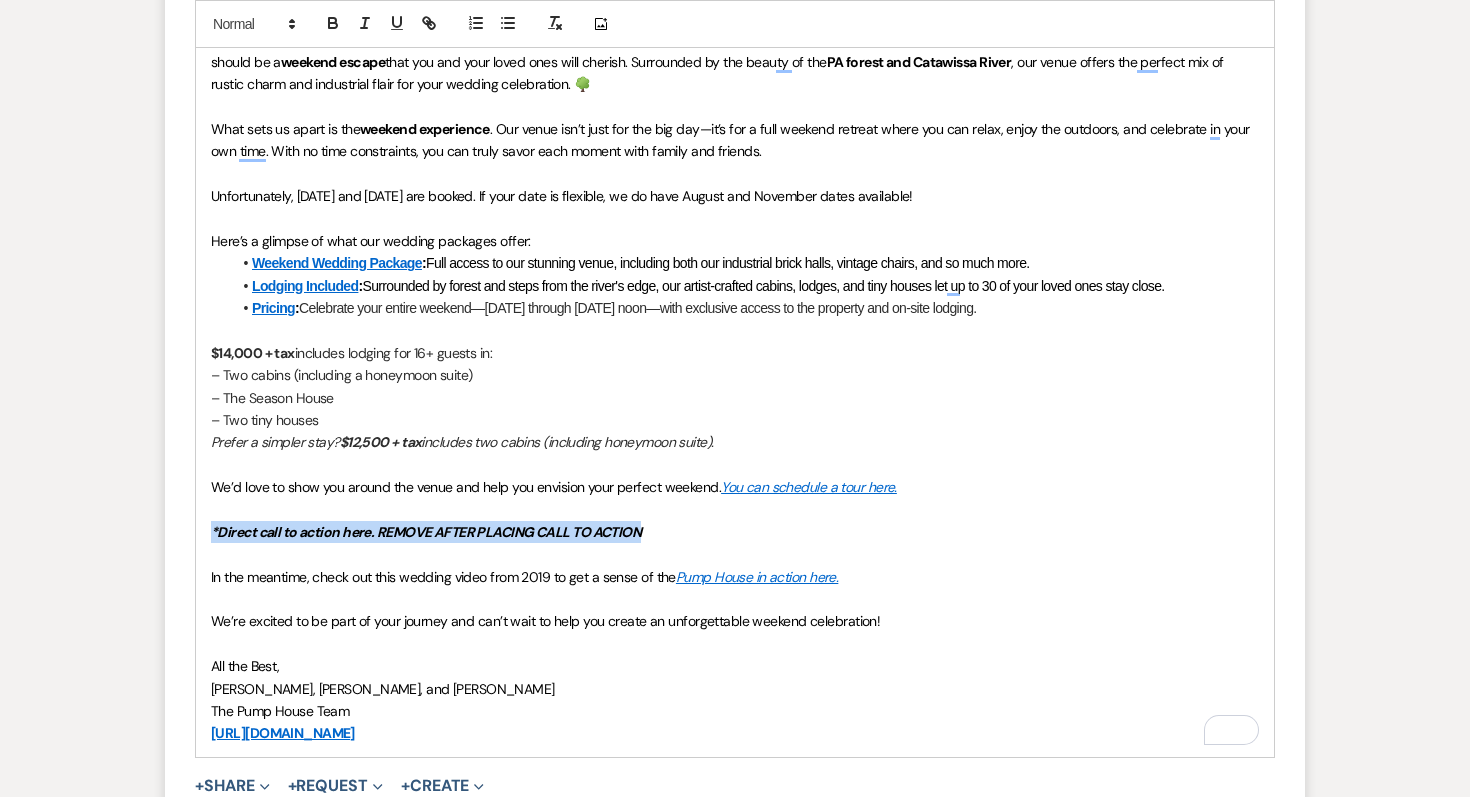 drag, startPoint x: 669, startPoint y: 534, endPoint x: 156, endPoint y: 529, distance: 513.02435 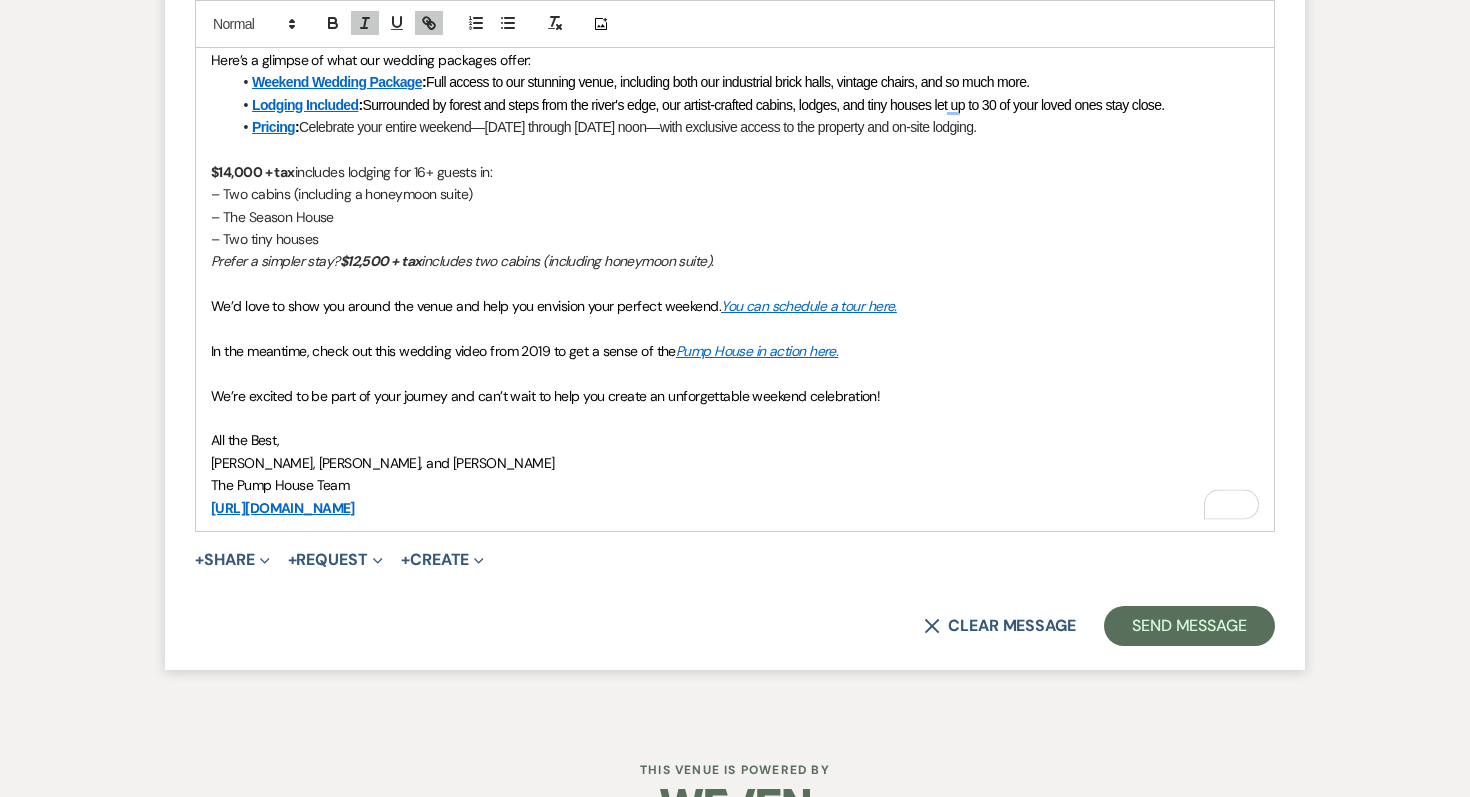 scroll, scrollTop: 1859, scrollLeft: 0, axis: vertical 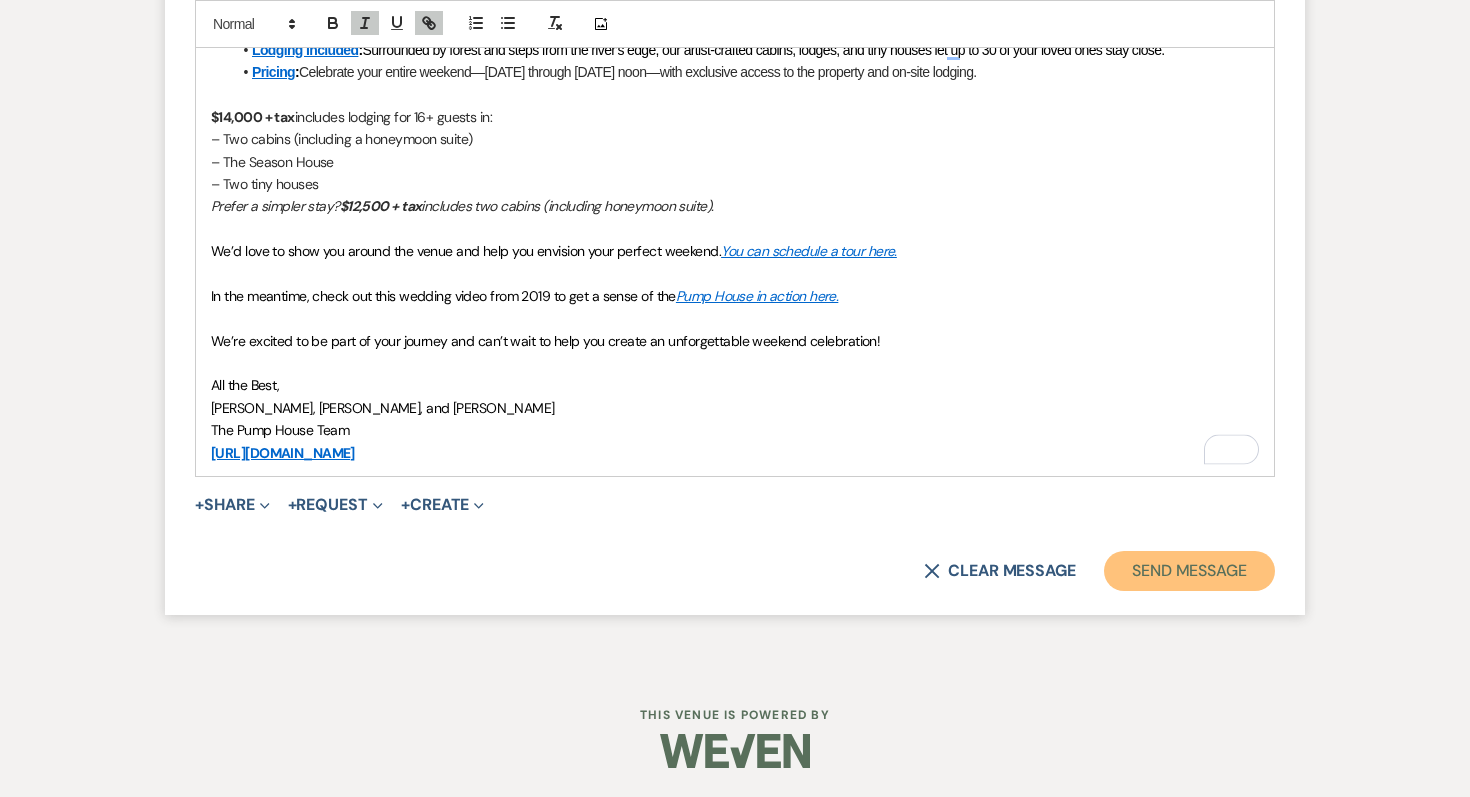 click on "Send Message" at bounding box center (1189, 571) 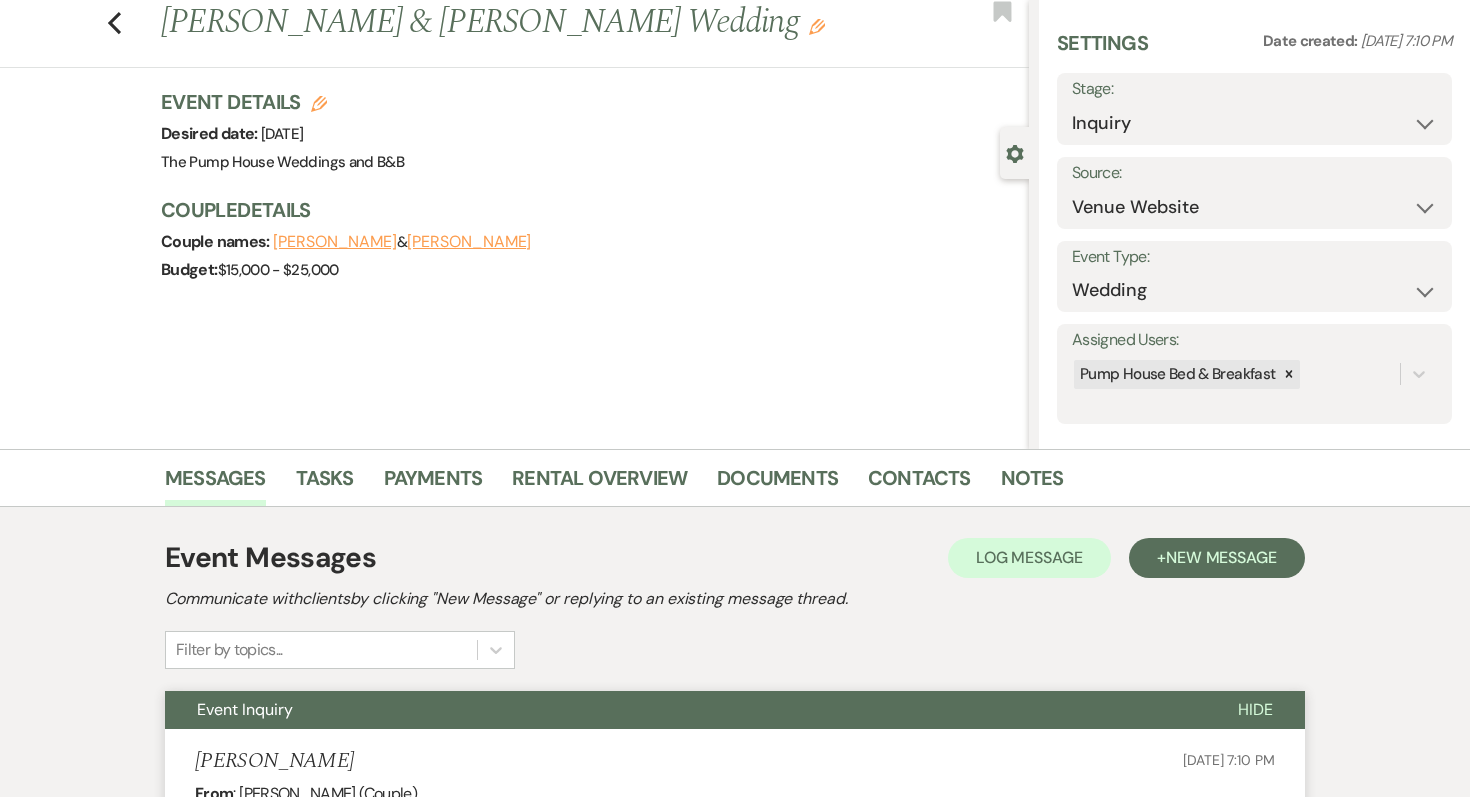scroll, scrollTop: 0, scrollLeft: 0, axis: both 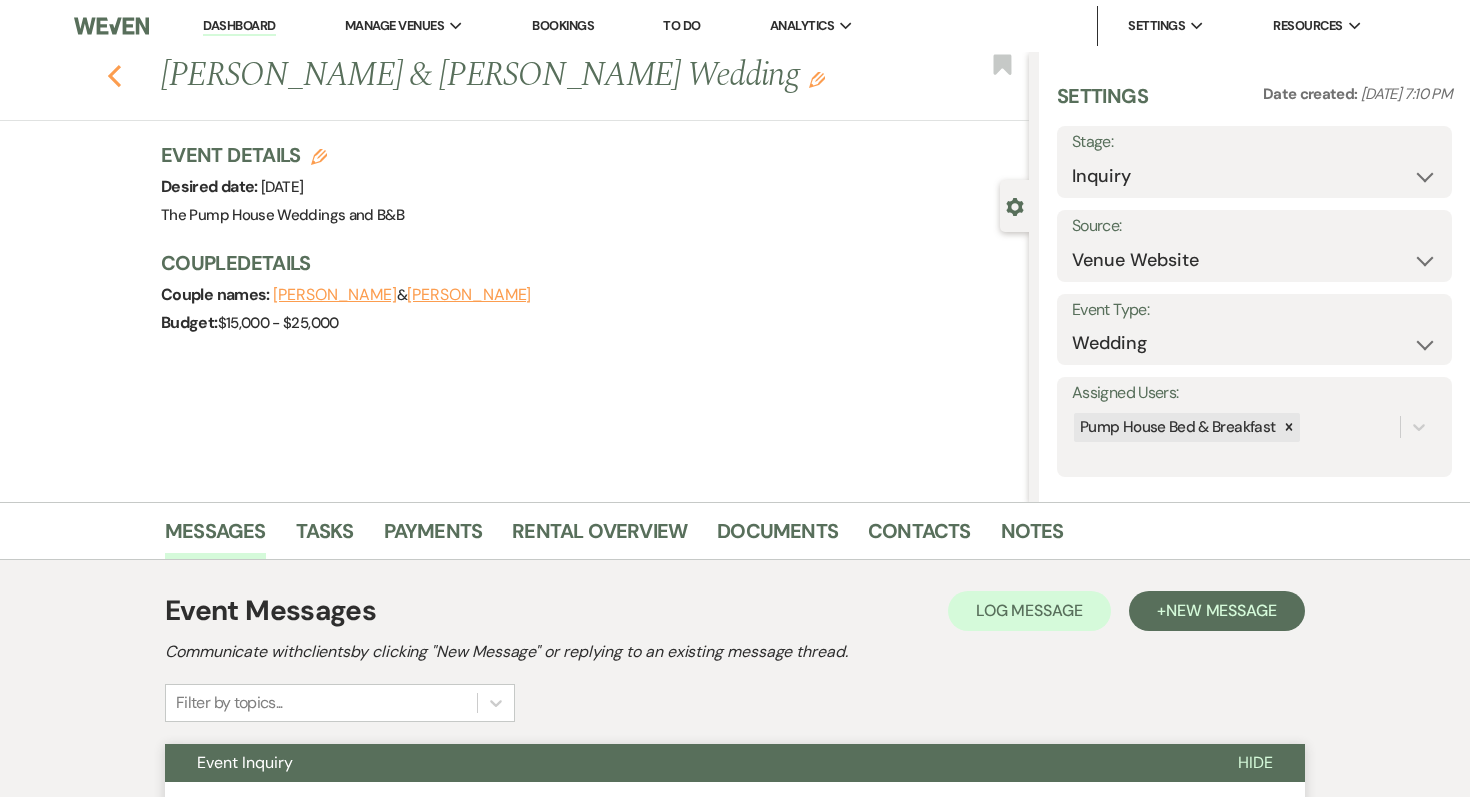 click on "Previous" 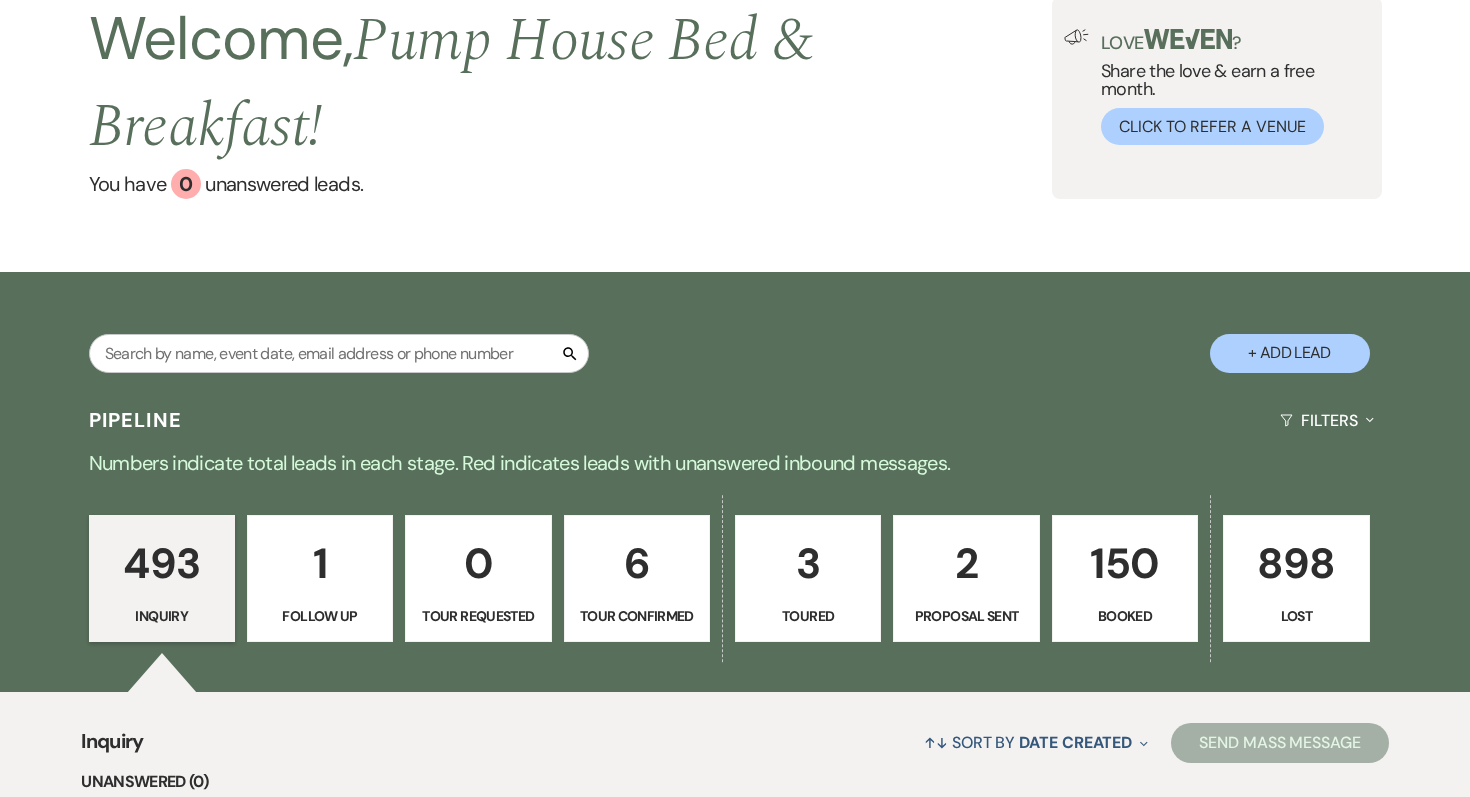 scroll, scrollTop: 0, scrollLeft: 0, axis: both 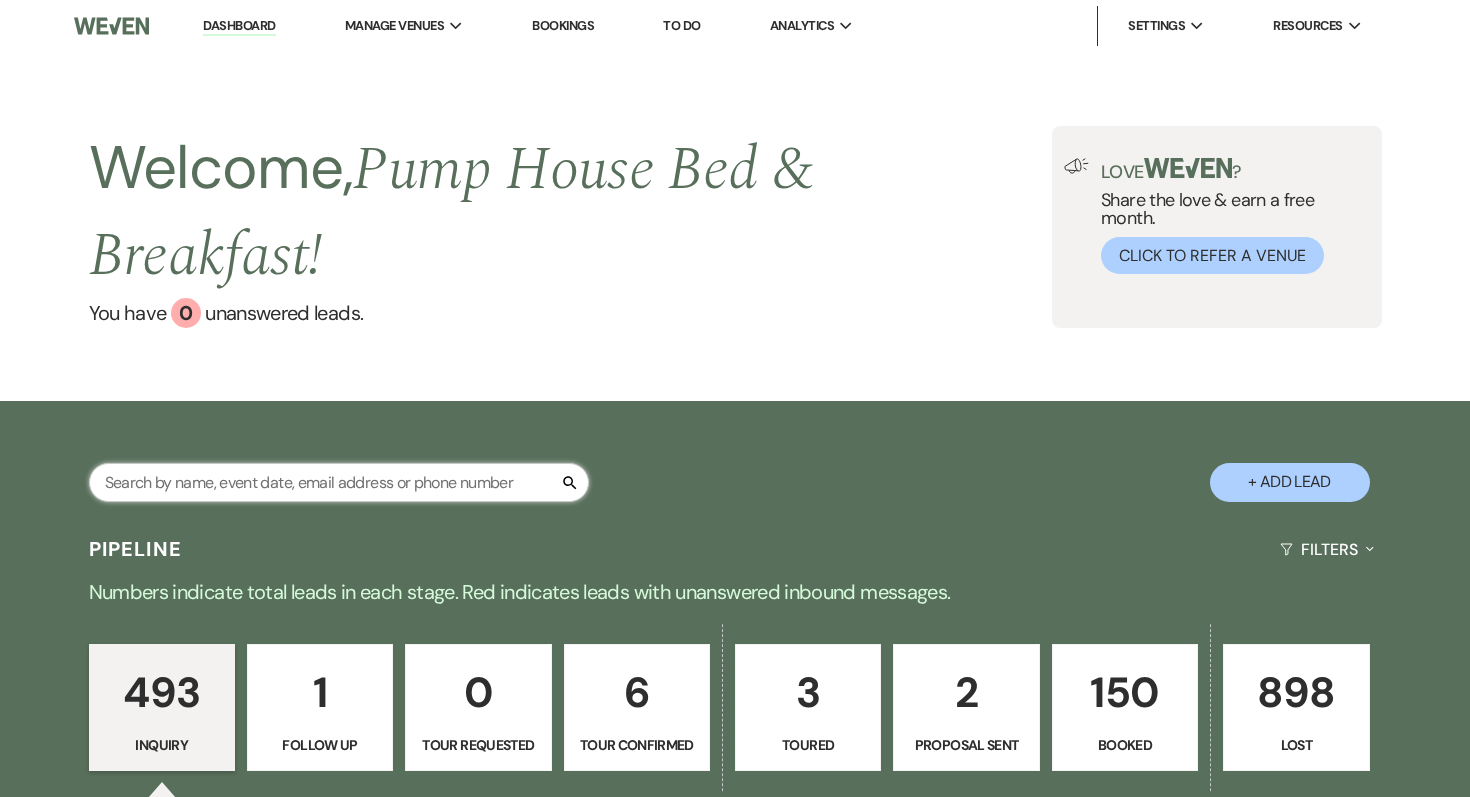 click at bounding box center (339, 482) 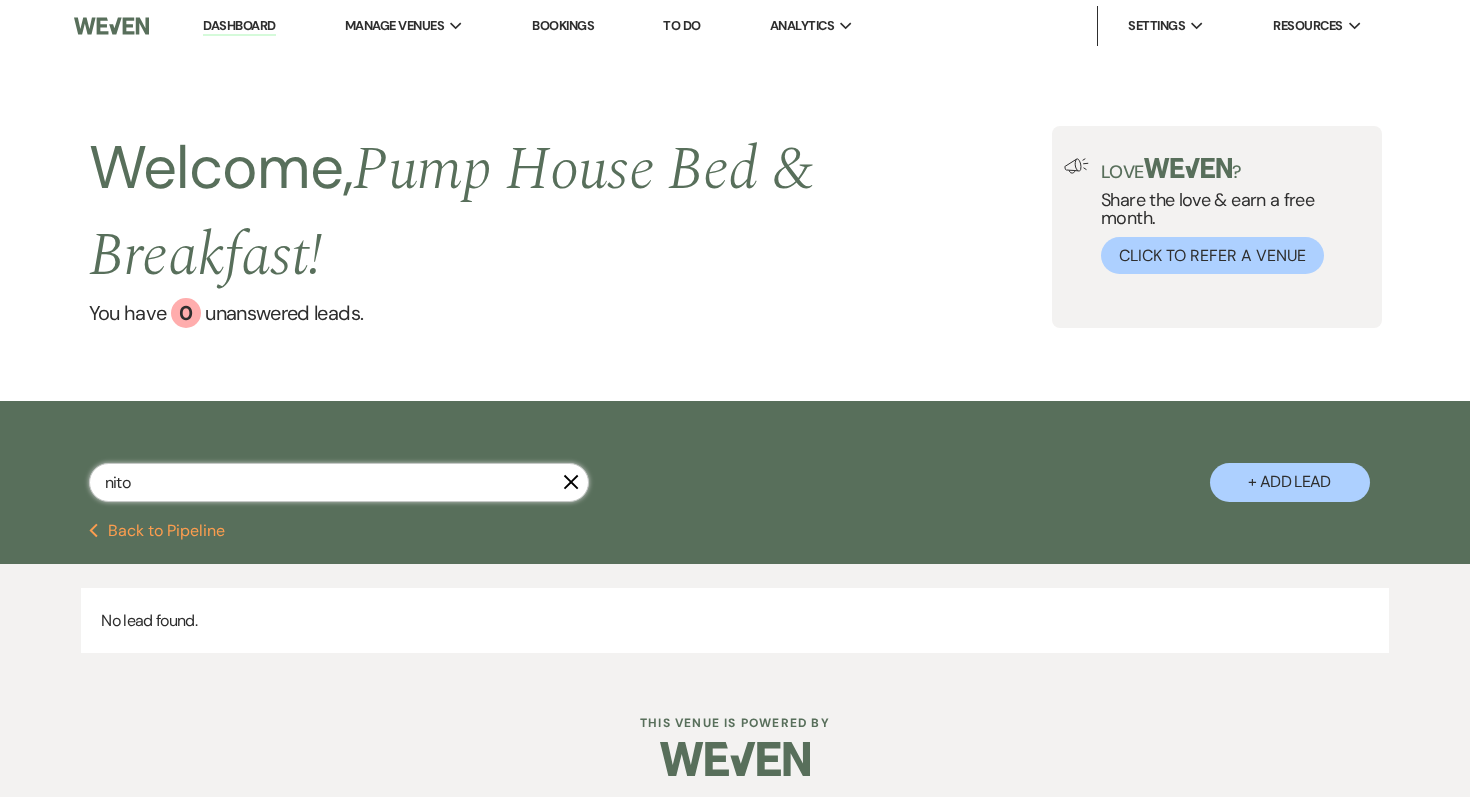 type on "nit" 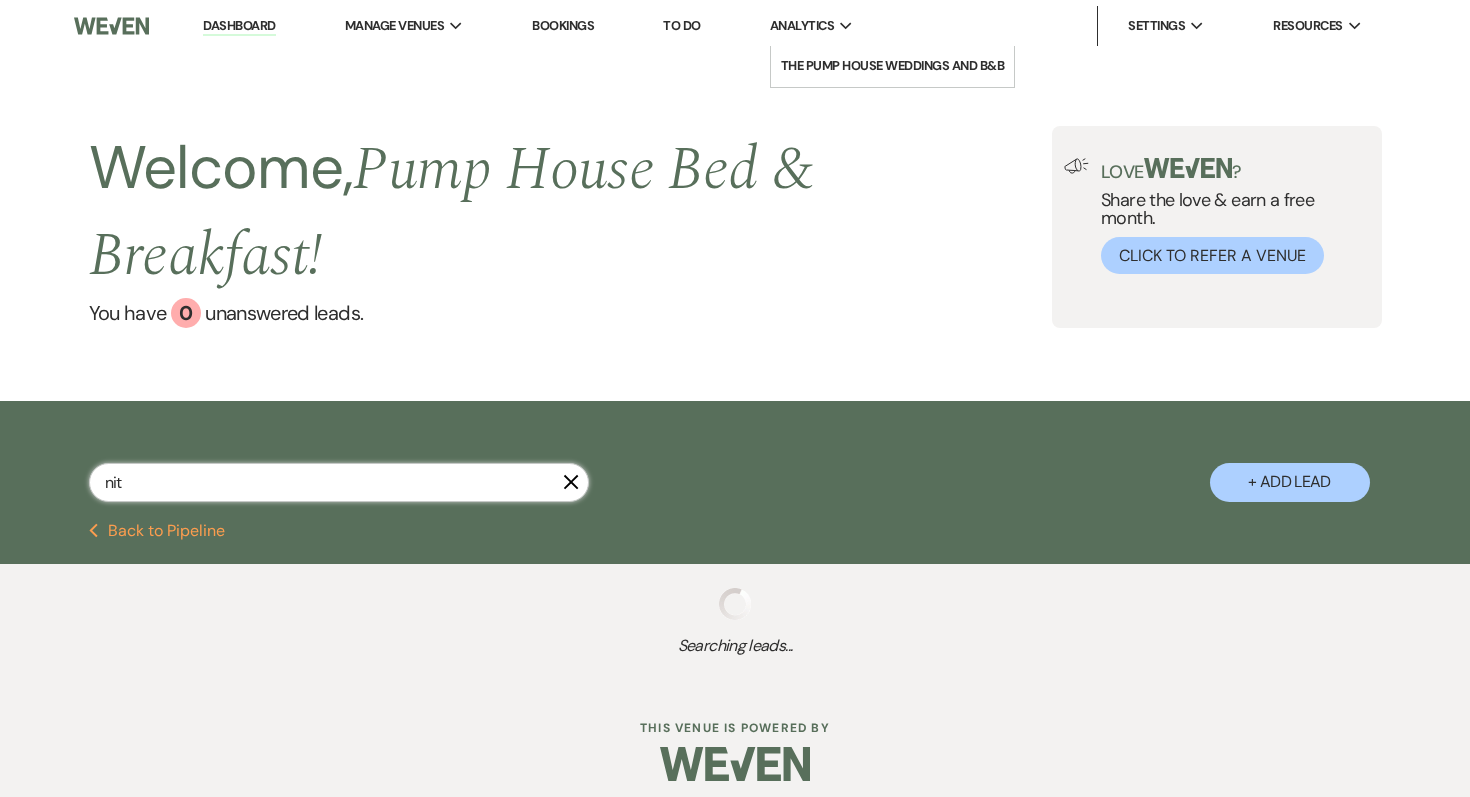 select on "4" 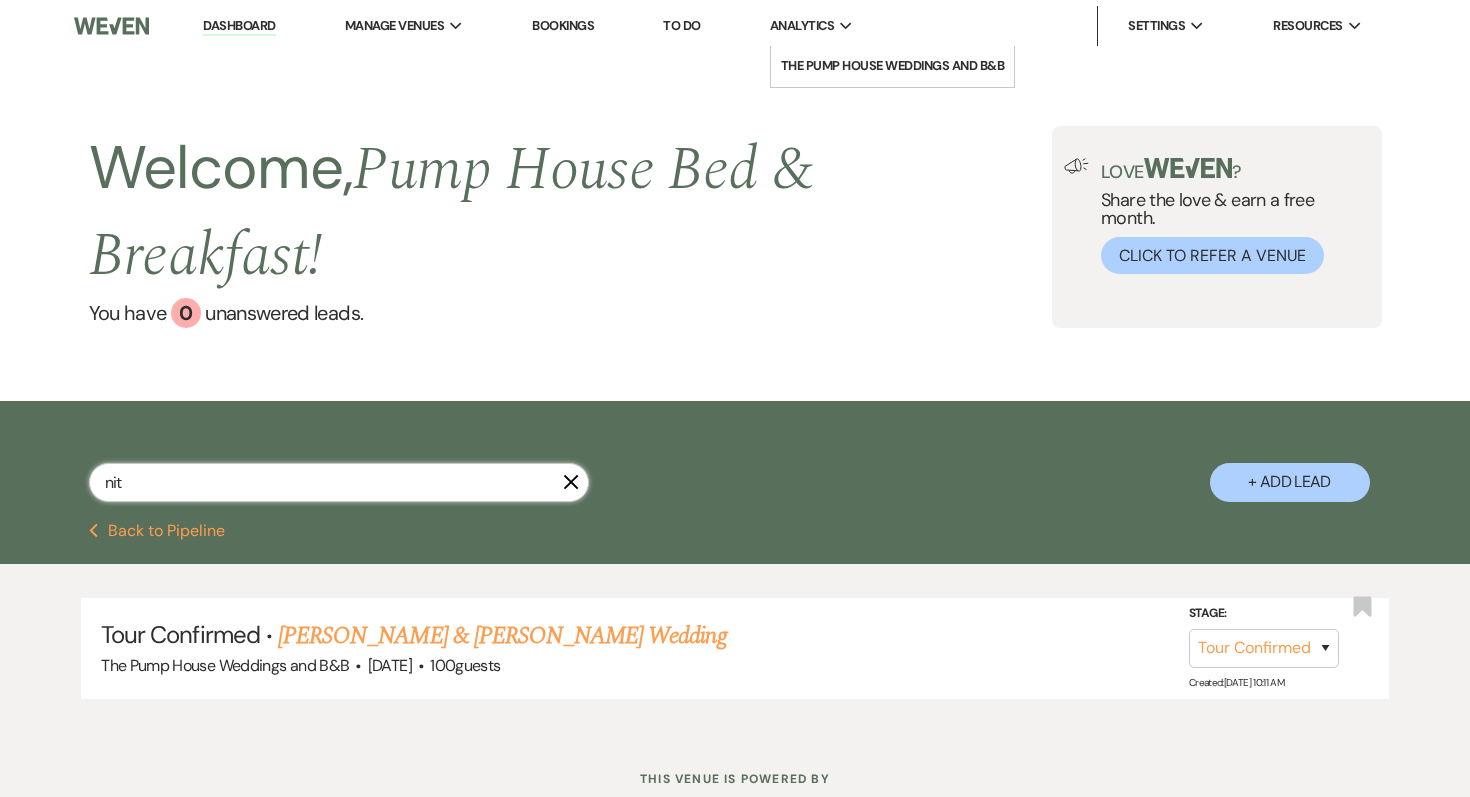 type on "nit" 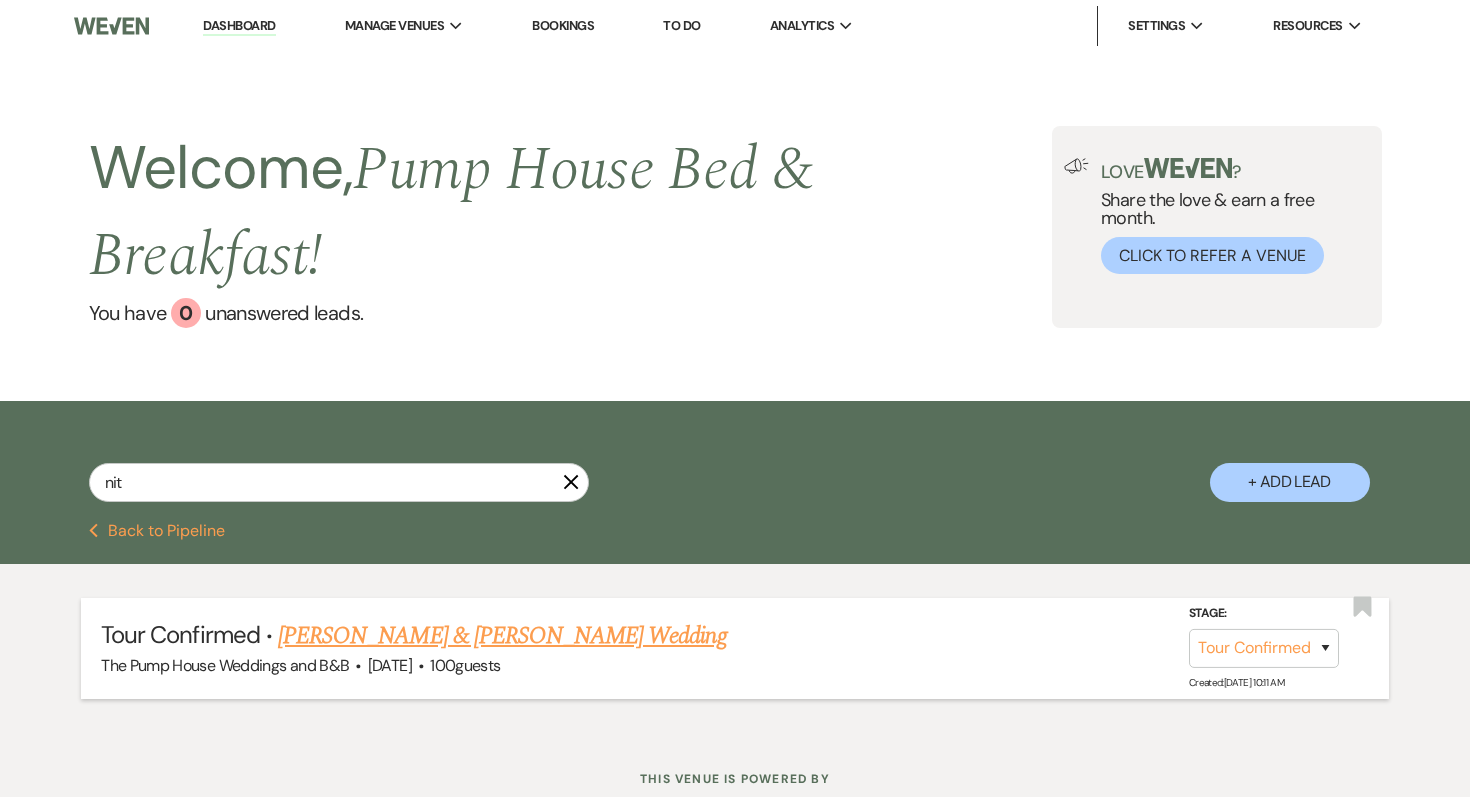 click on "[PERSON_NAME] & [PERSON_NAME] Wedding" at bounding box center (502, 636) 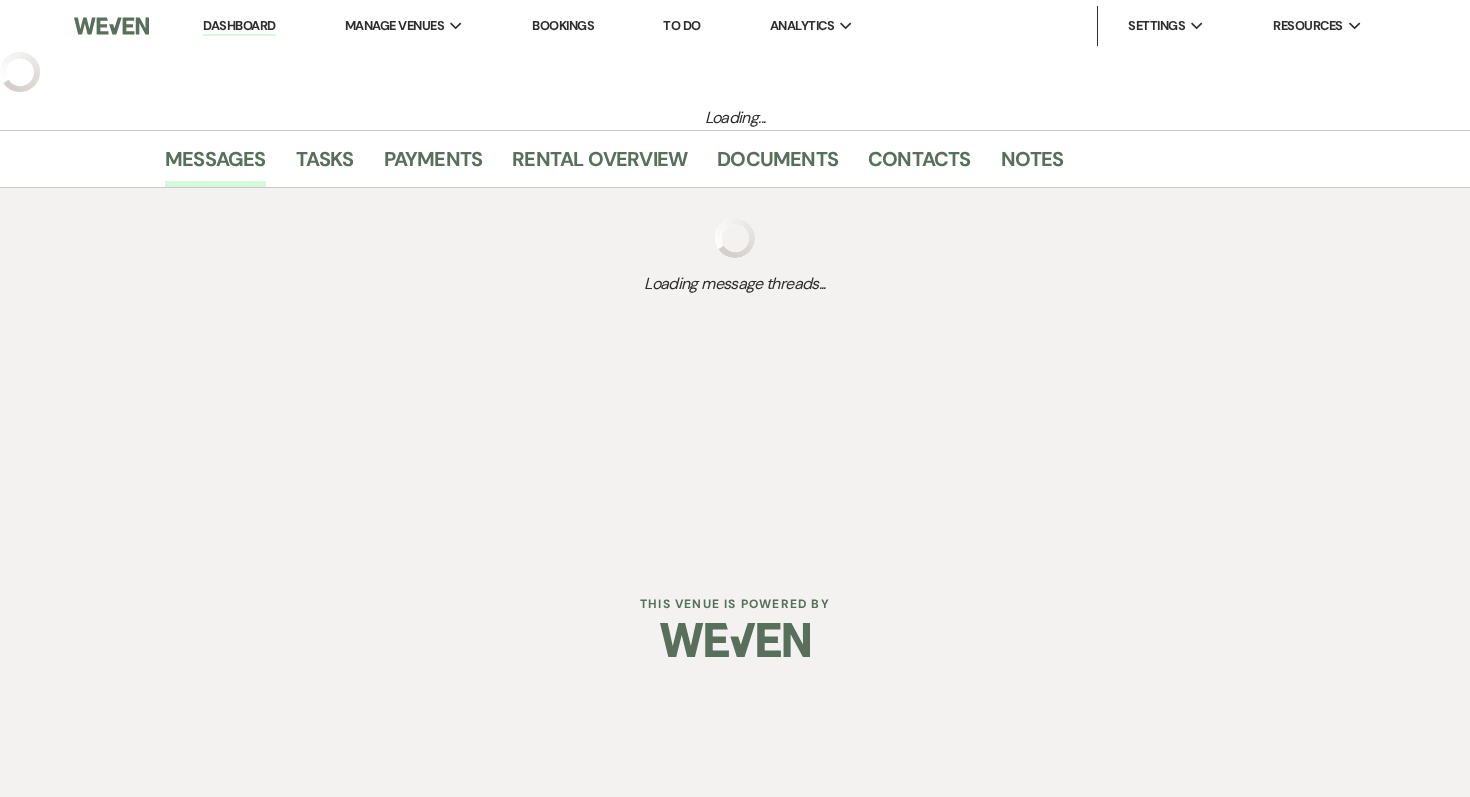 select on "4" 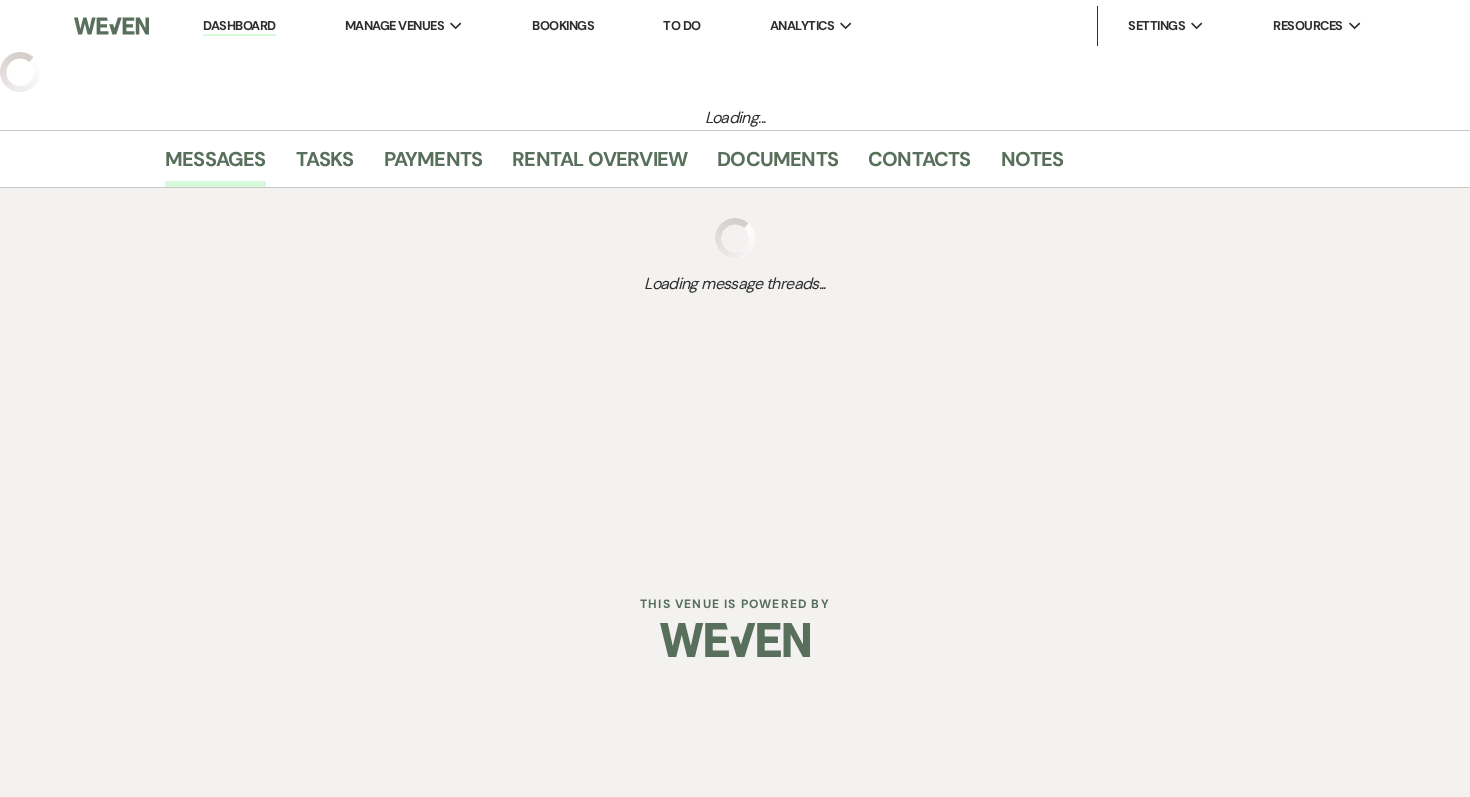 select on "5" 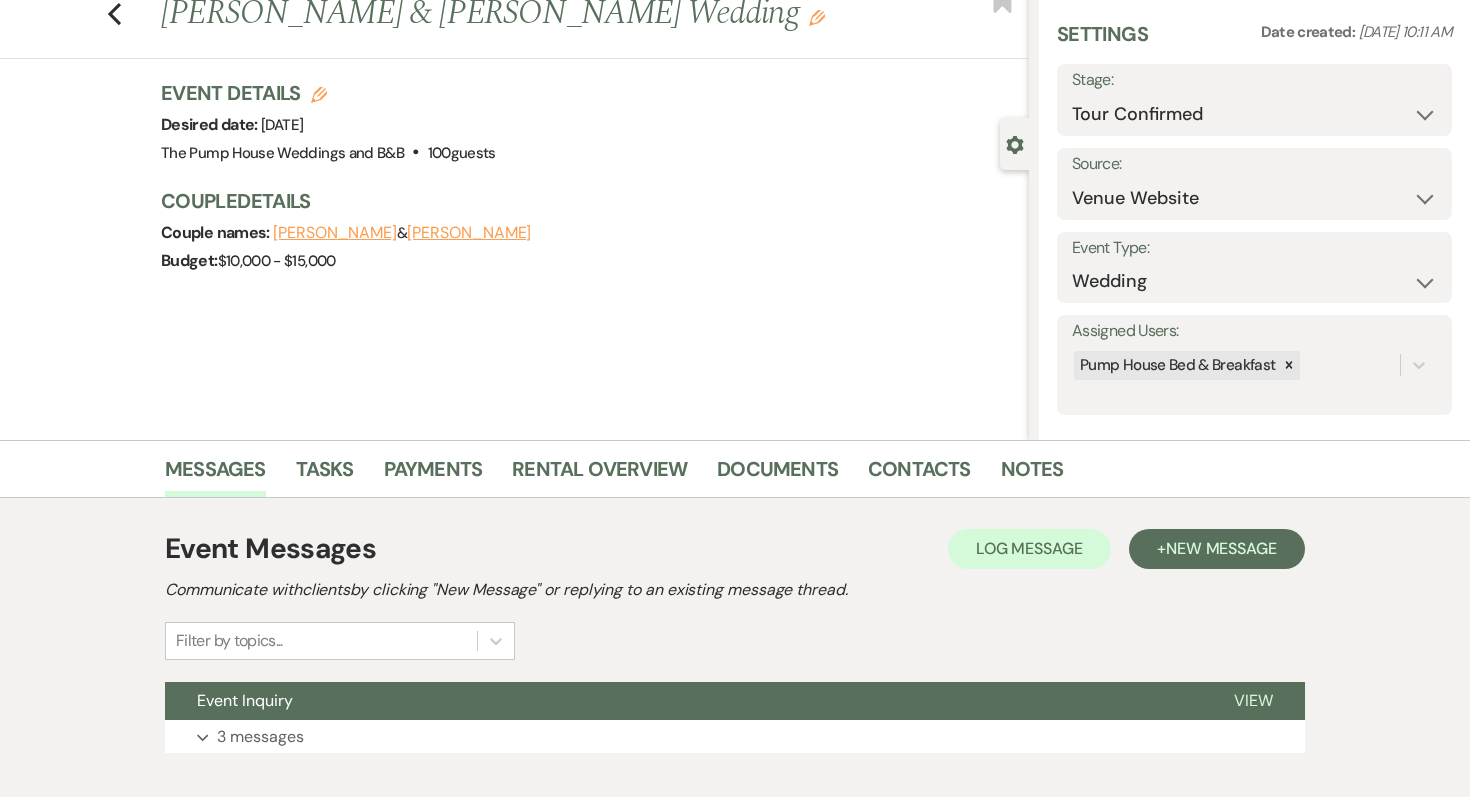 scroll, scrollTop: 177, scrollLeft: 0, axis: vertical 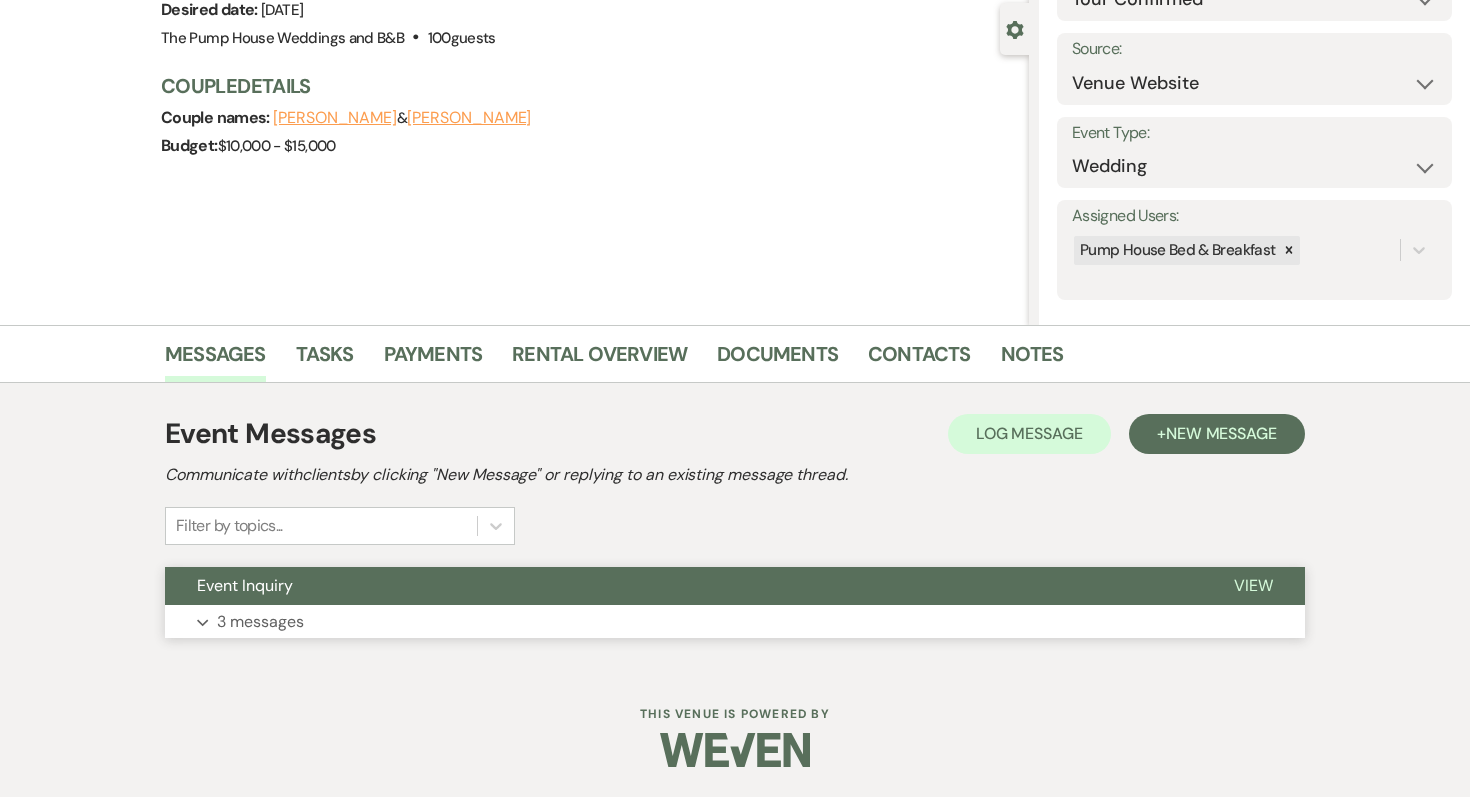 click on "3 messages" at bounding box center [260, 622] 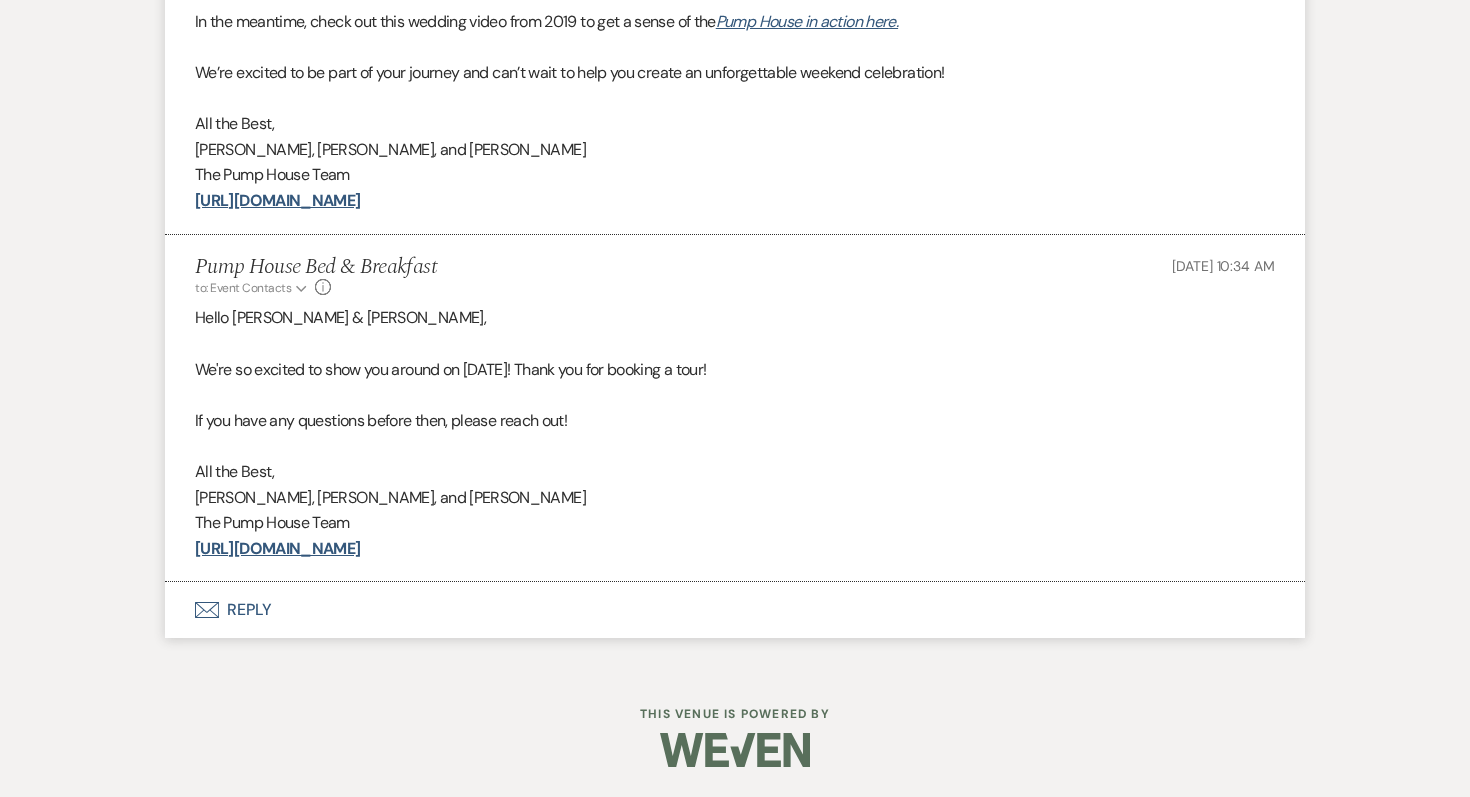 scroll, scrollTop: 1813, scrollLeft: 0, axis: vertical 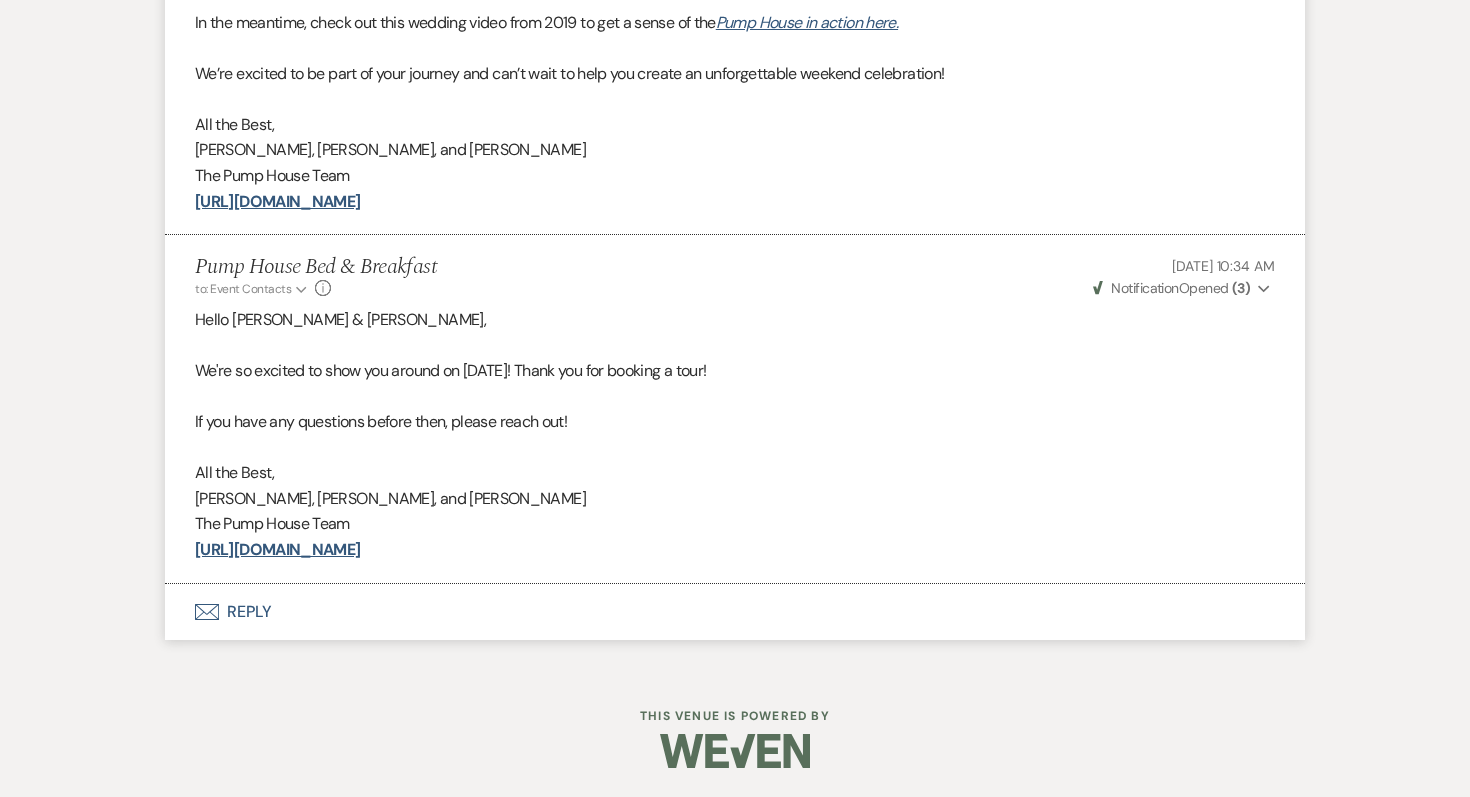 click on "Envelope Reply" at bounding box center (735, 612) 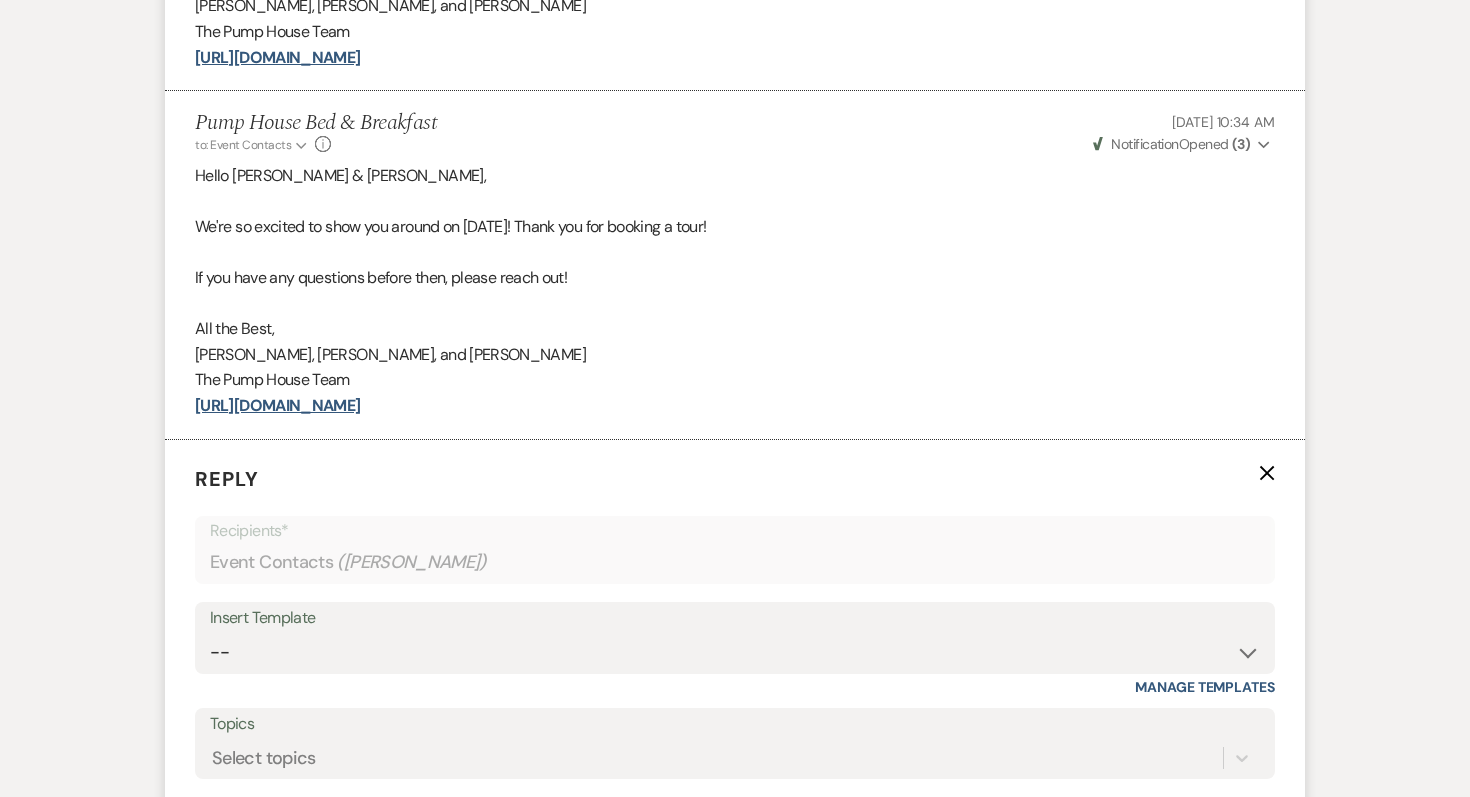 scroll, scrollTop: 1881, scrollLeft: 0, axis: vertical 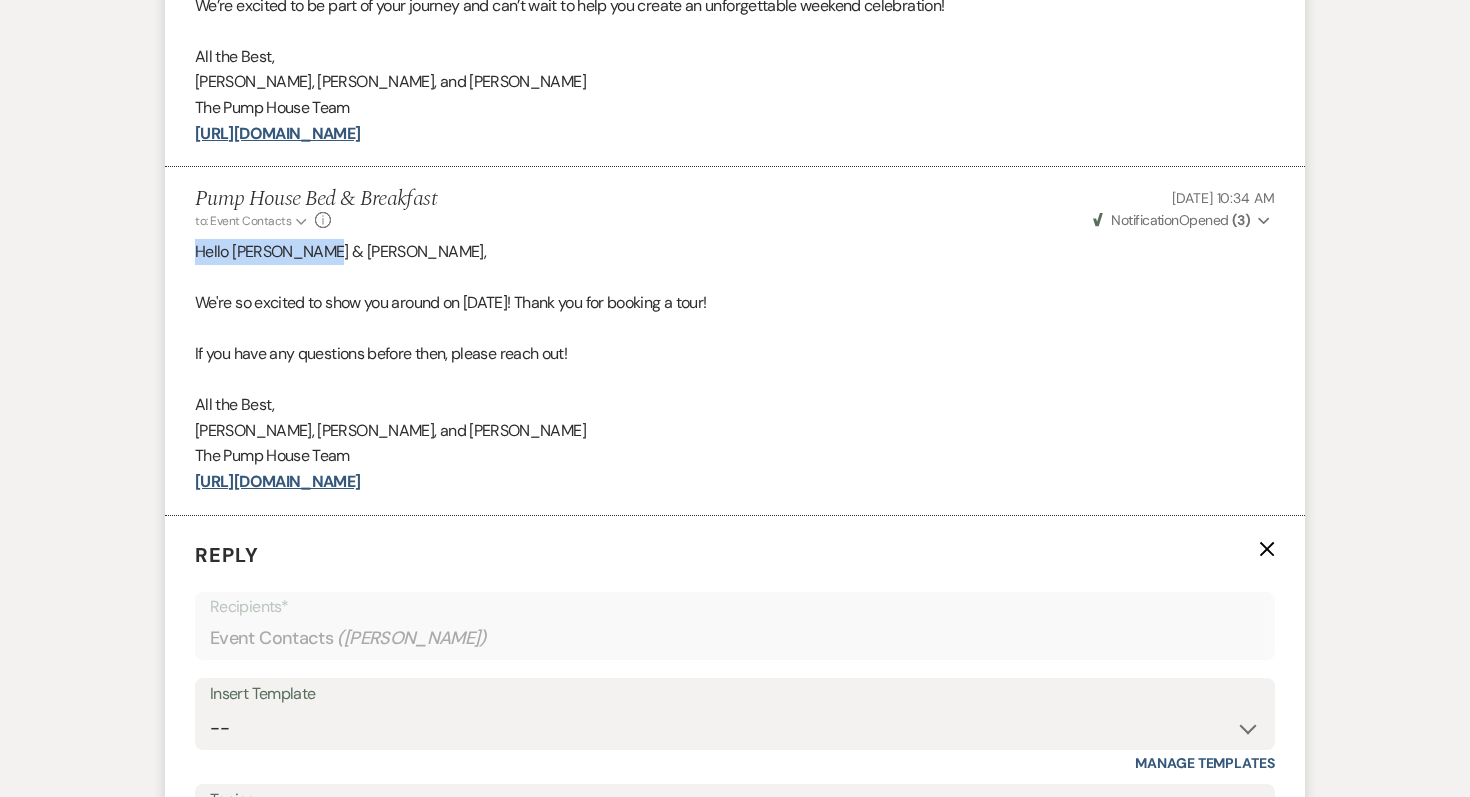 drag, startPoint x: 334, startPoint y: 256, endPoint x: 189, endPoint y: 241, distance: 145.7738 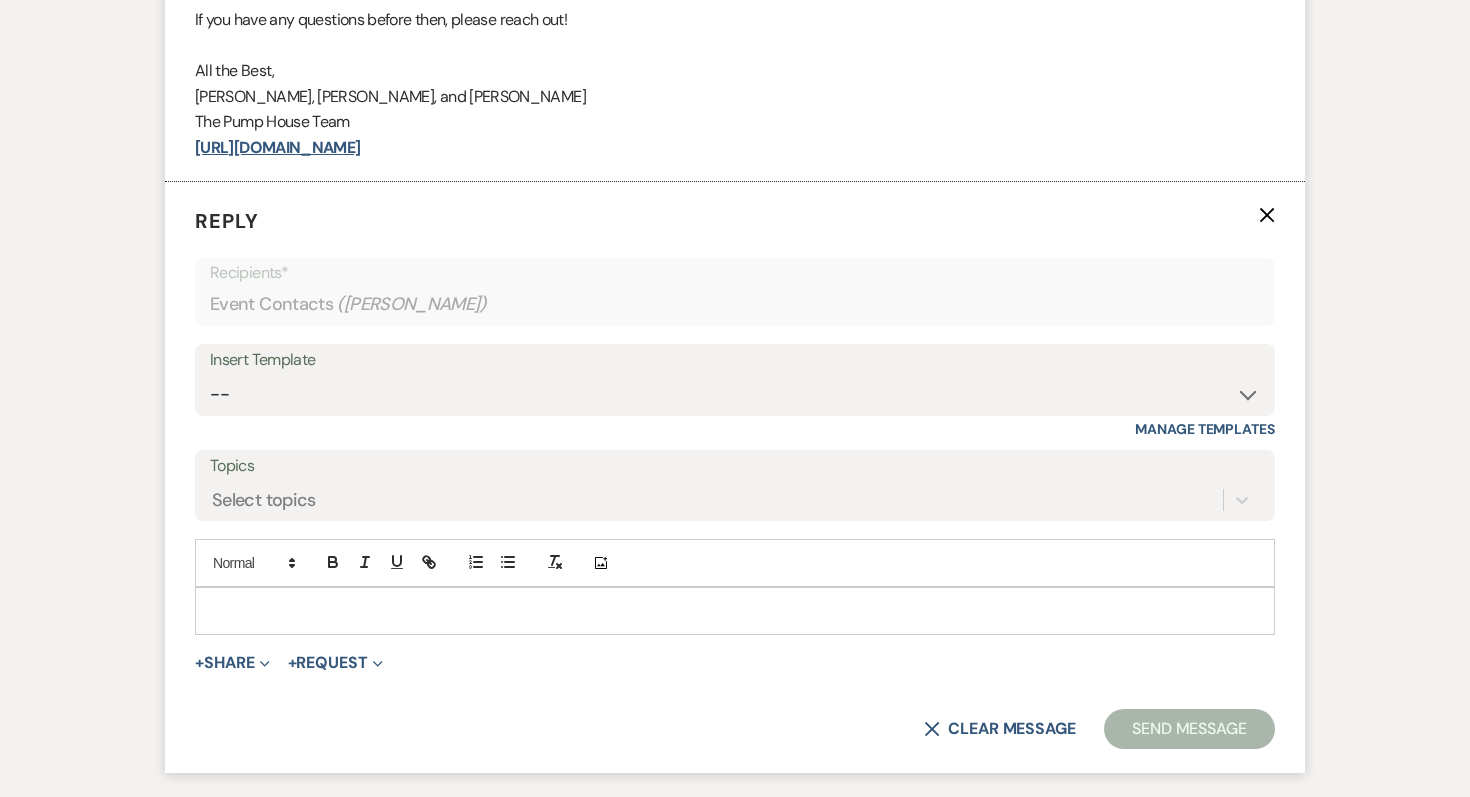 scroll, scrollTop: 2294, scrollLeft: 0, axis: vertical 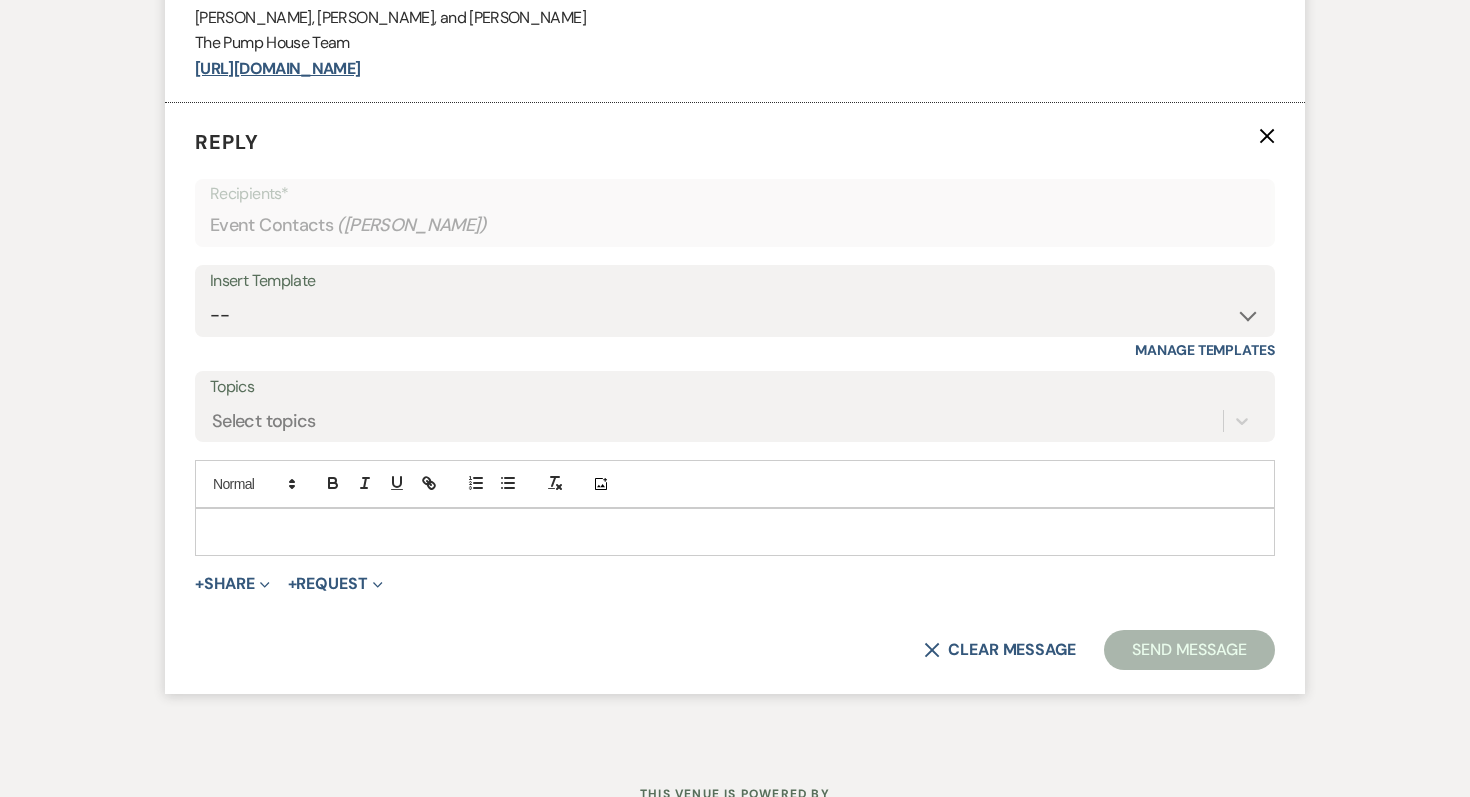 click at bounding box center [735, 532] 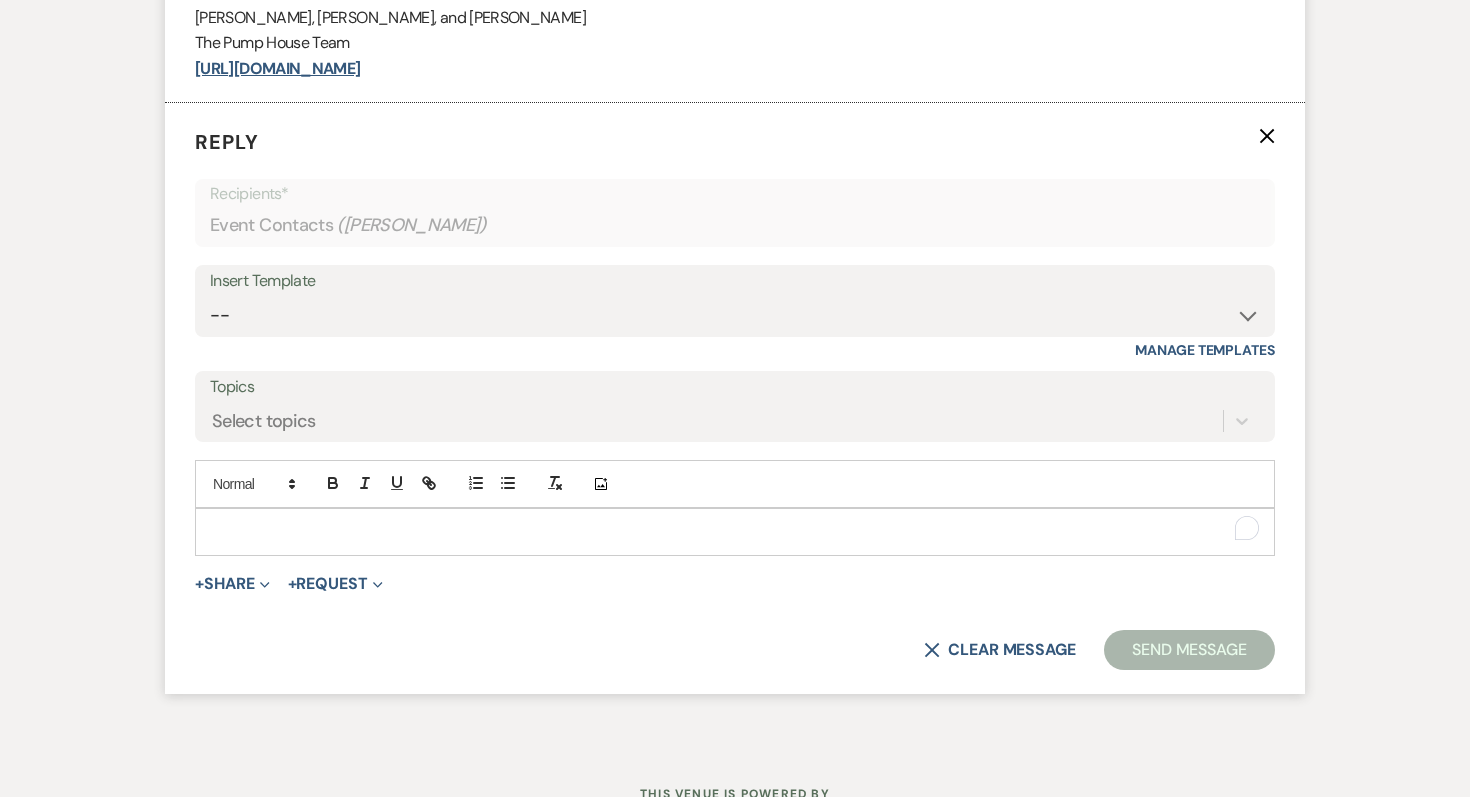 paste 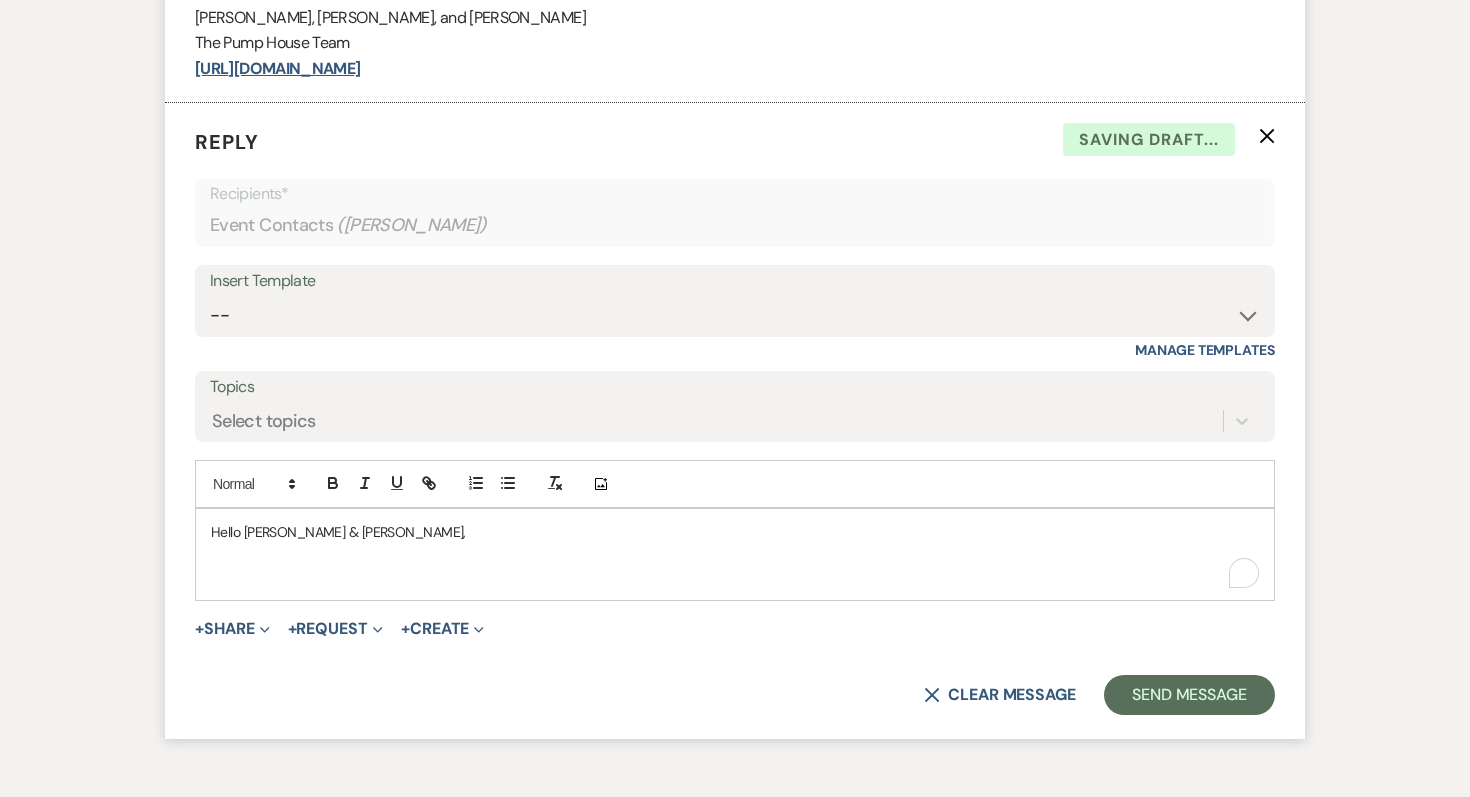 type 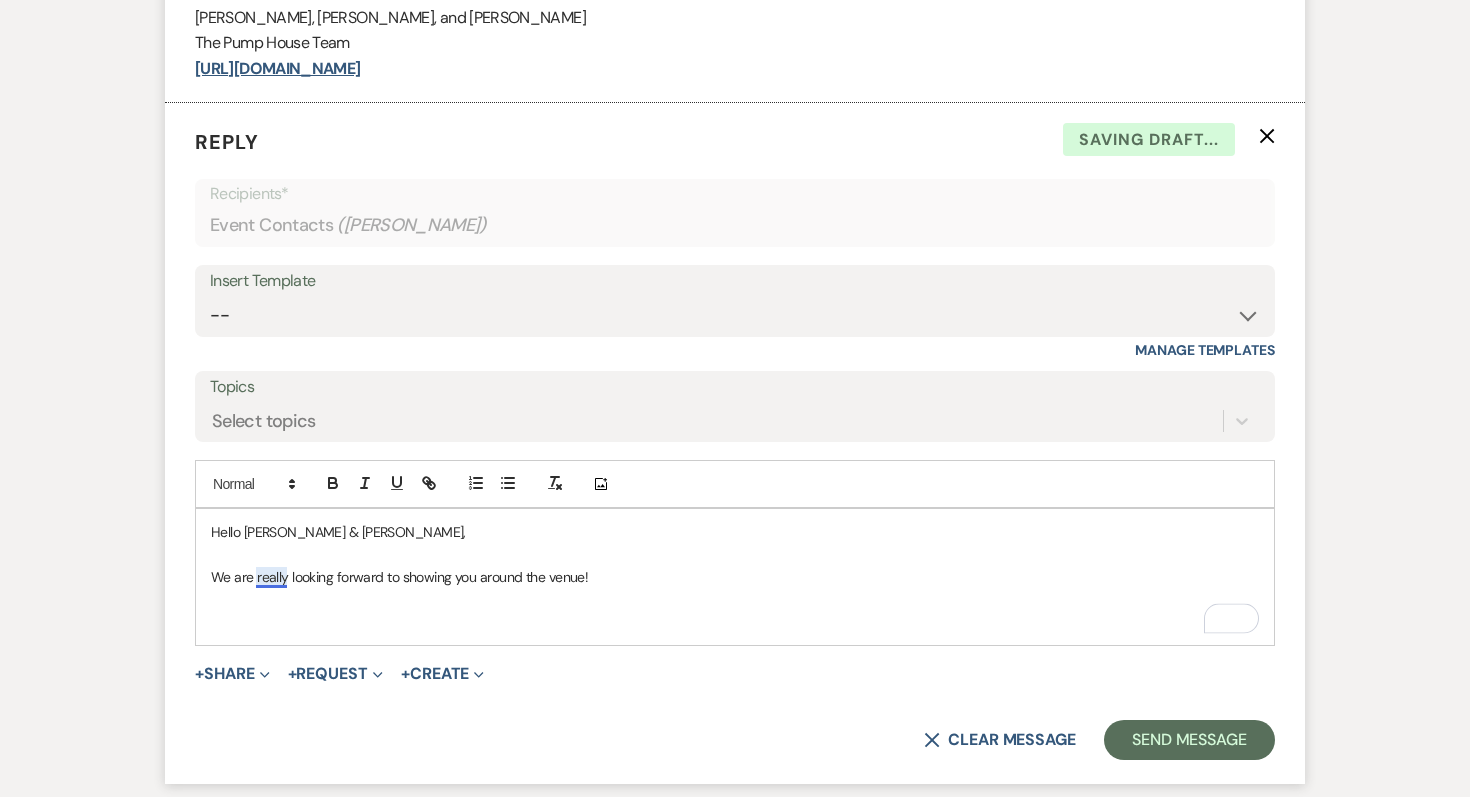 click on "We are really looking forward to showing you around the venue!" at bounding box center [399, 577] 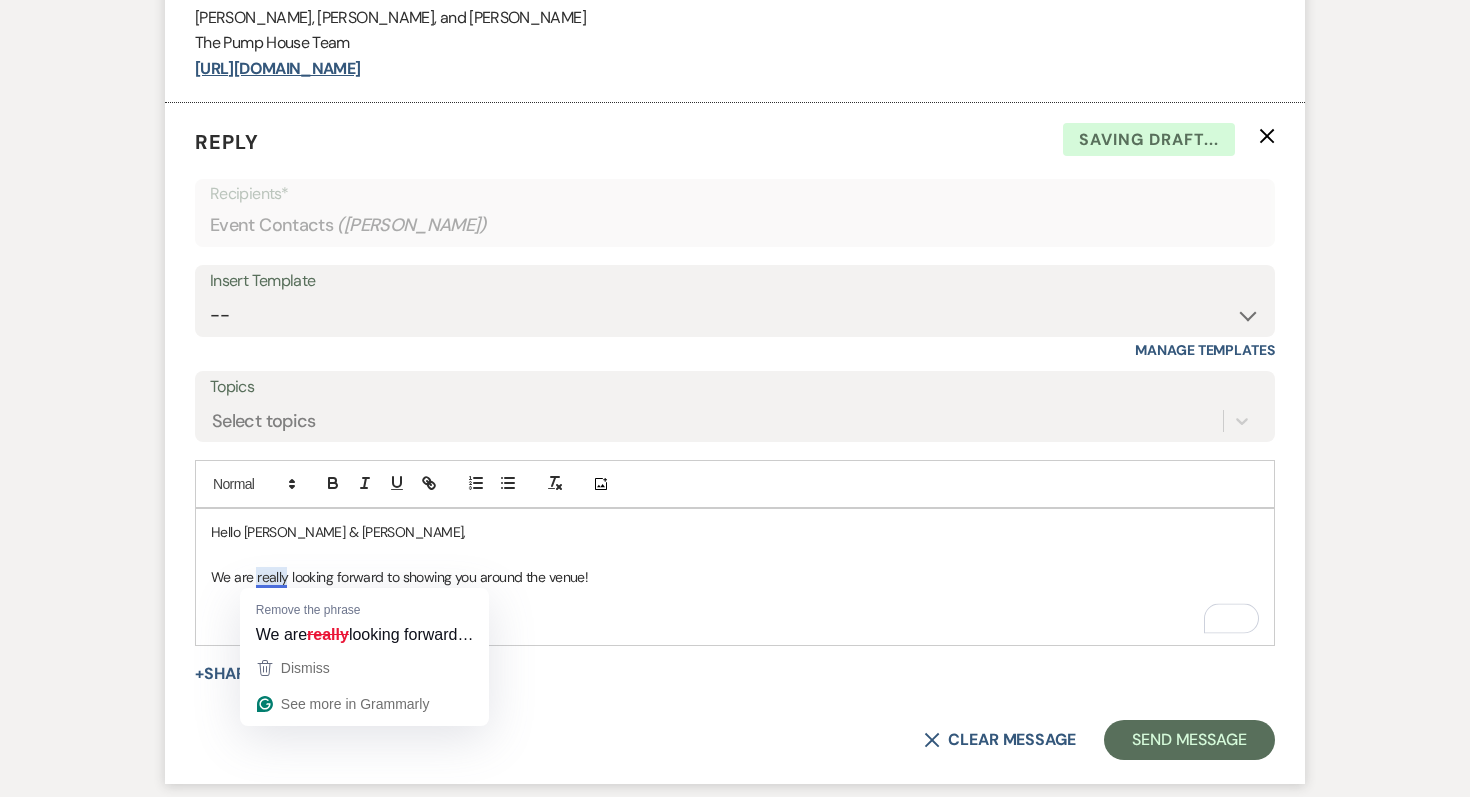 click on "Hello [PERSON_NAME] & [PERSON_NAME], We are really looking forward to showing you around the venue!" at bounding box center [735, 577] 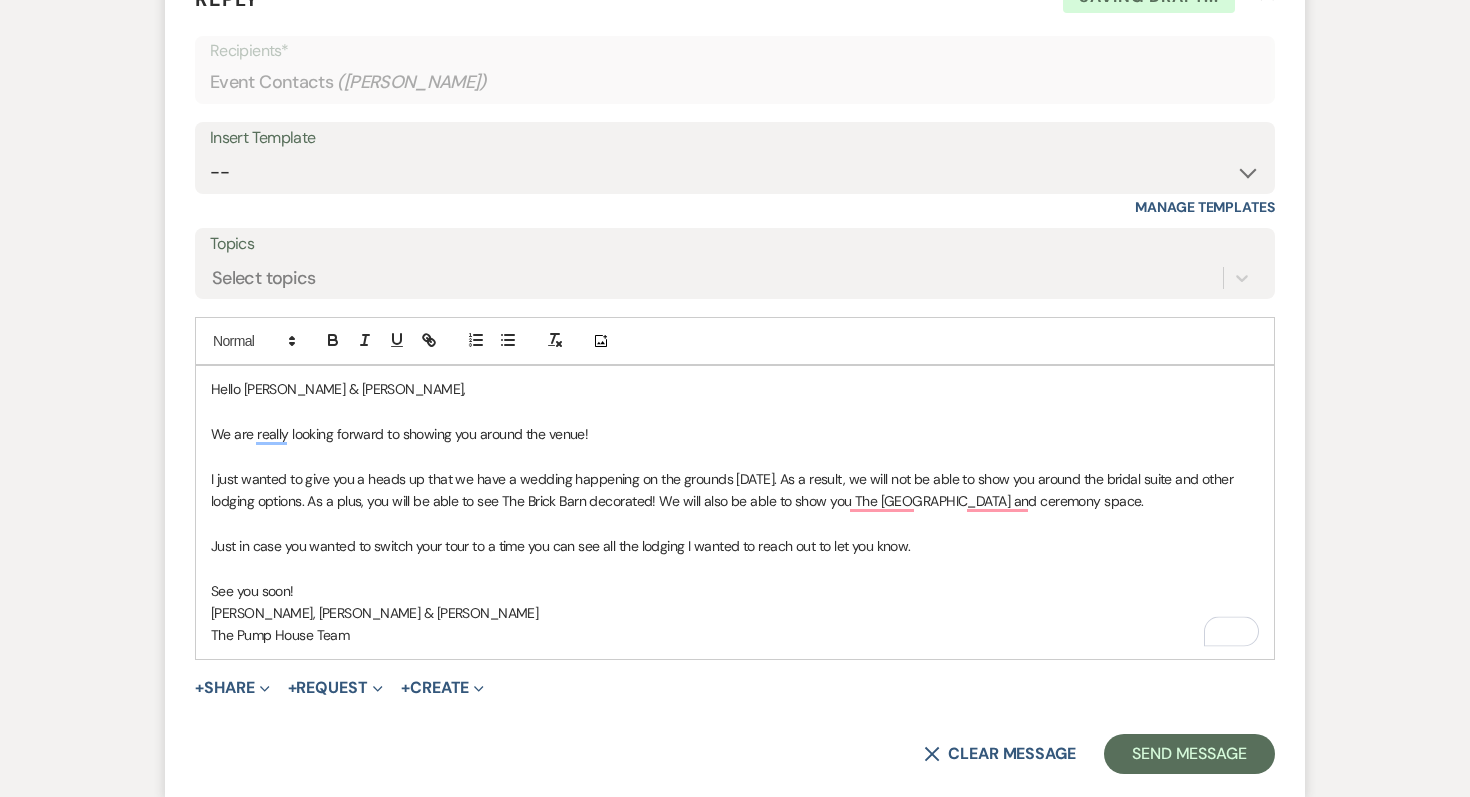 scroll, scrollTop: 2447, scrollLeft: 0, axis: vertical 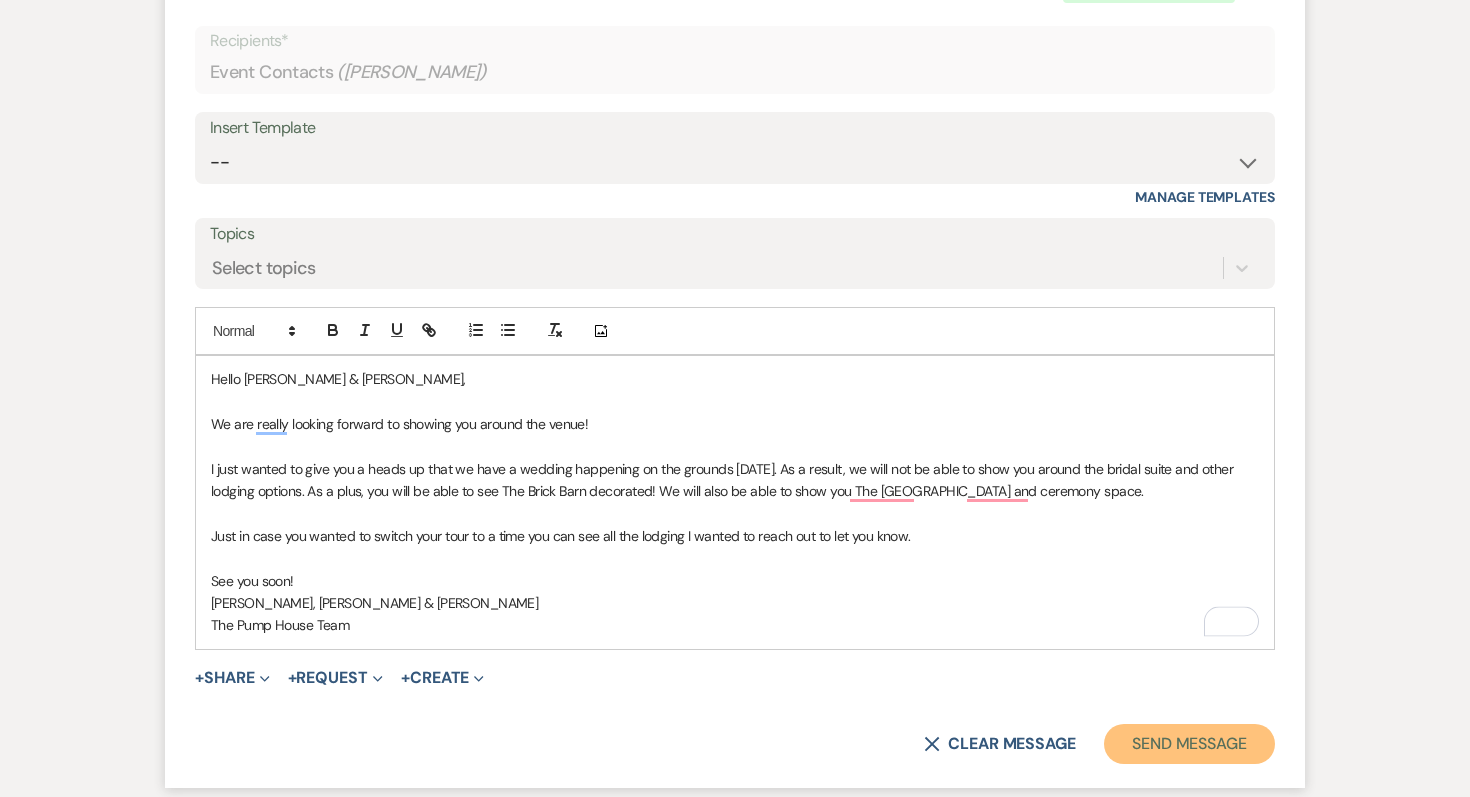 click on "Send Message" at bounding box center [1189, 744] 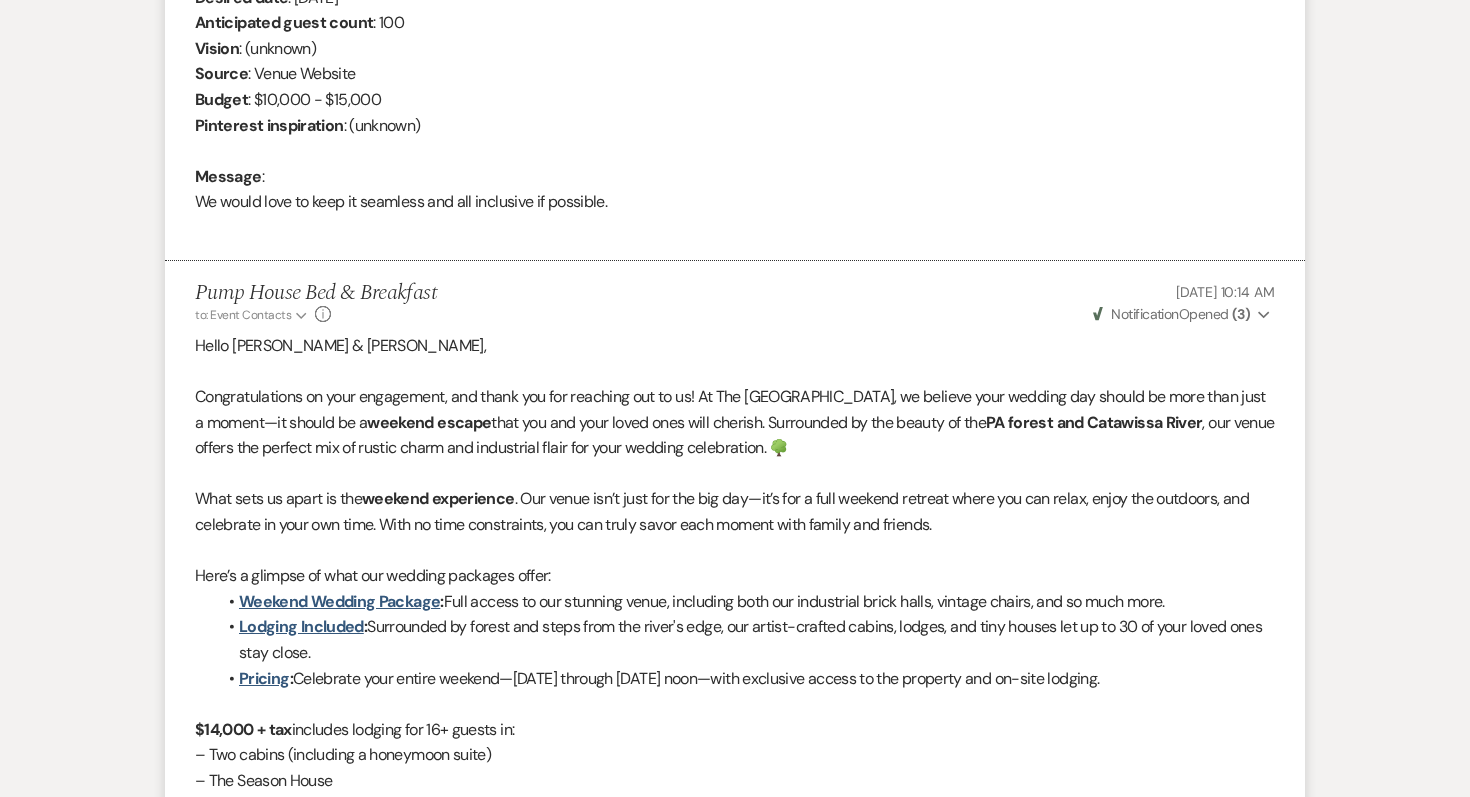 scroll, scrollTop: 0, scrollLeft: 0, axis: both 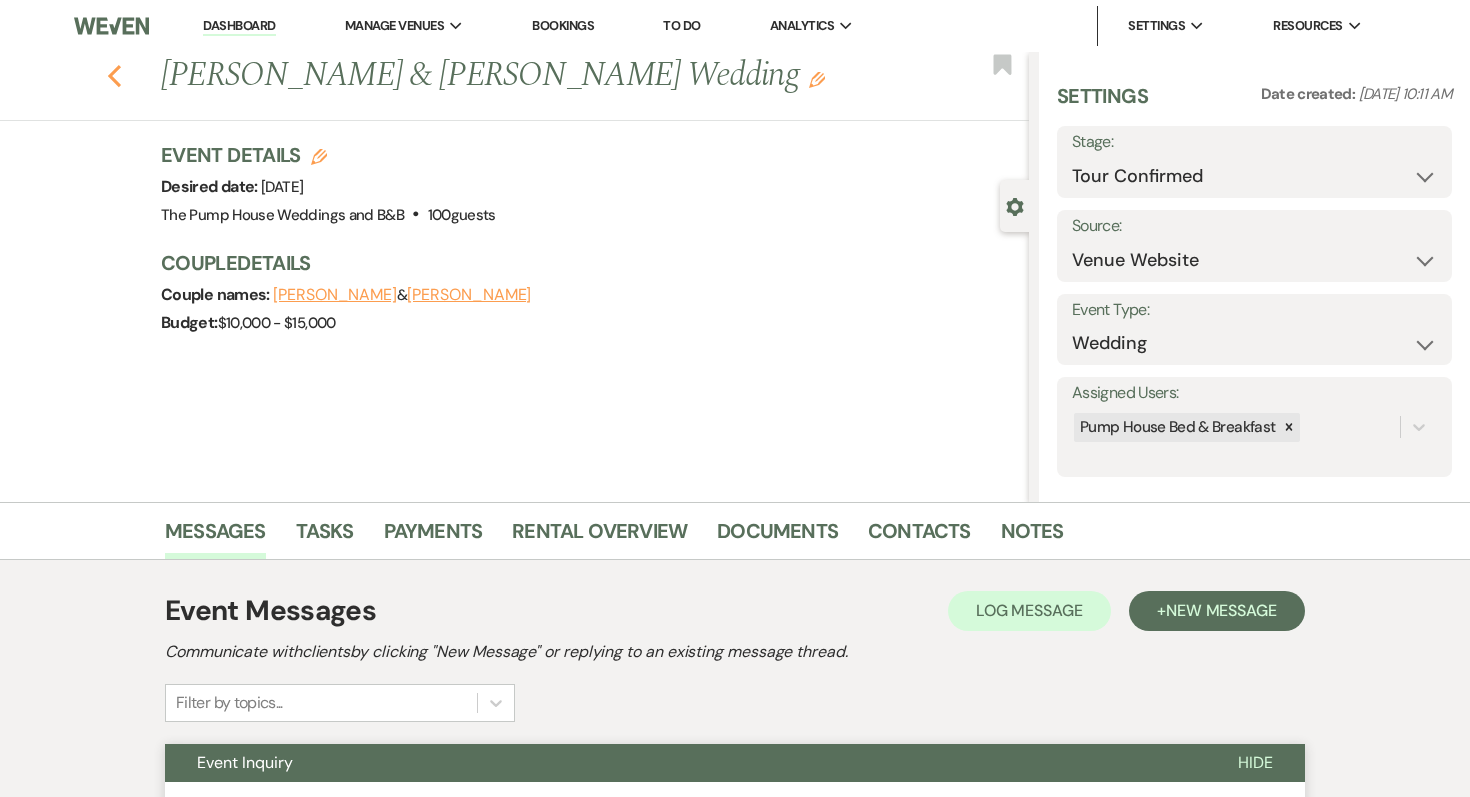 click 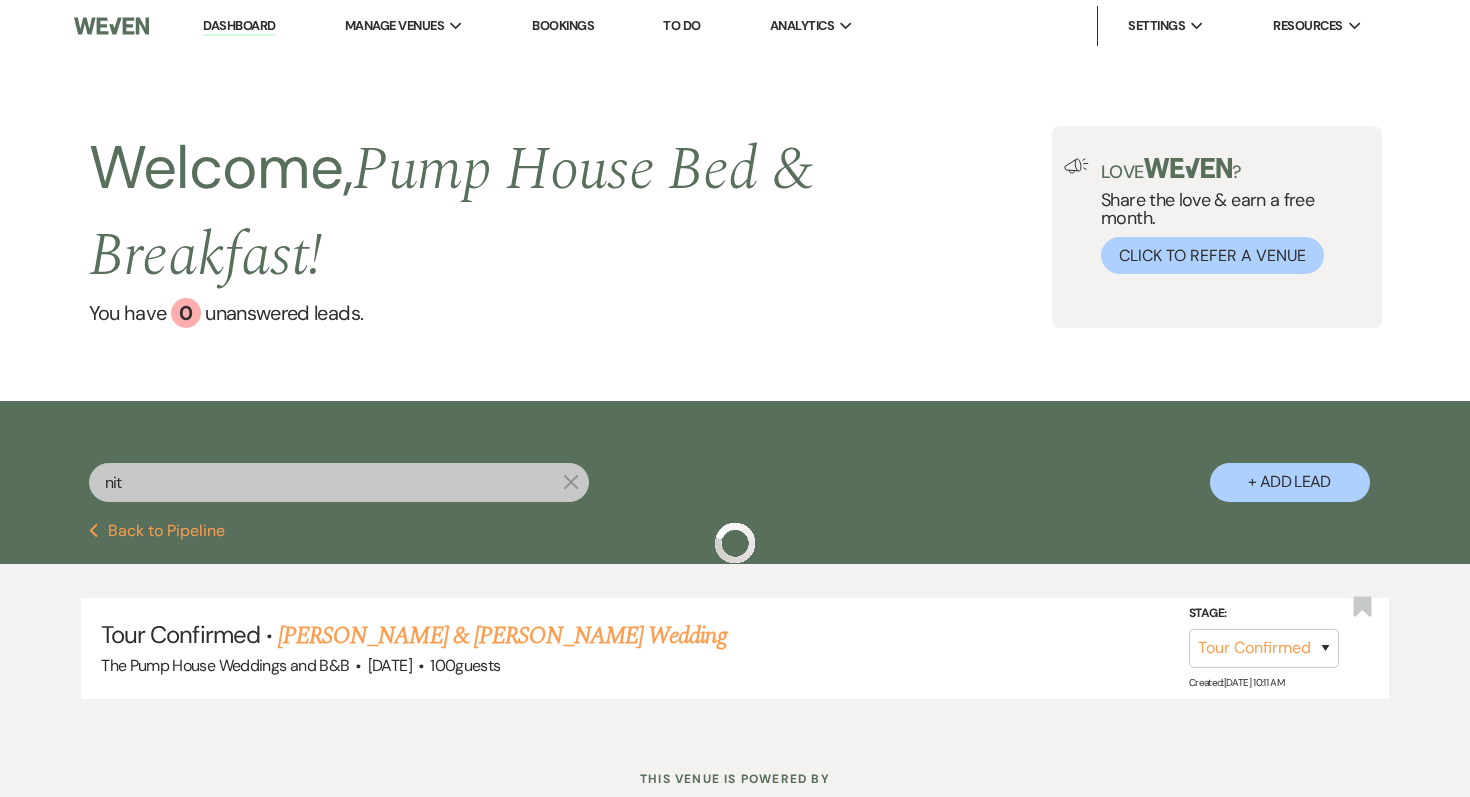 click on "Previous  Back to Pipeline" at bounding box center (157, 531) 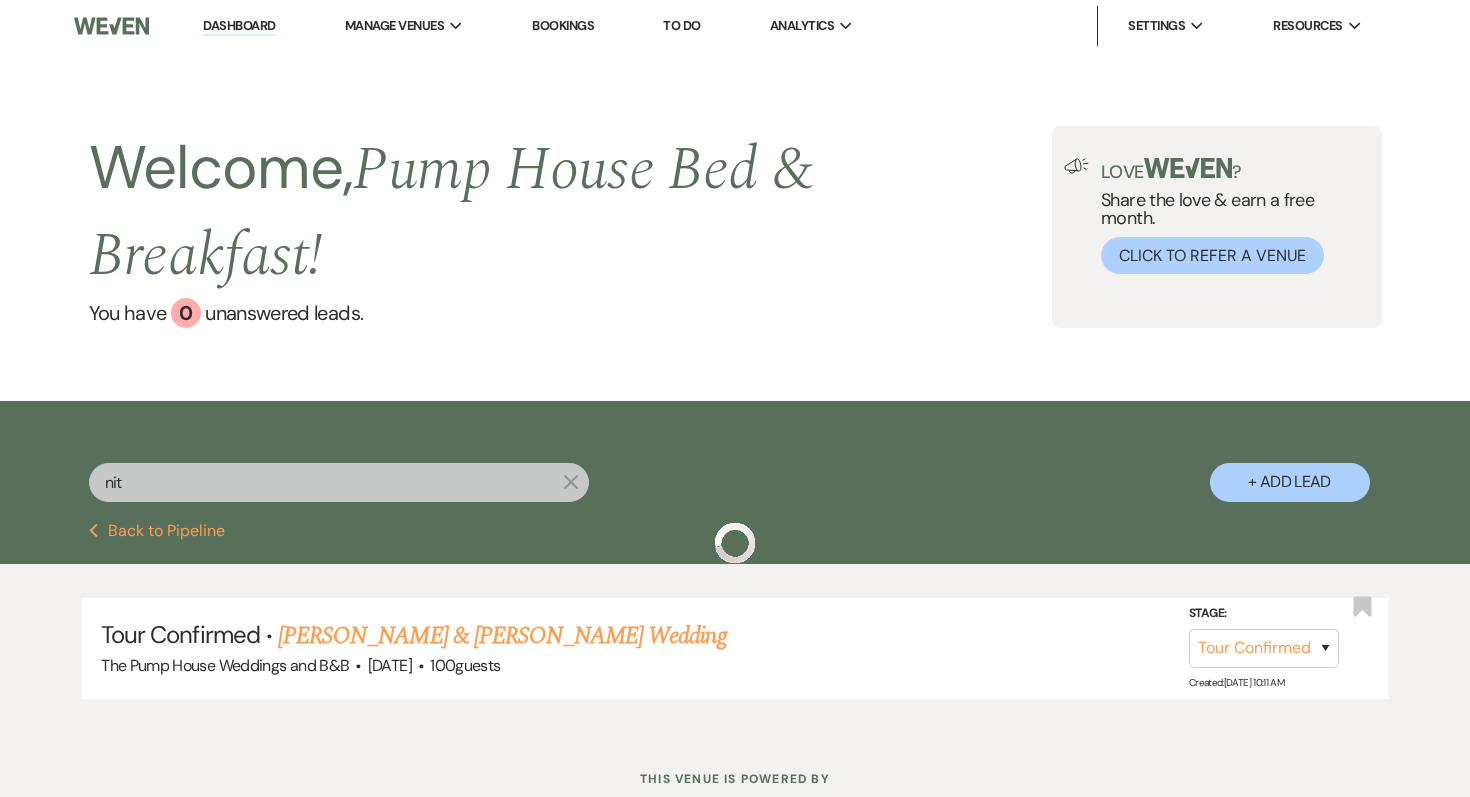 type 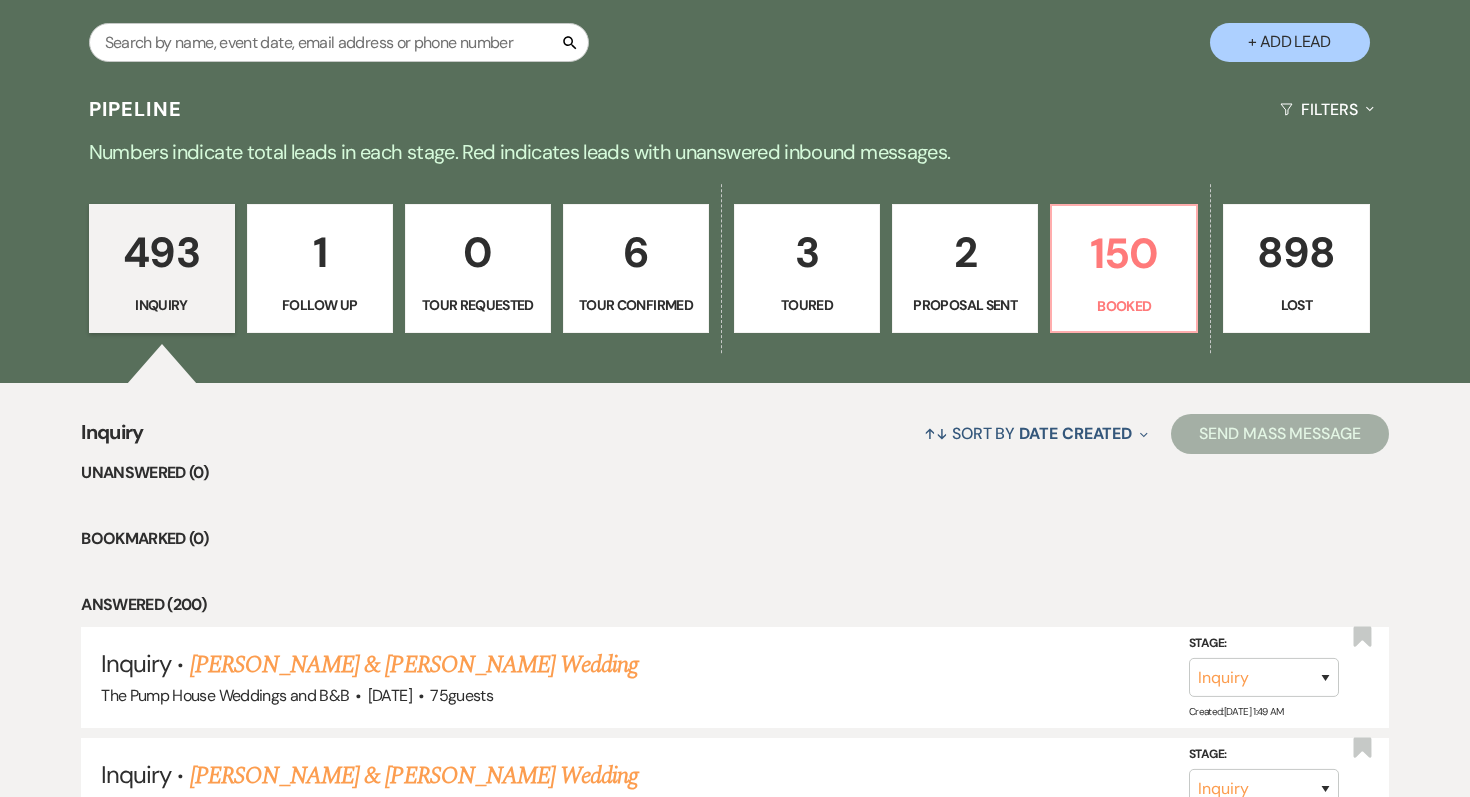 scroll, scrollTop: 490, scrollLeft: 0, axis: vertical 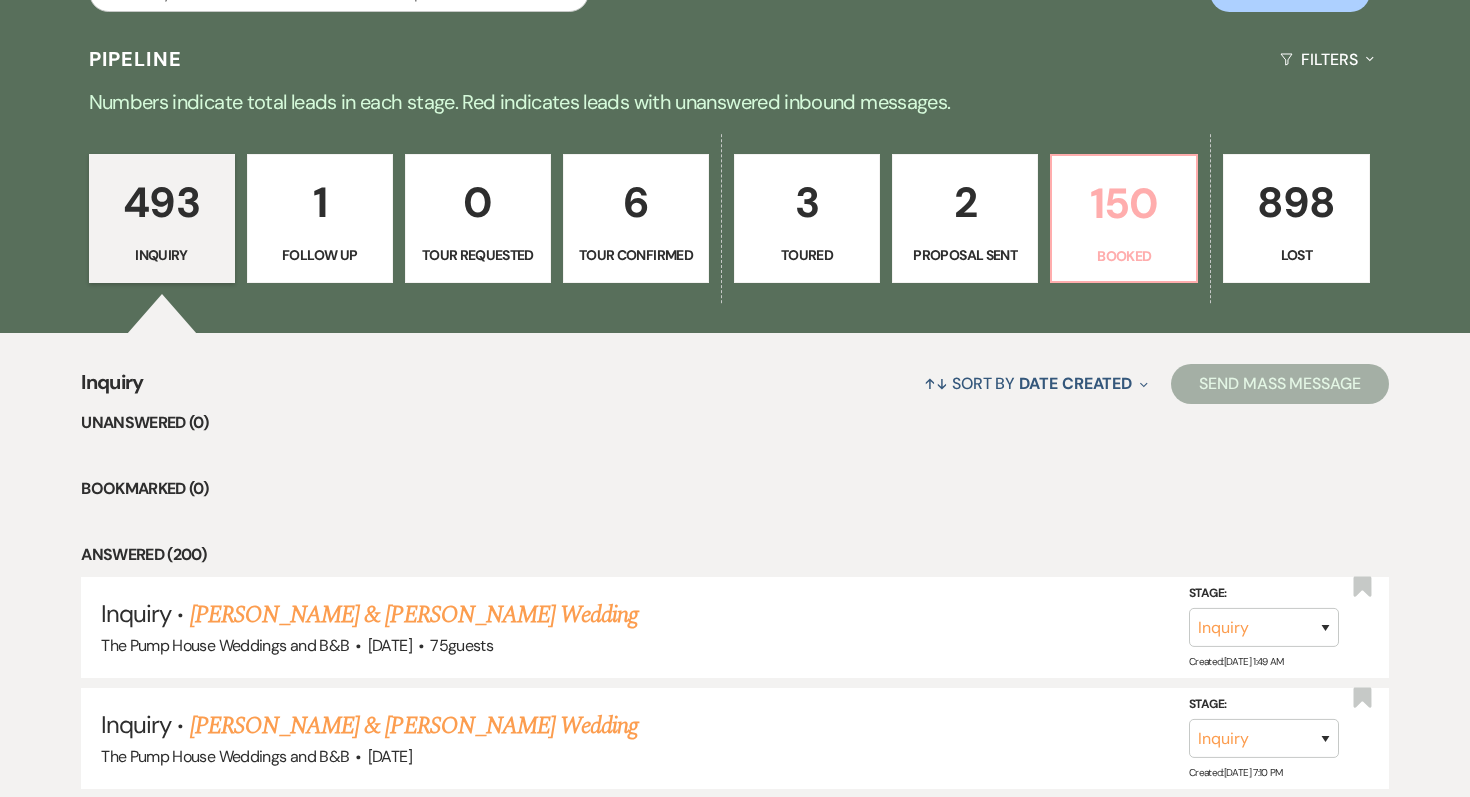 click on "150" at bounding box center [1124, 203] 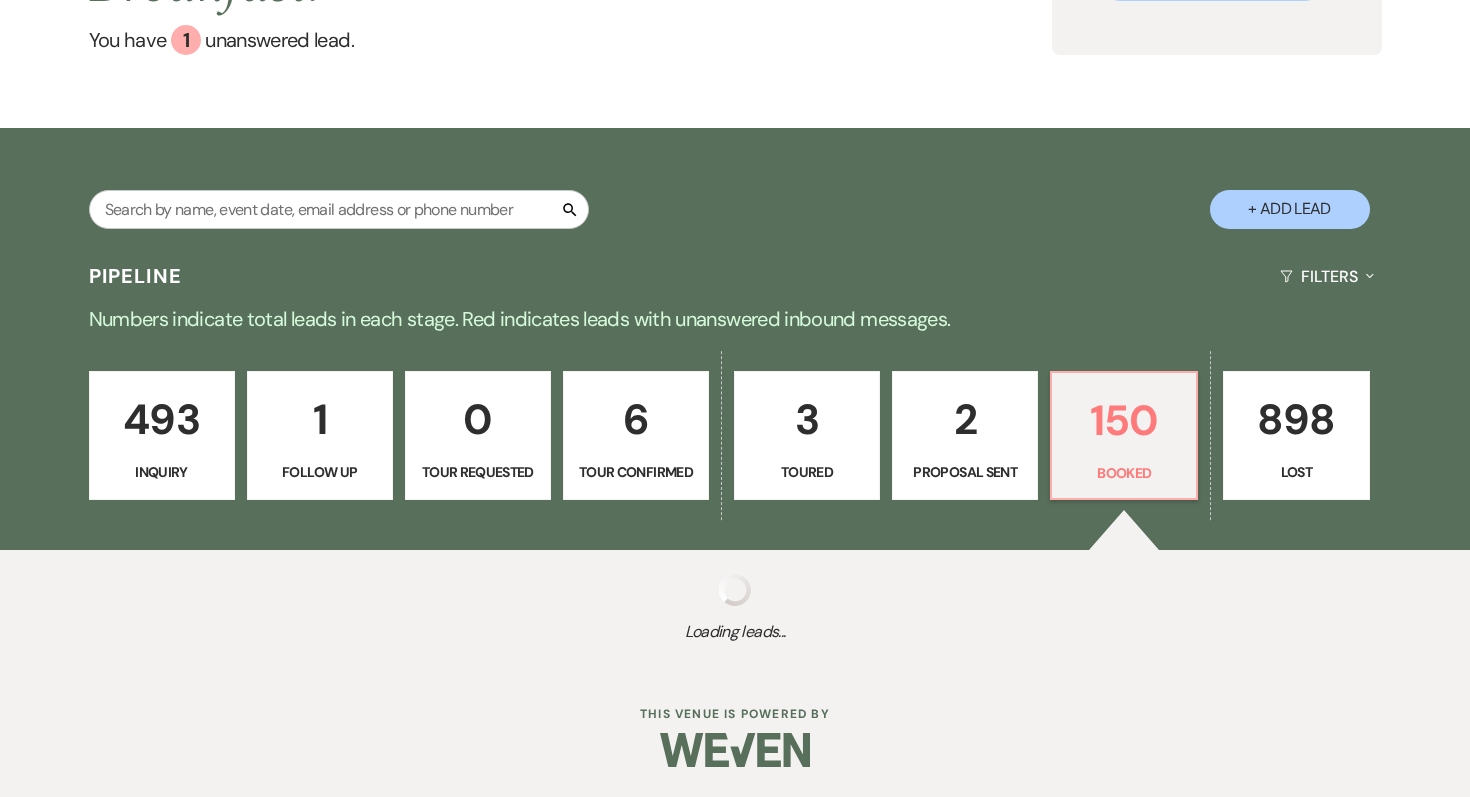 scroll, scrollTop: 275, scrollLeft: 0, axis: vertical 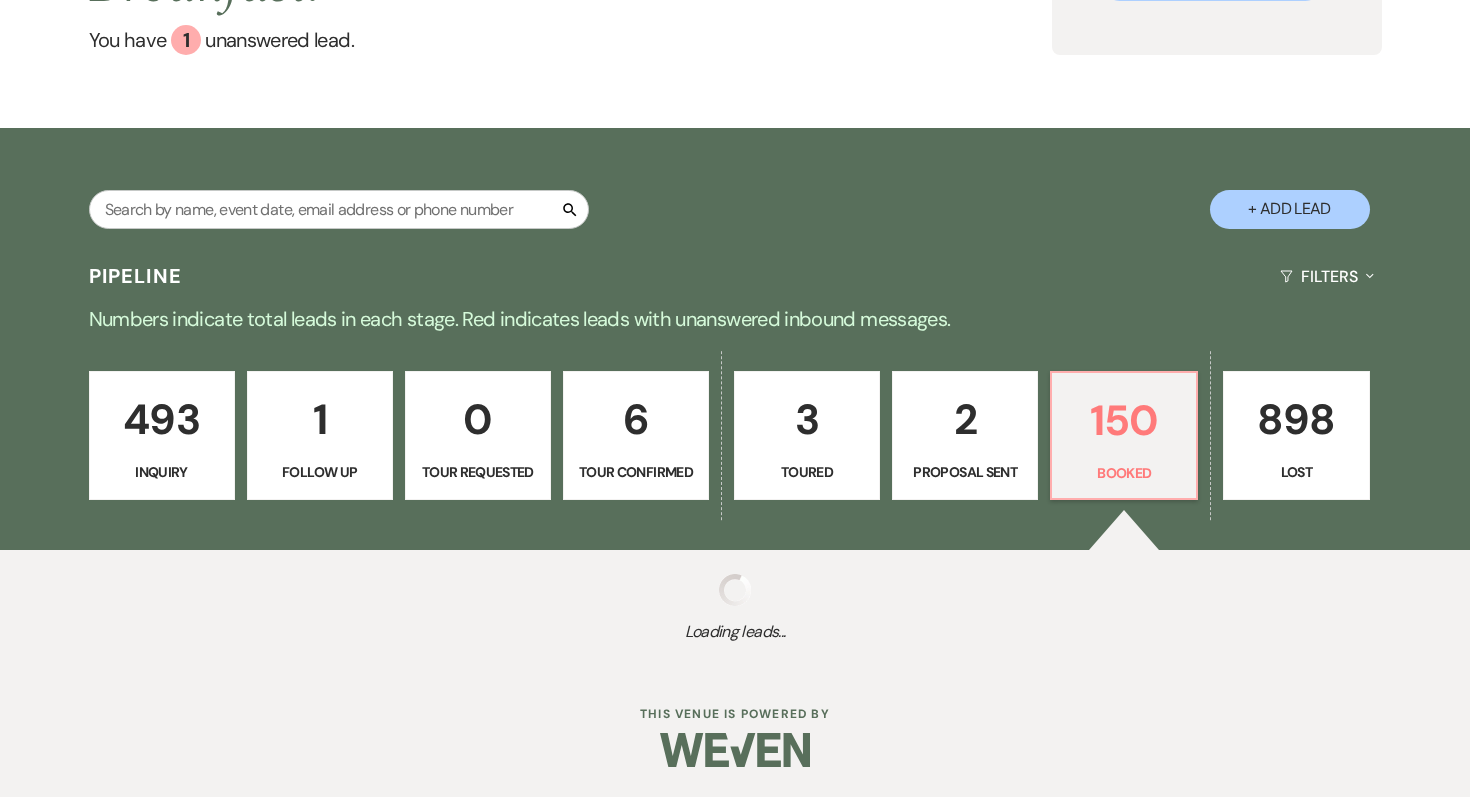 select on "7" 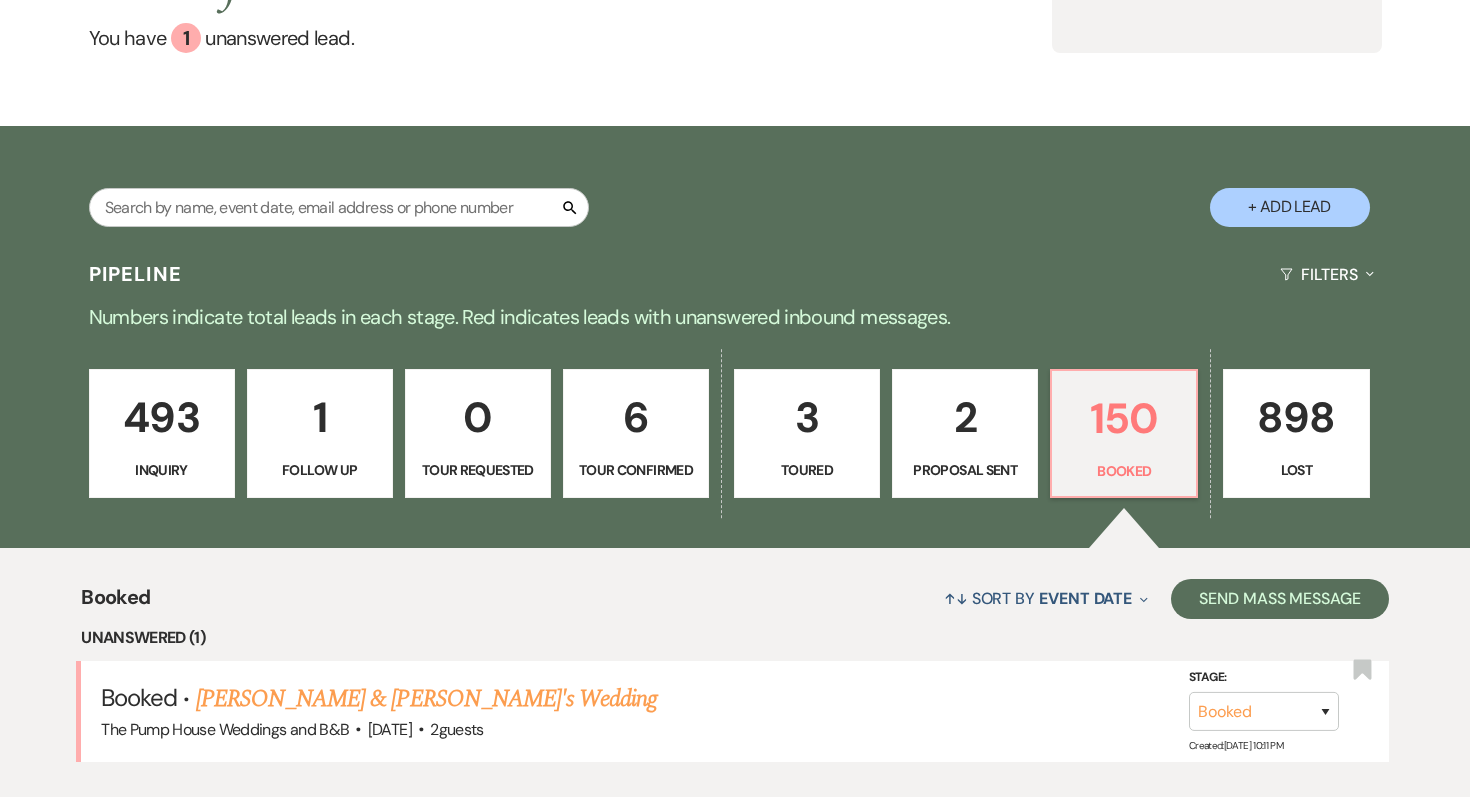 scroll, scrollTop: 490, scrollLeft: 0, axis: vertical 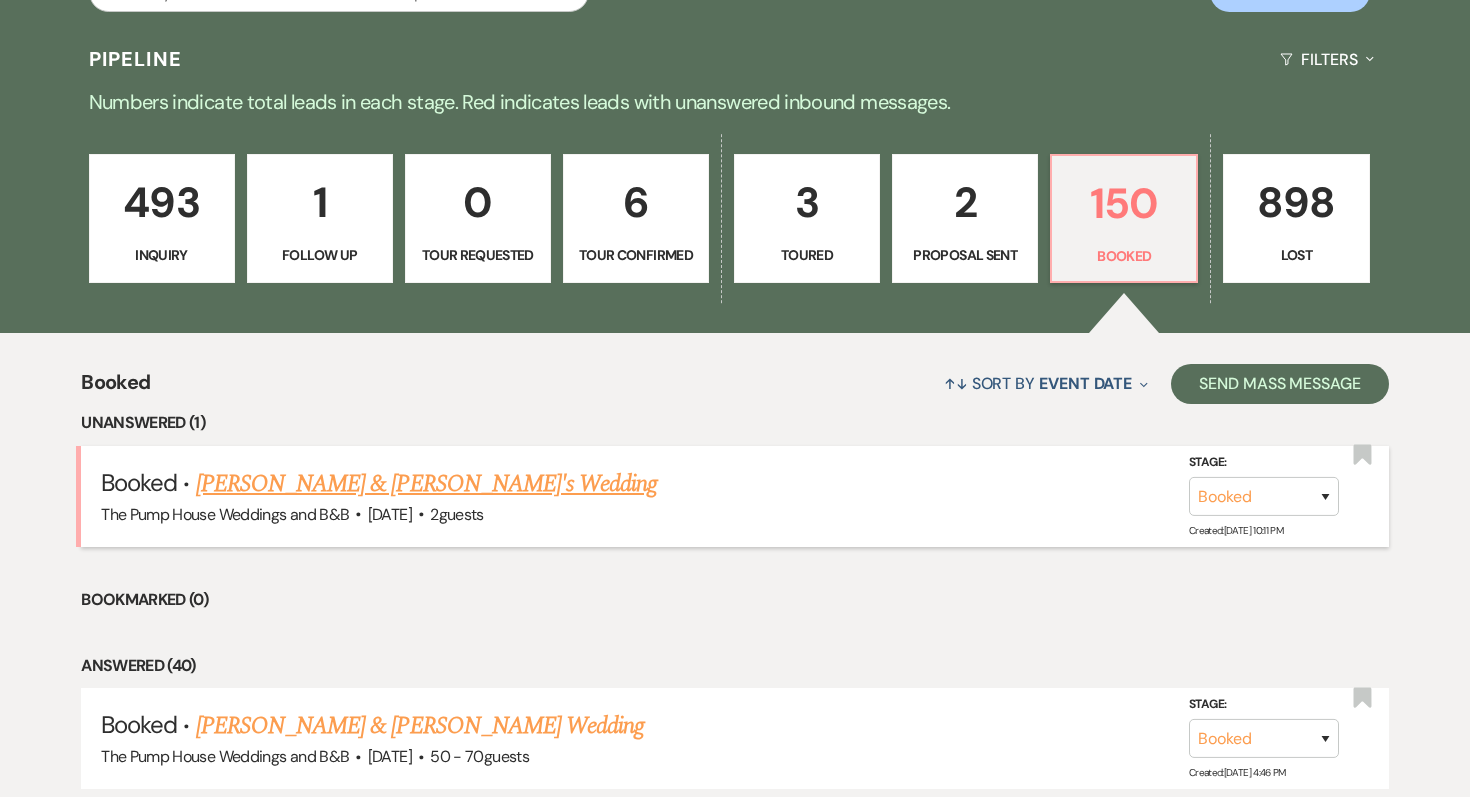 click on "[PERSON_NAME] & [PERSON_NAME]'s Wedding" at bounding box center (427, 484) 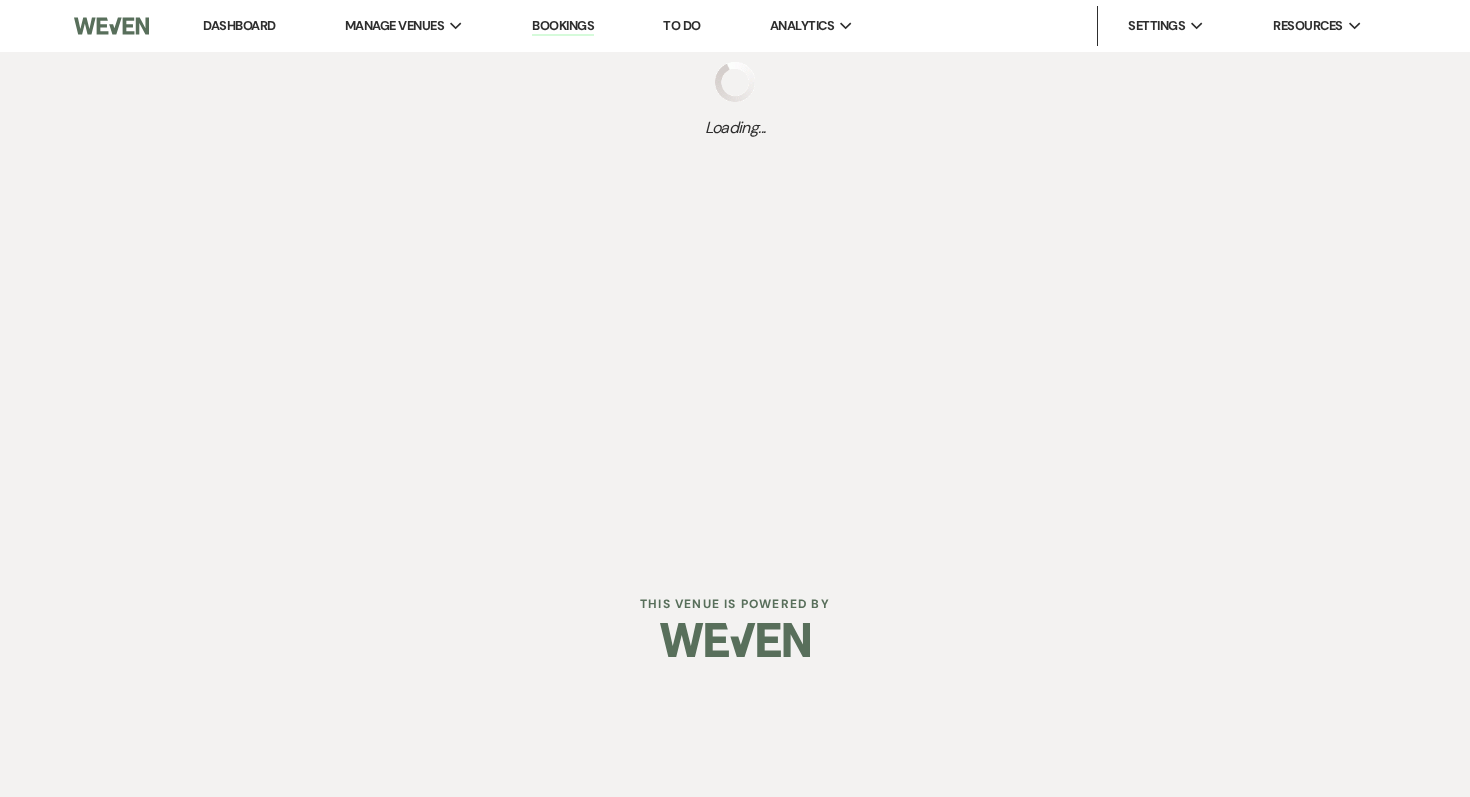 scroll, scrollTop: 0, scrollLeft: 0, axis: both 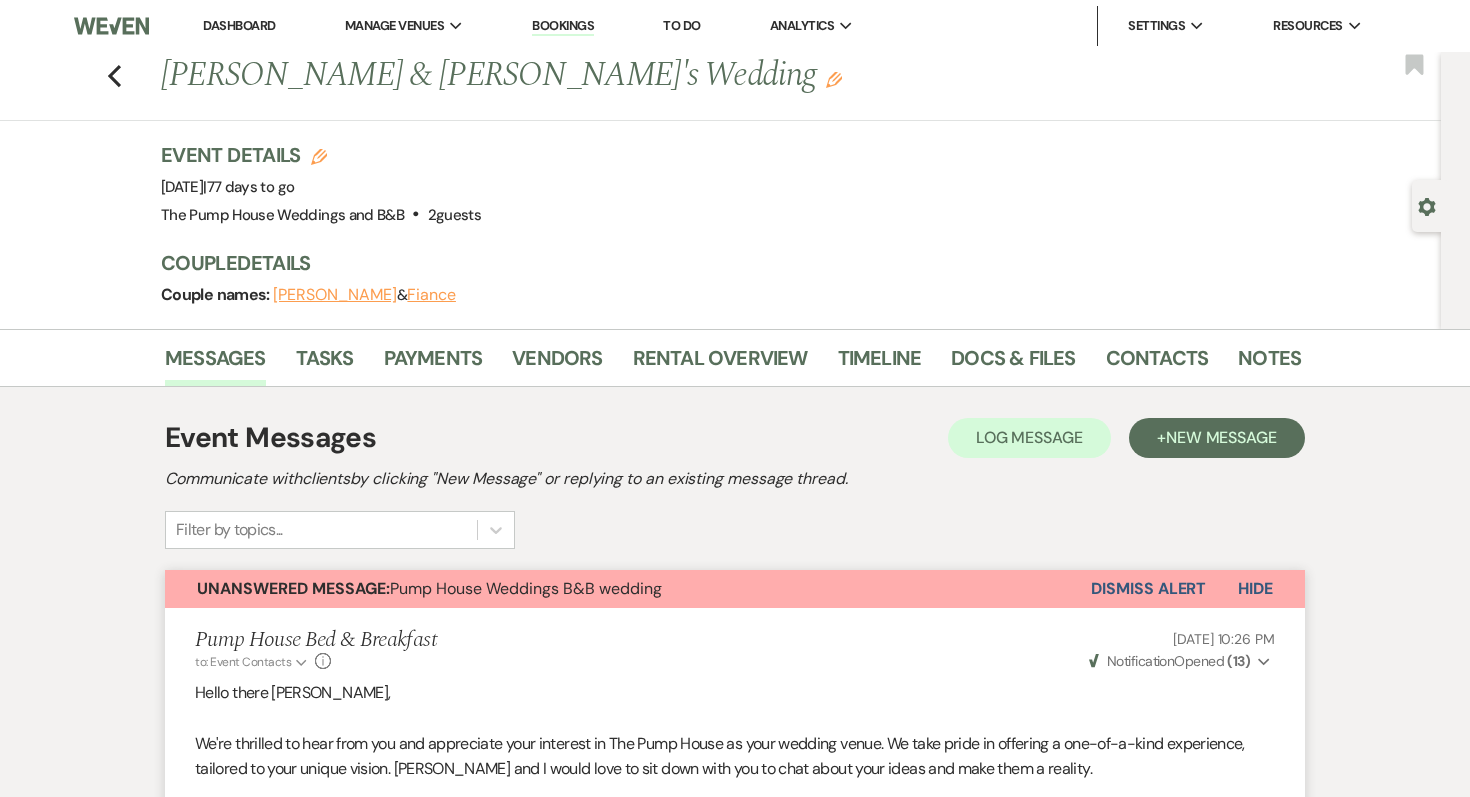 click on "Dashboard" at bounding box center [239, 25] 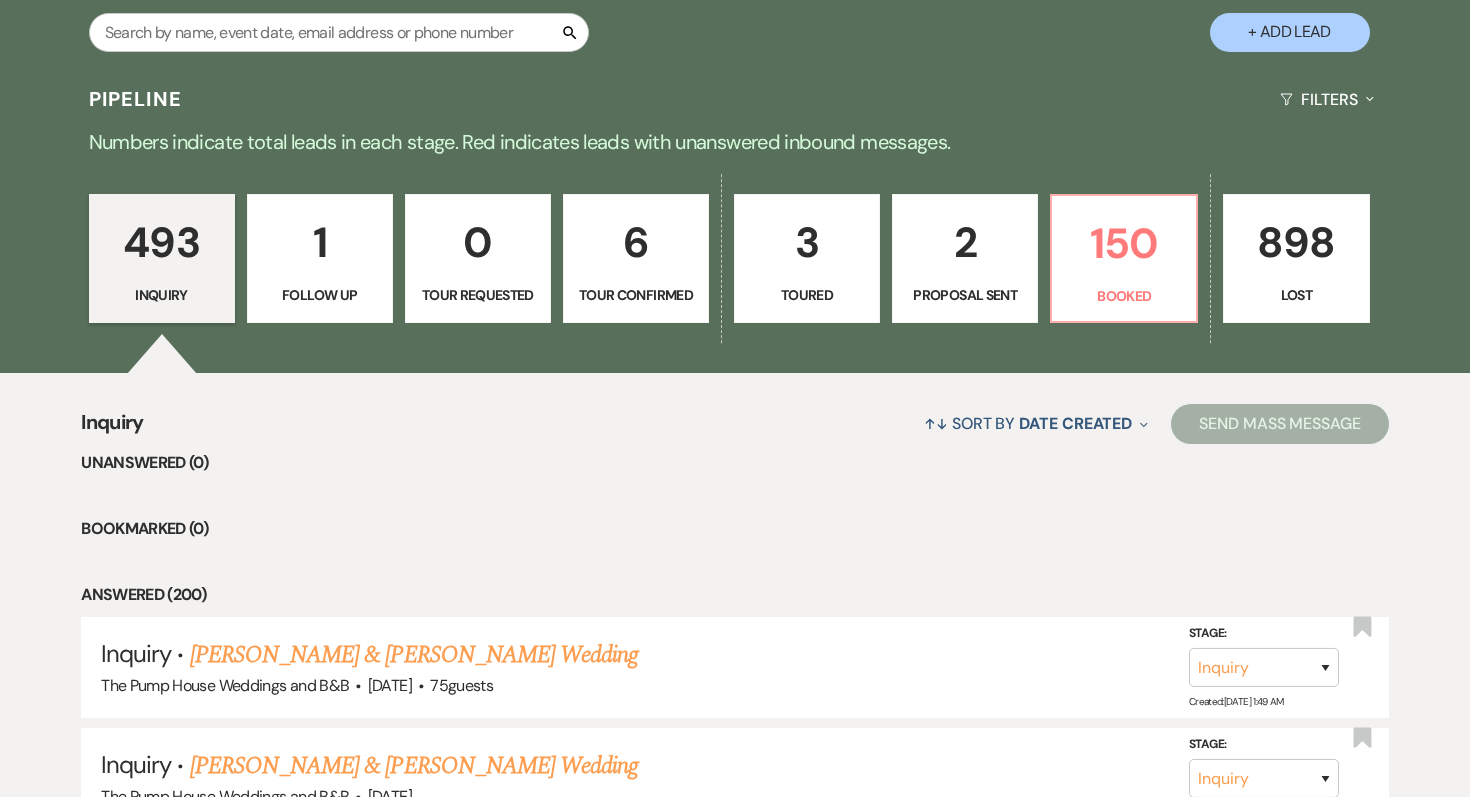 scroll, scrollTop: 455, scrollLeft: 0, axis: vertical 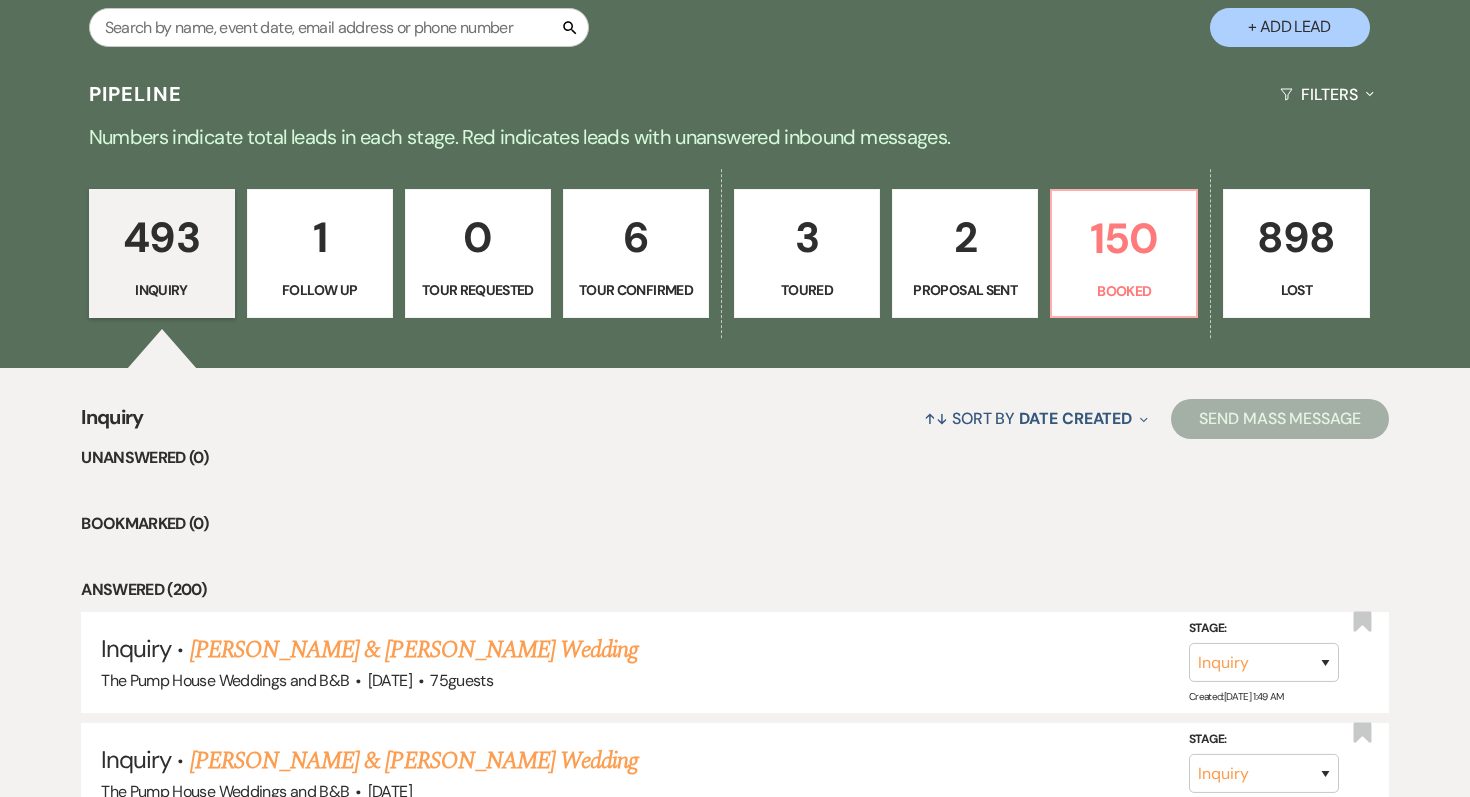 click on "6" at bounding box center [636, 237] 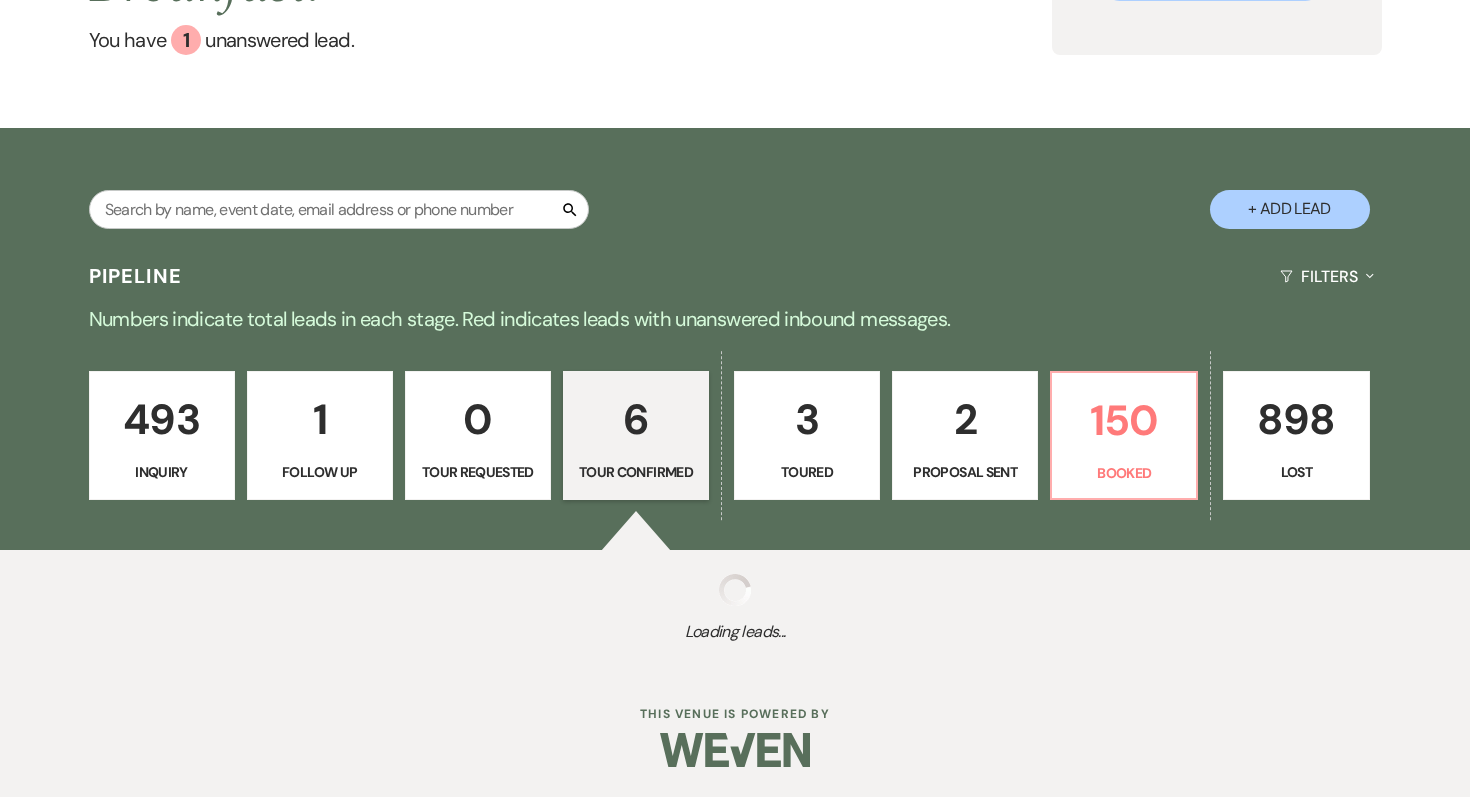 select on "4" 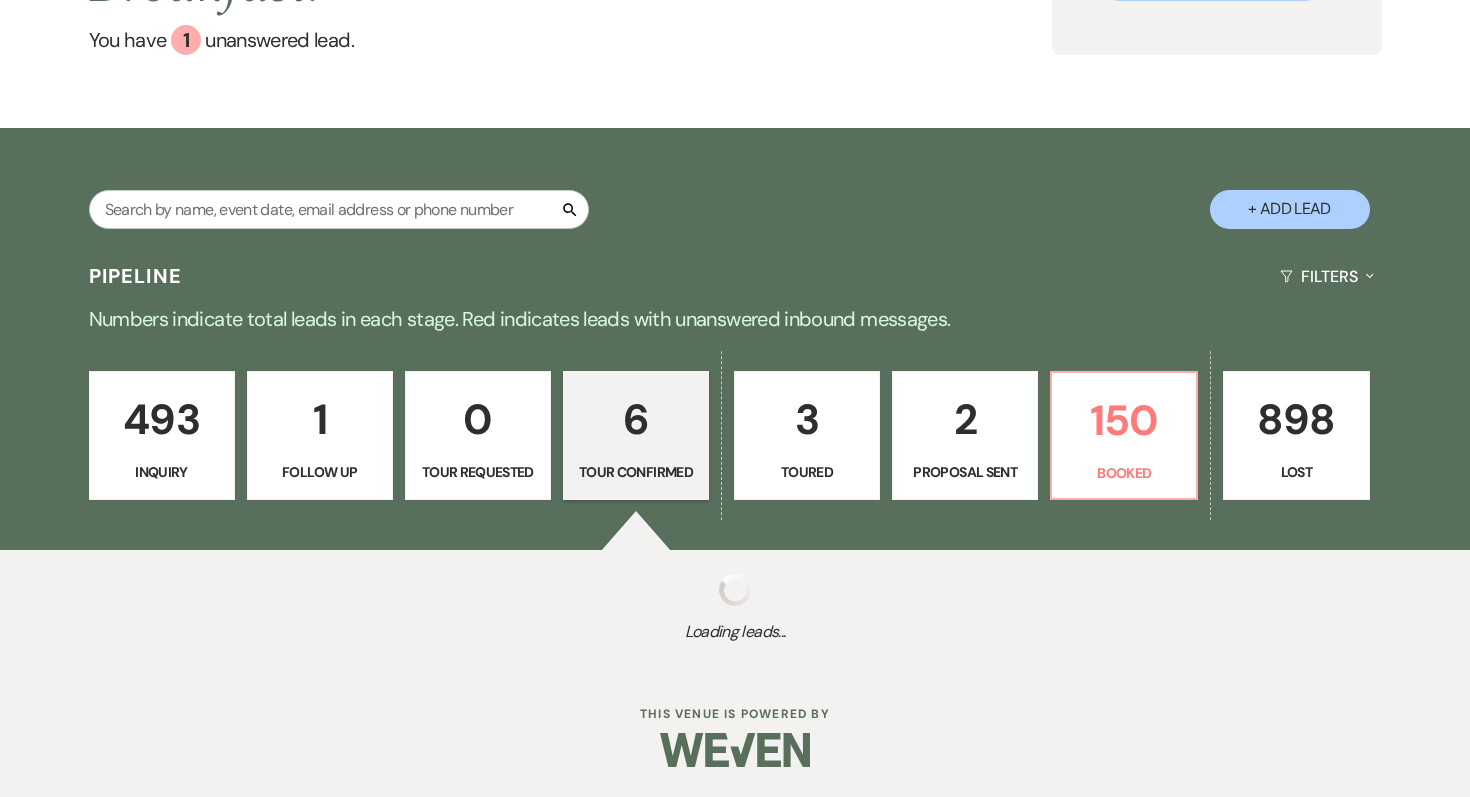 select on "4" 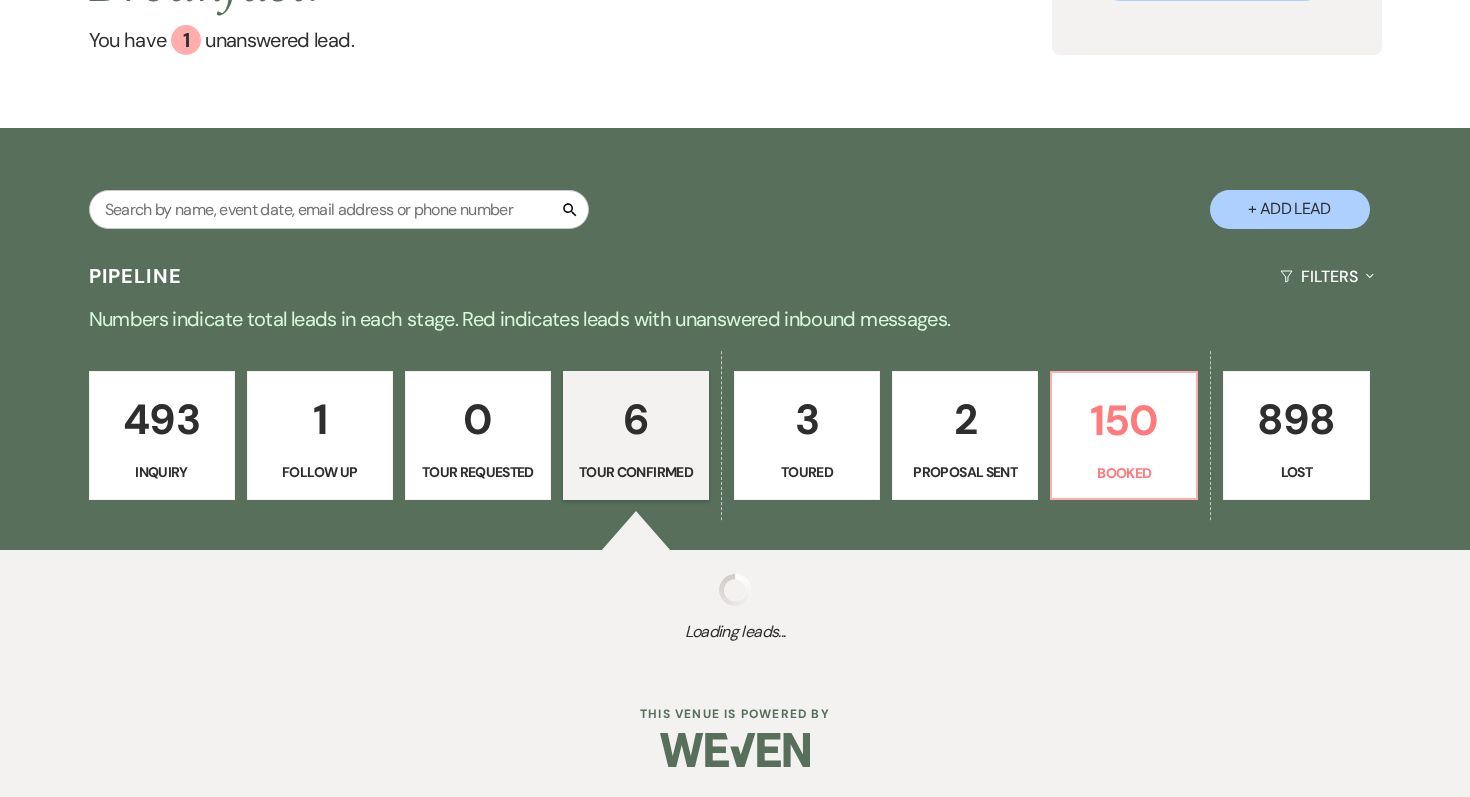 select on "4" 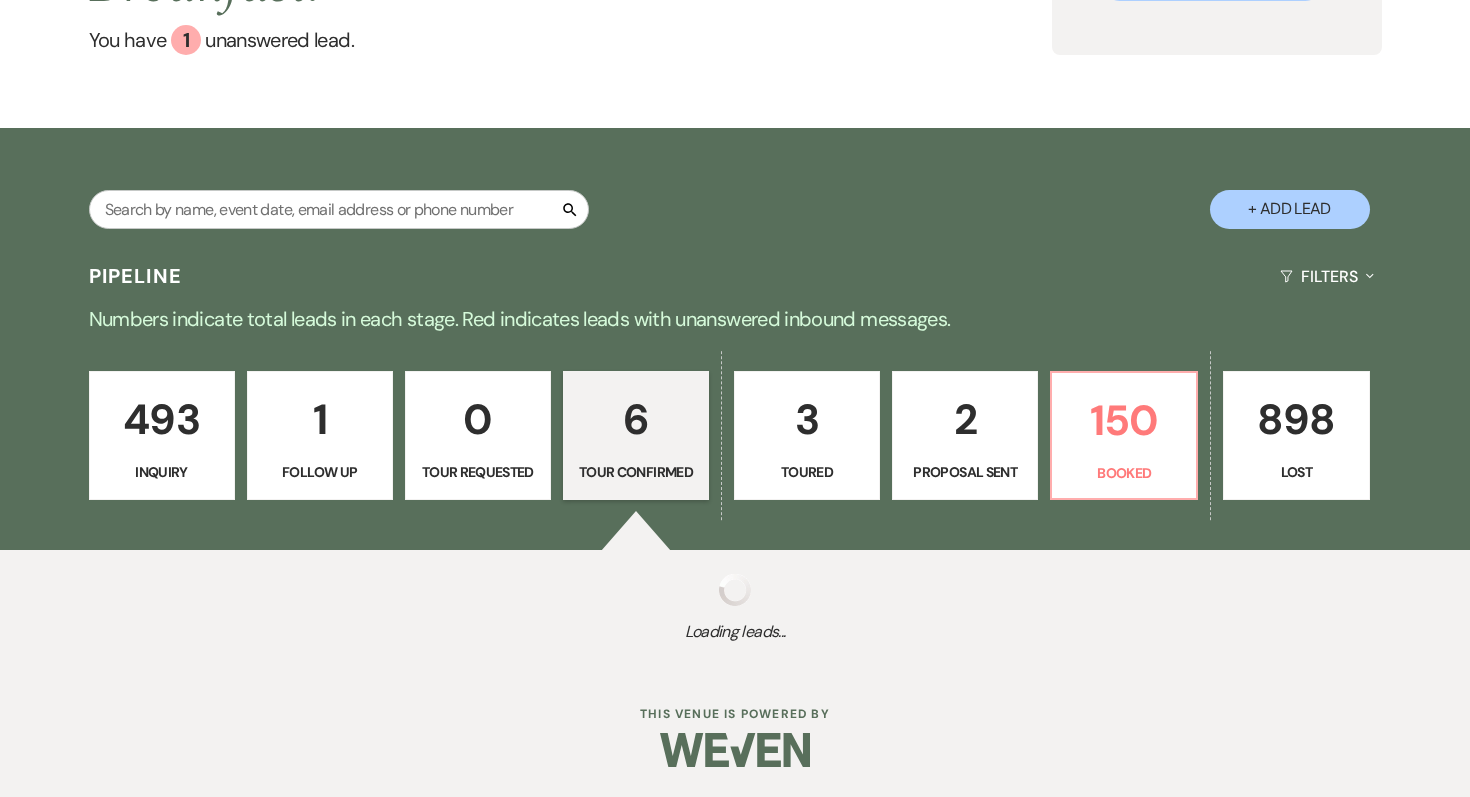 select on "4" 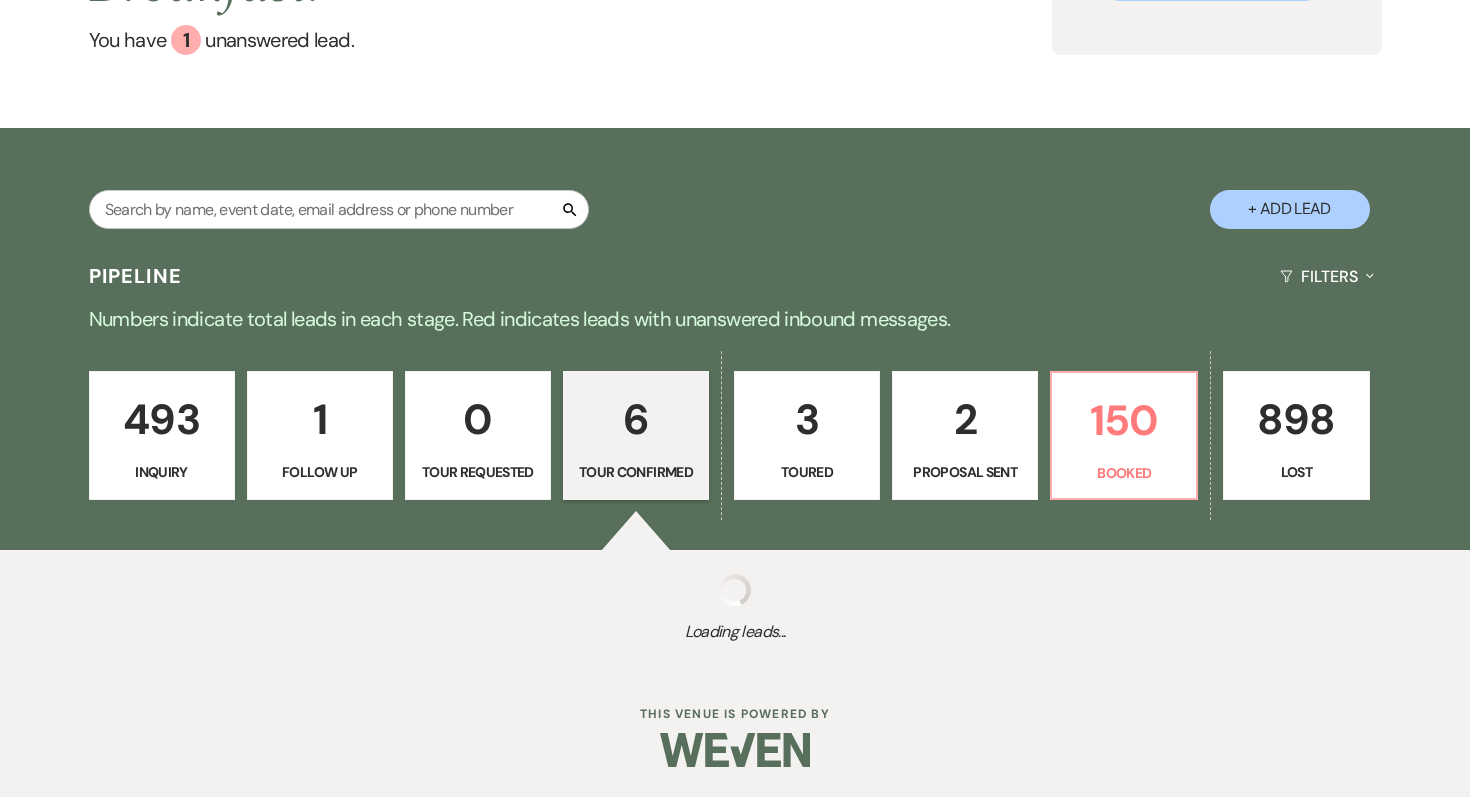 select on "4" 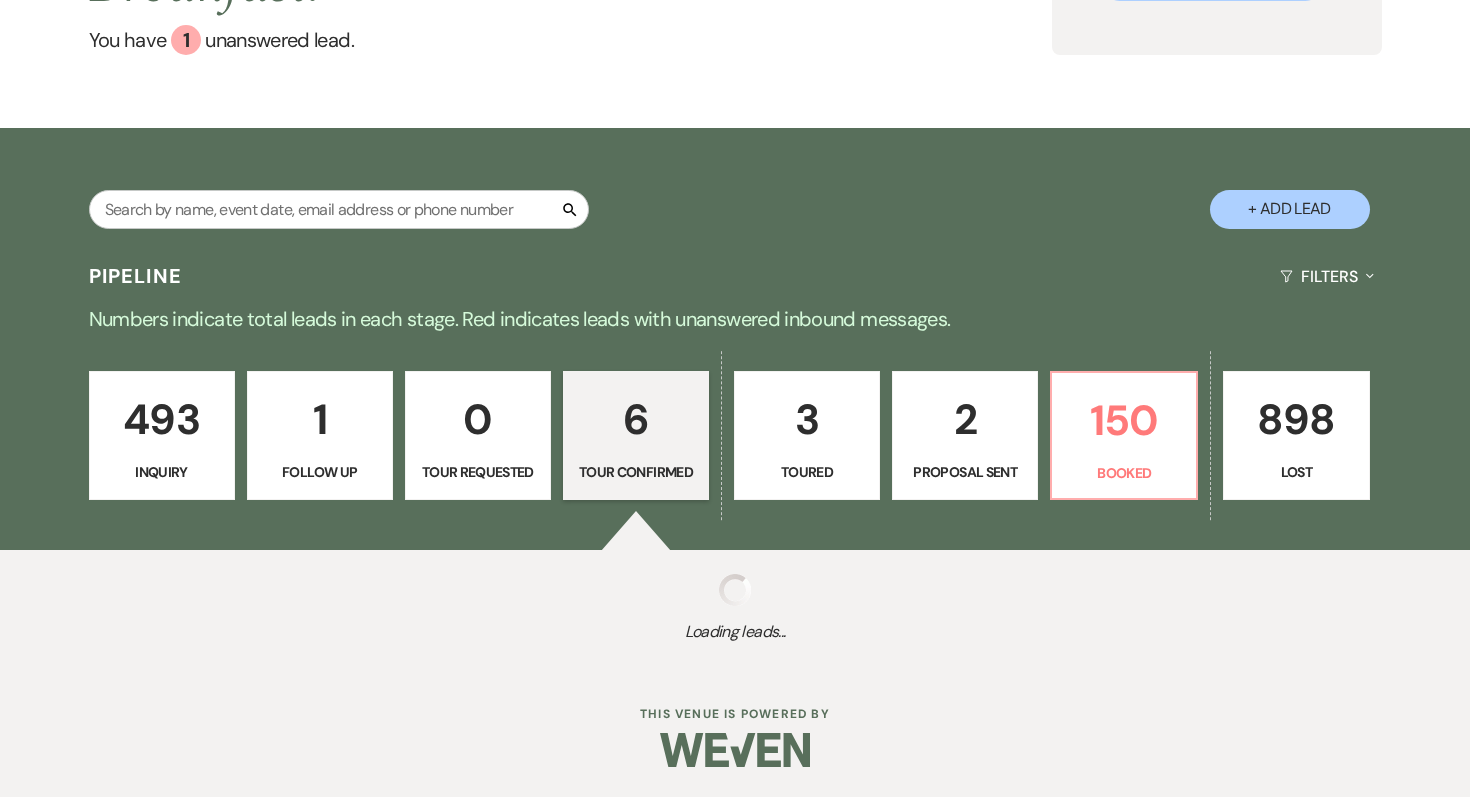 select on "4" 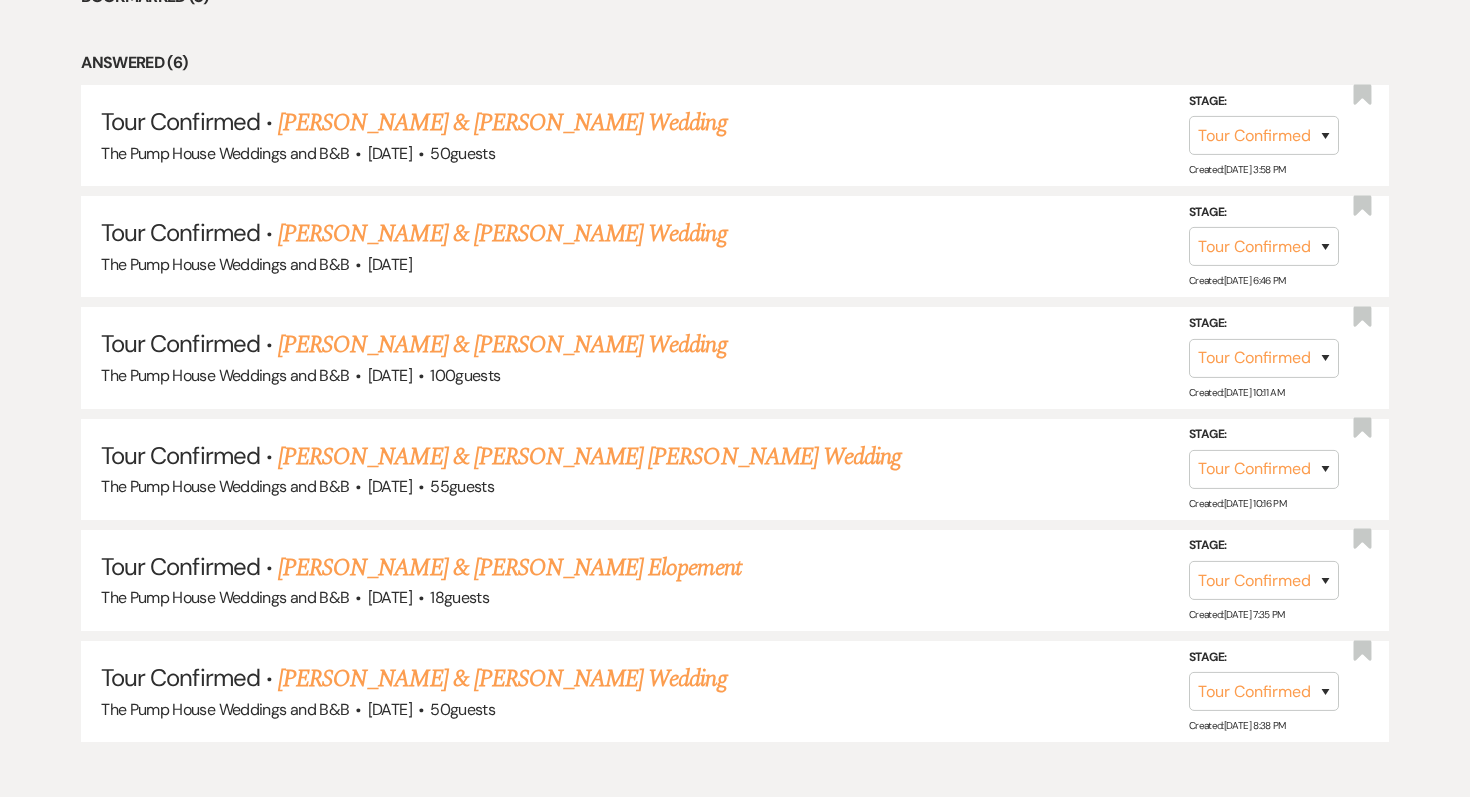 scroll, scrollTop: 984, scrollLeft: 0, axis: vertical 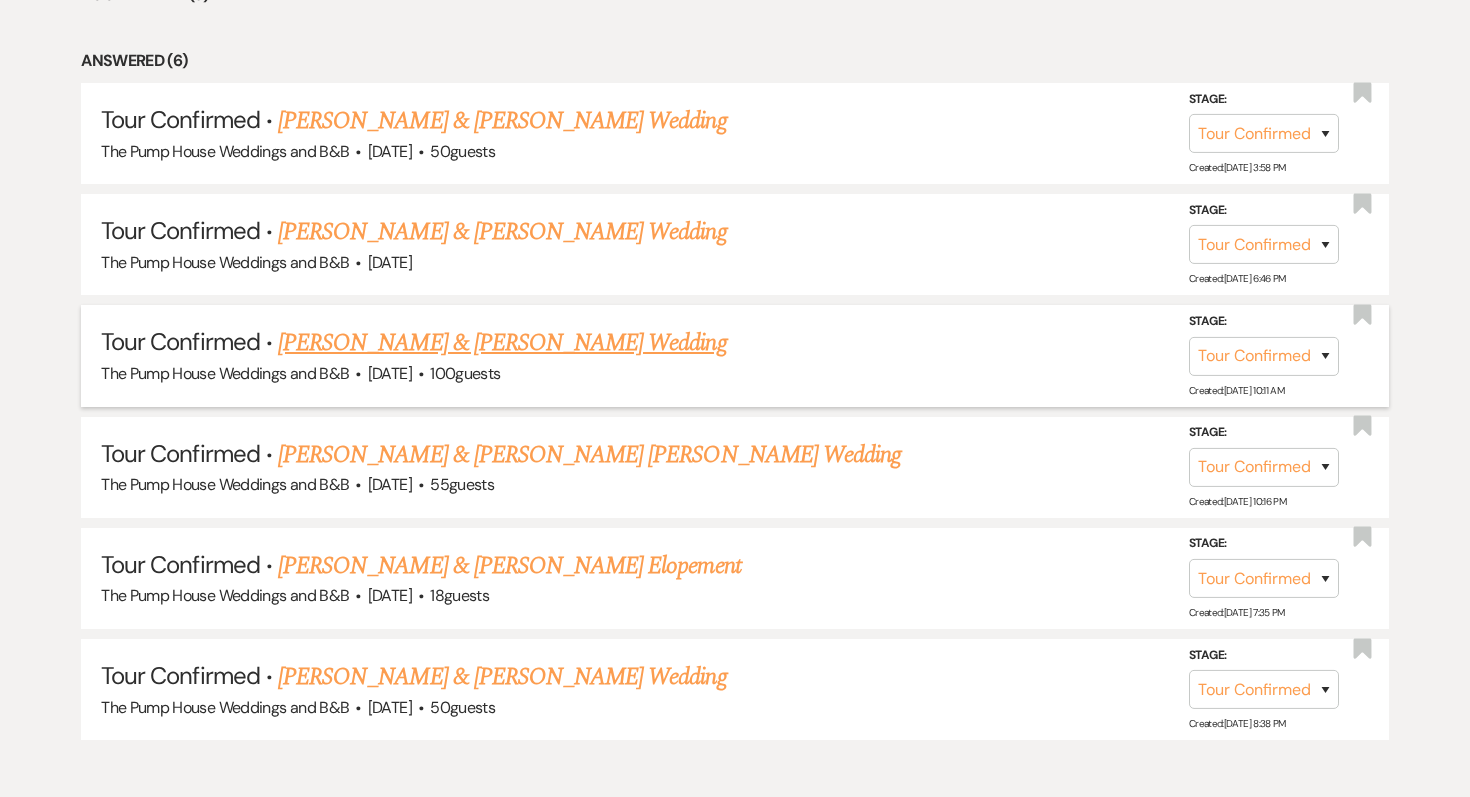 click on "[PERSON_NAME] & [PERSON_NAME] Wedding" at bounding box center [502, 343] 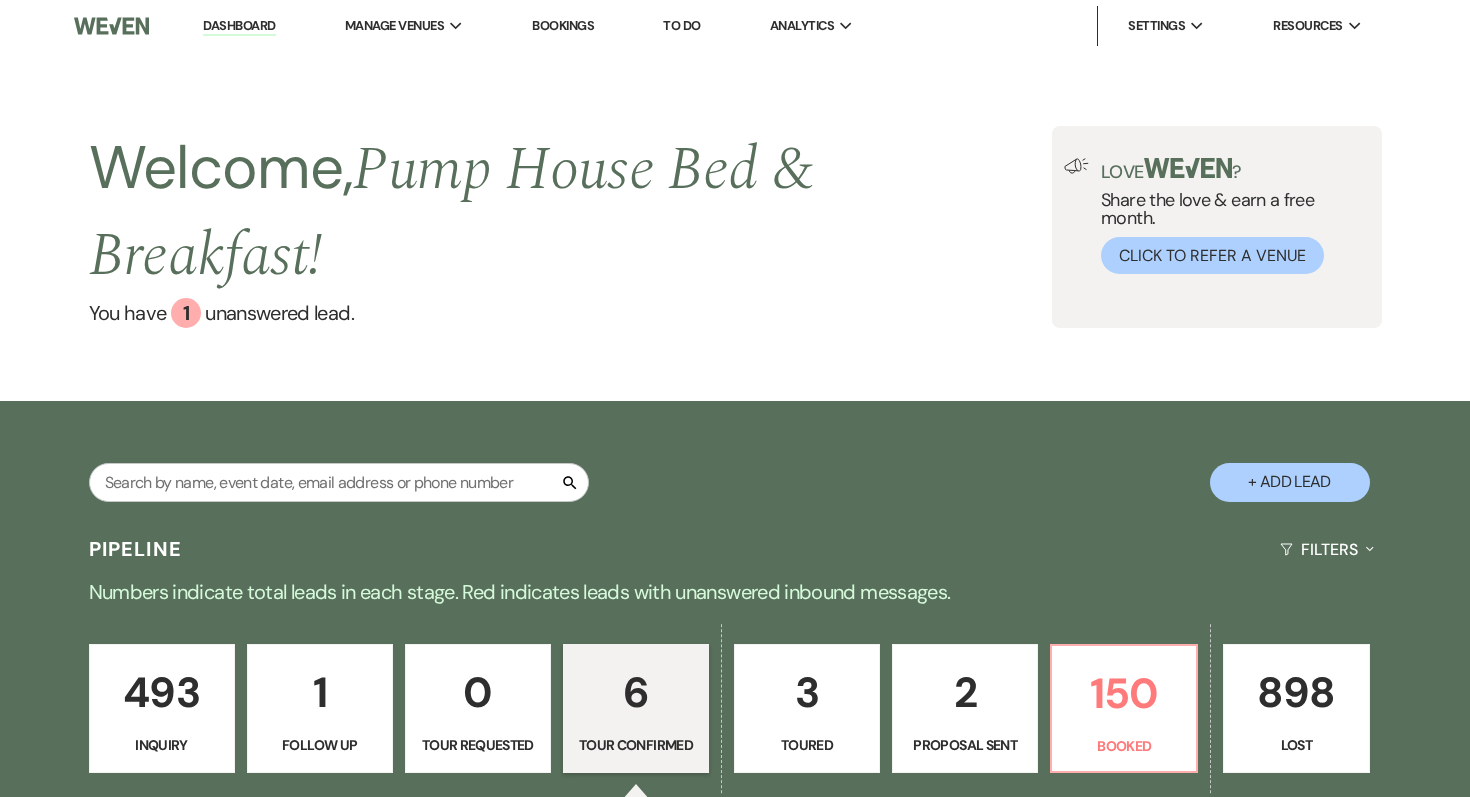 select on "4" 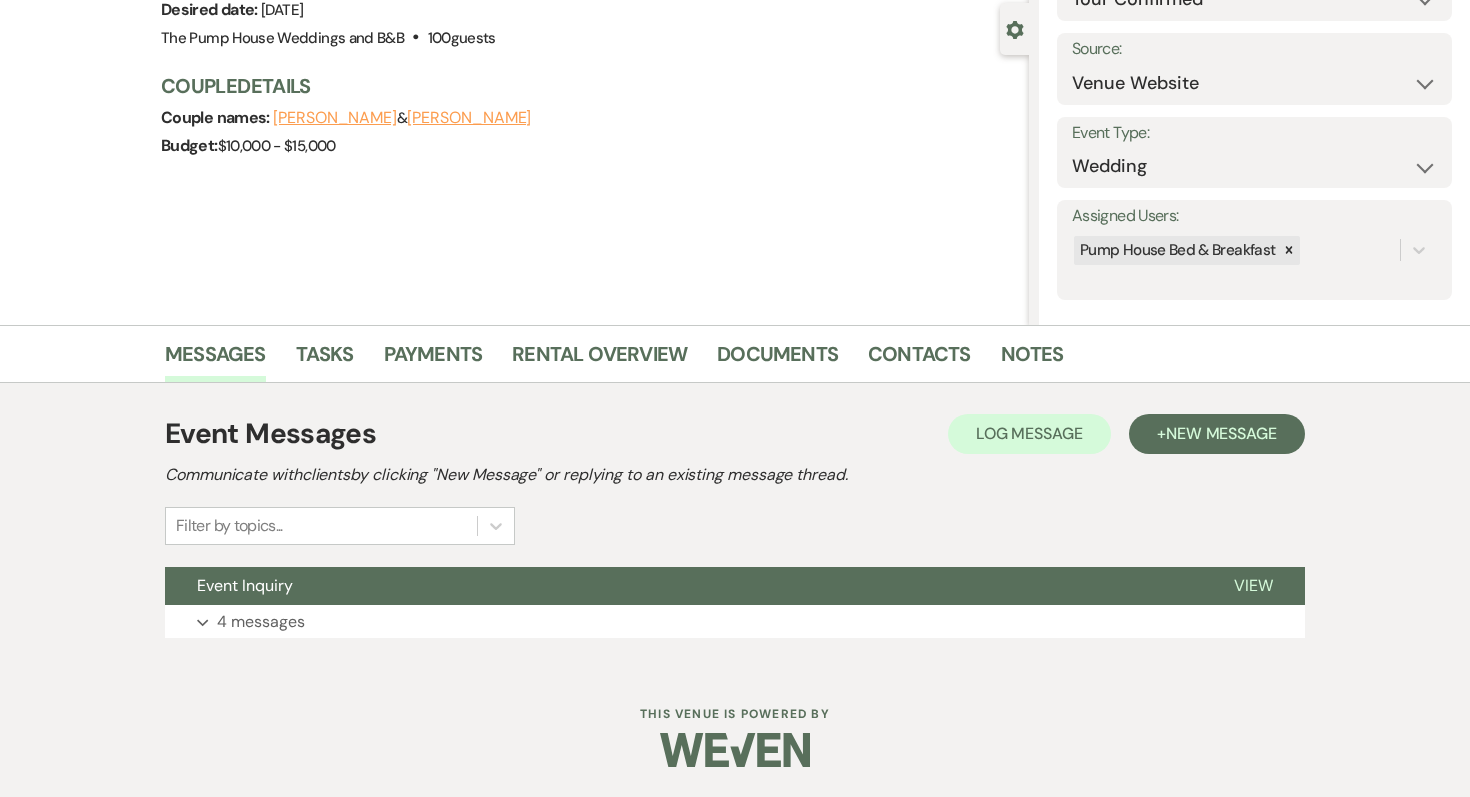 scroll, scrollTop: 177, scrollLeft: 0, axis: vertical 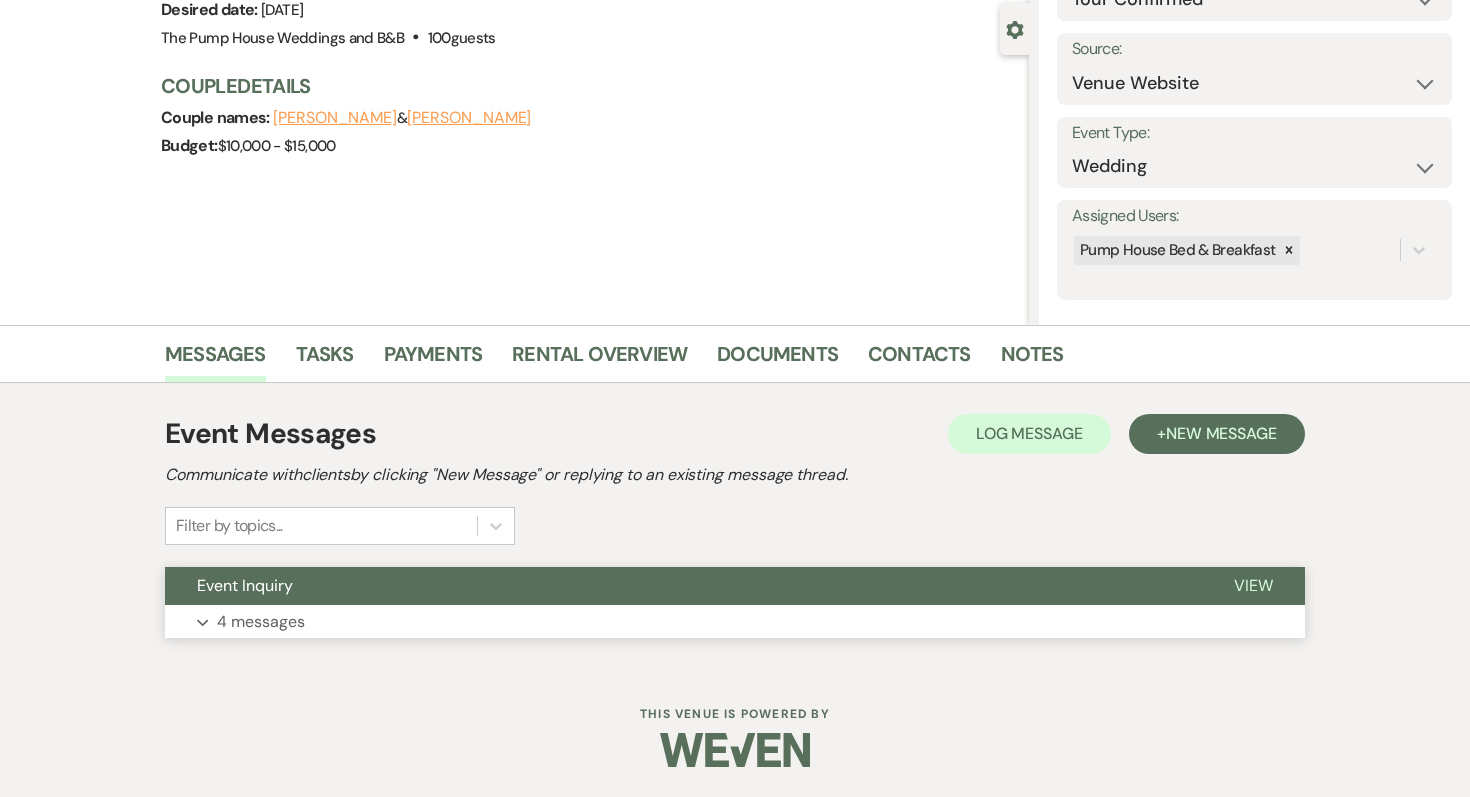 click on "Expand 4 messages" at bounding box center [735, 622] 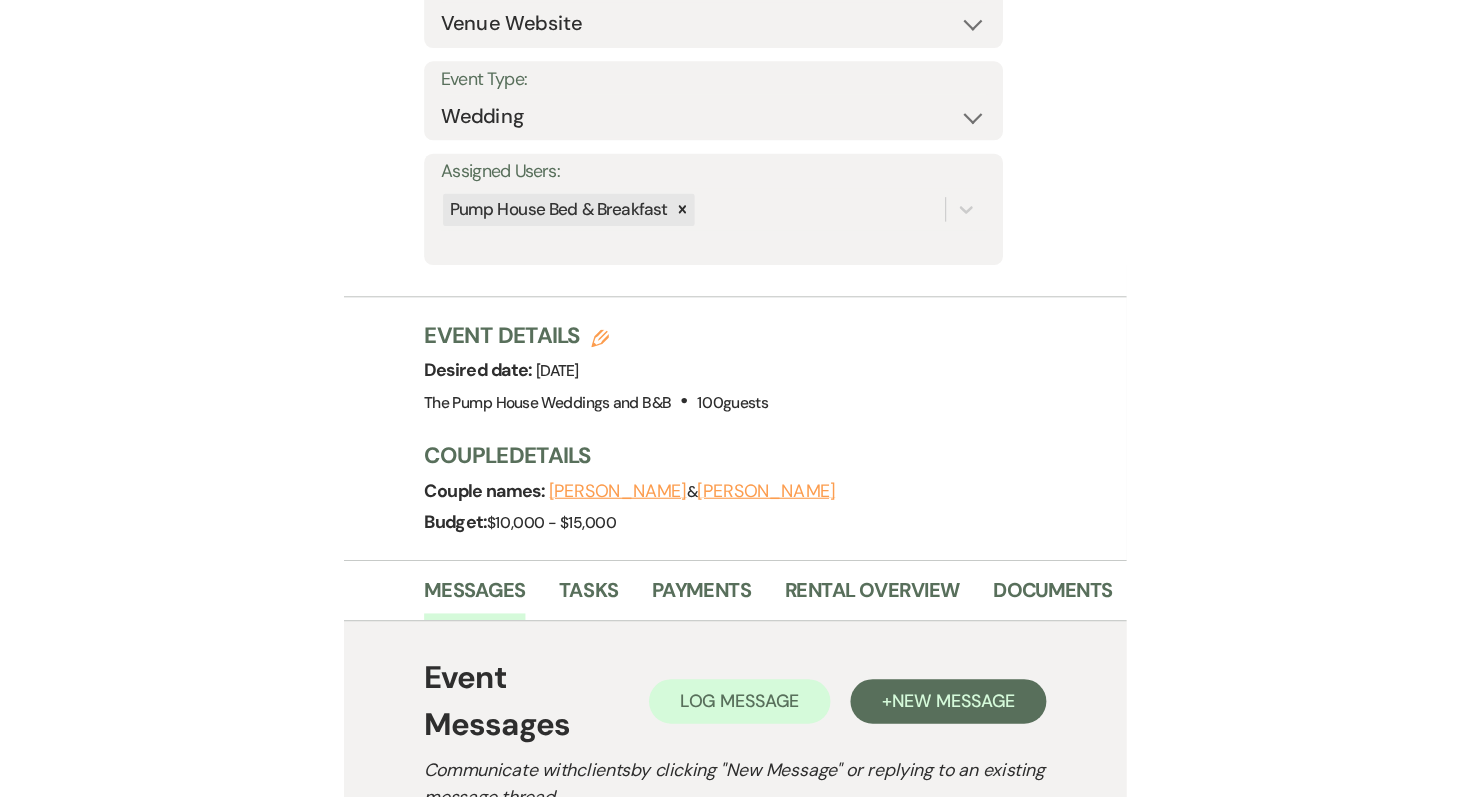 scroll, scrollTop: 0, scrollLeft: 0, axis: both 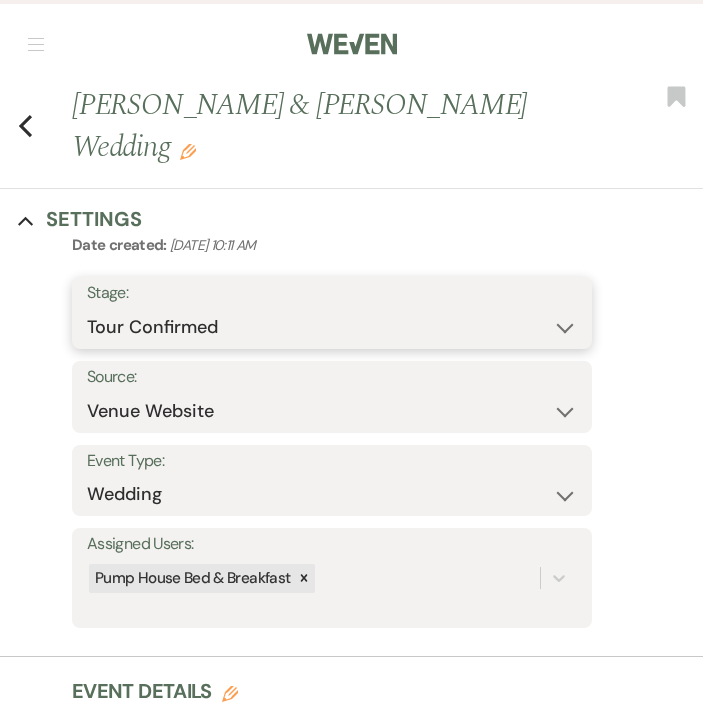 click on "Inquiry Follow Up Tour Requested Tour Confirmed Toured Proposal Sent Booked Lost" at bounding box center (332, 327) 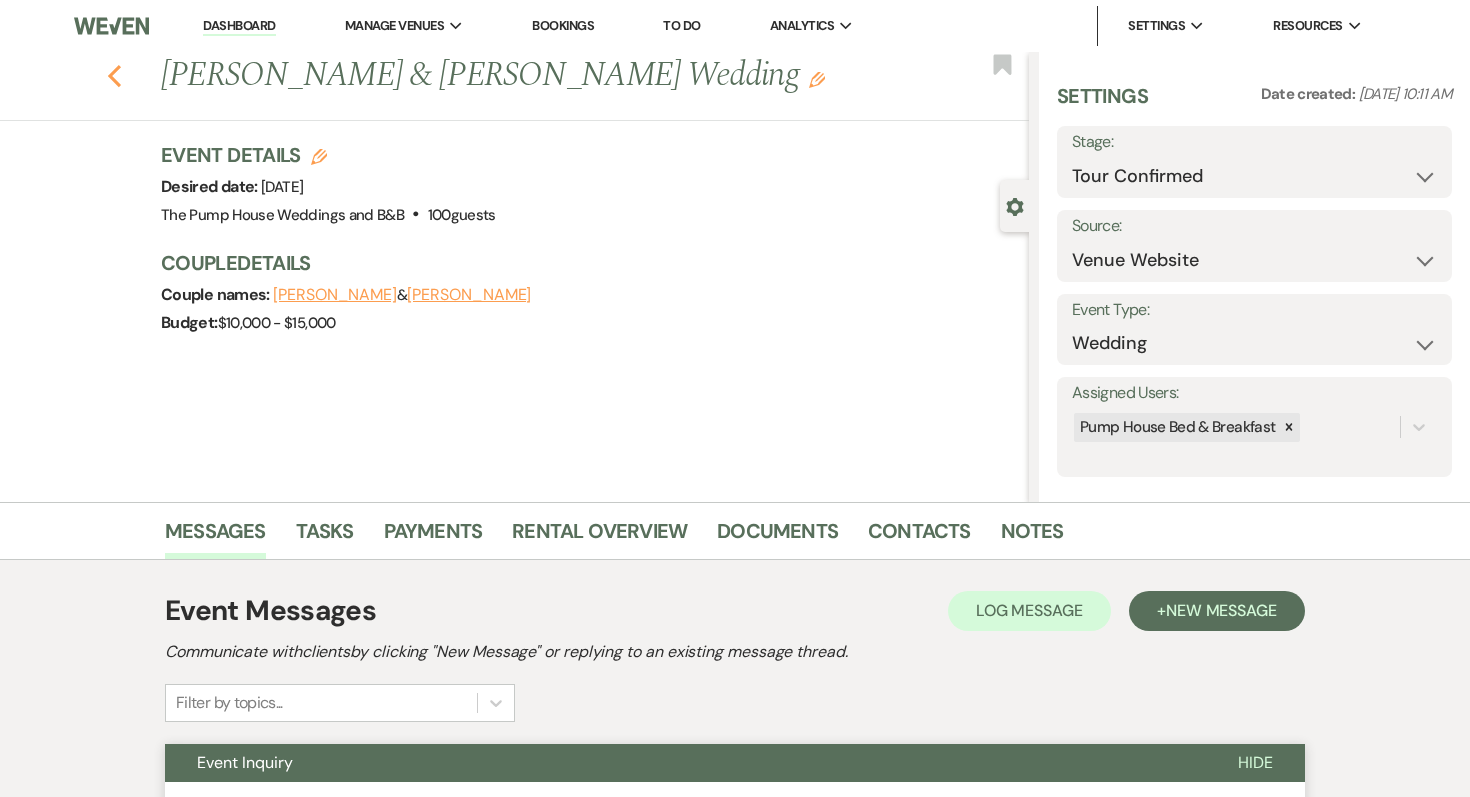 click 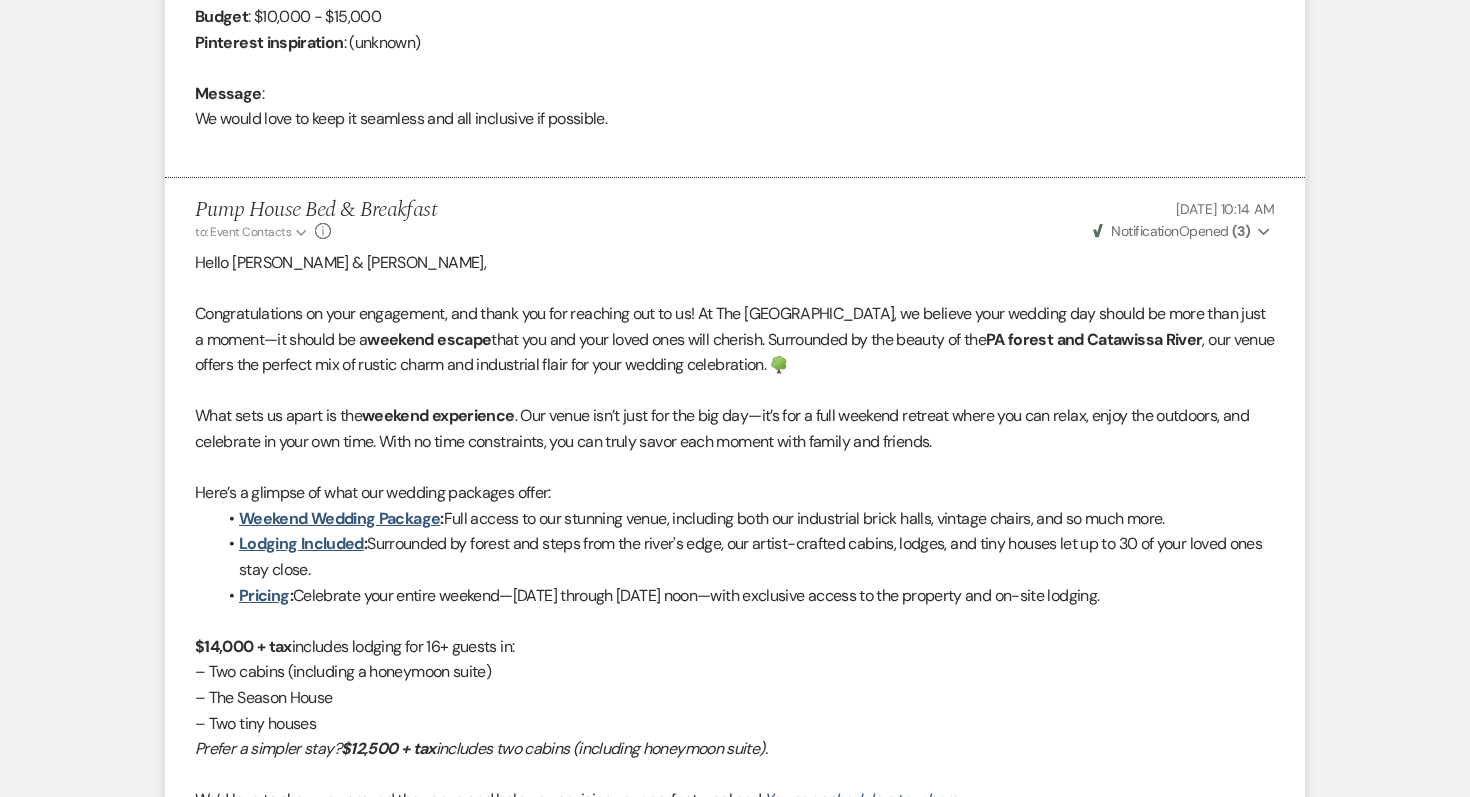 select on "4" 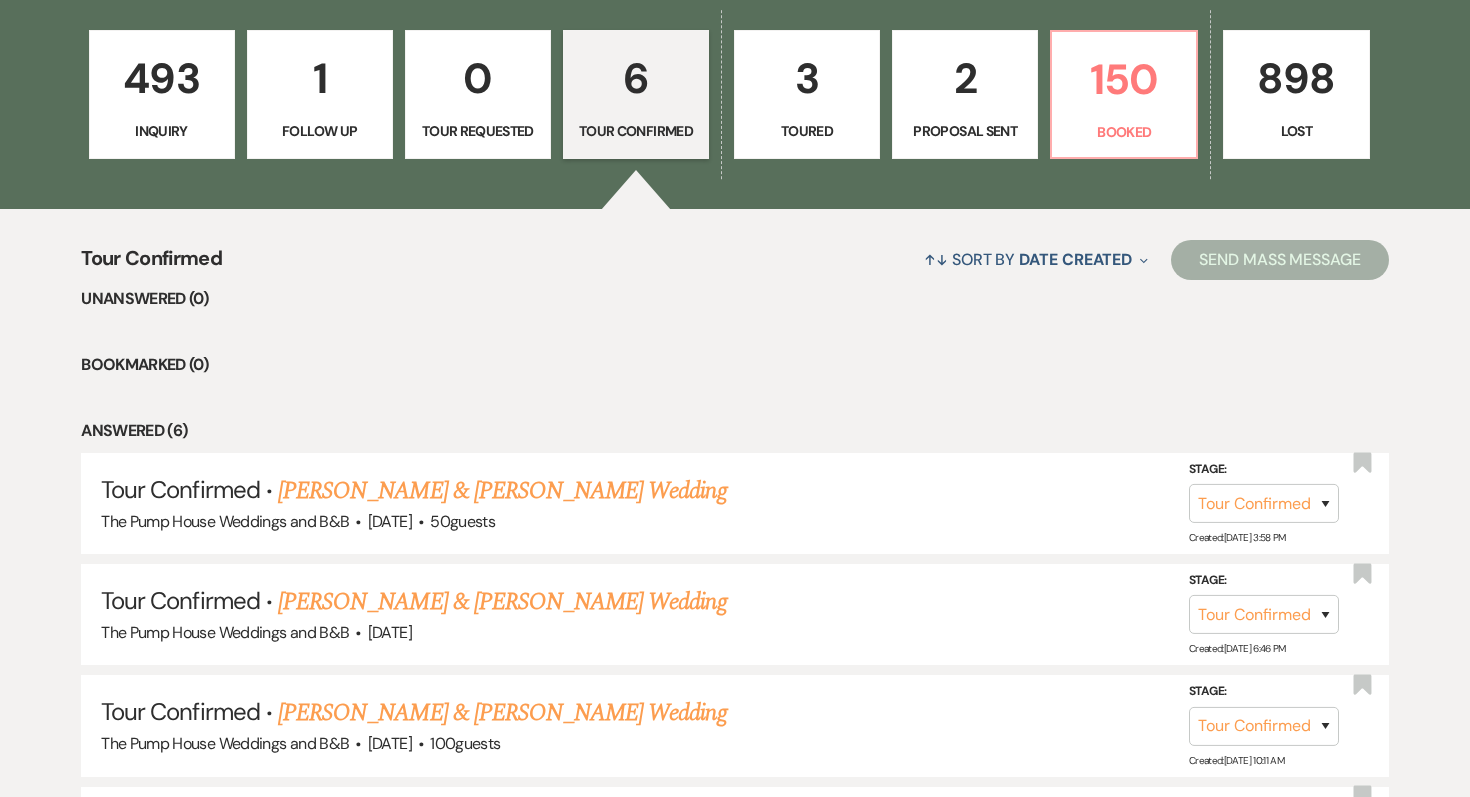 click on "Toured" at bounding box center (807, 131) 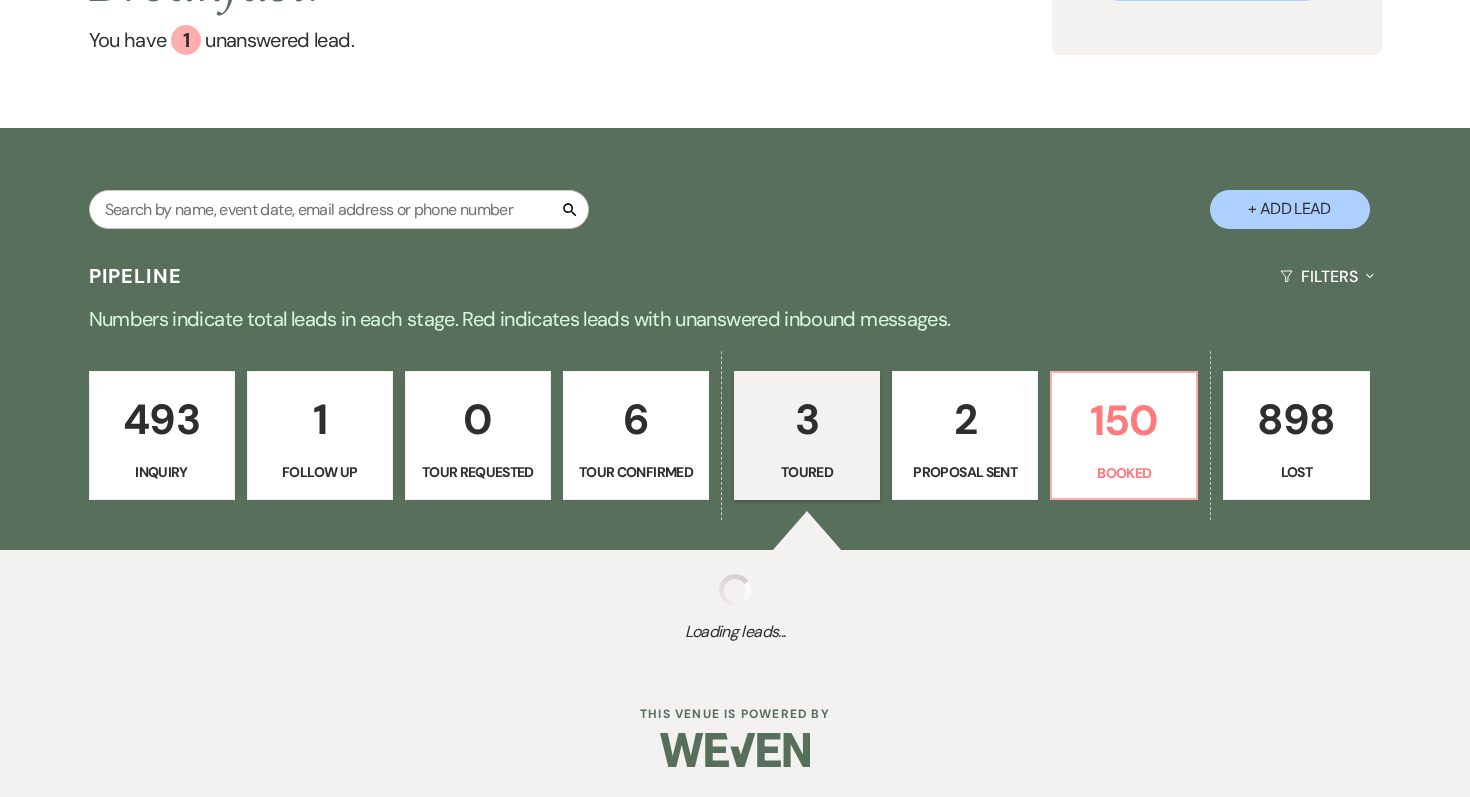 scroll, scrollTop: 614, scrollLeft: 0, axis: vertical 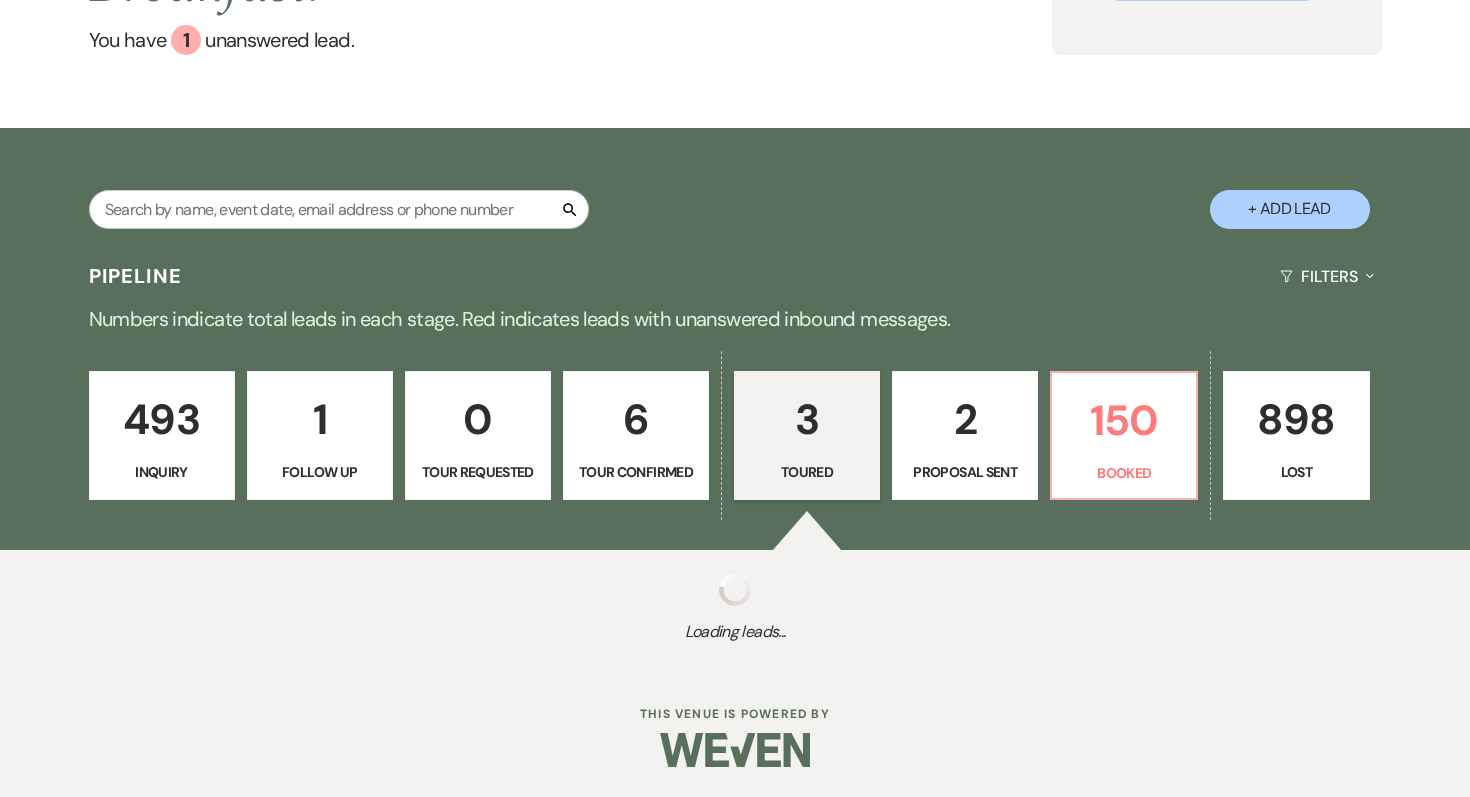 select on "5" 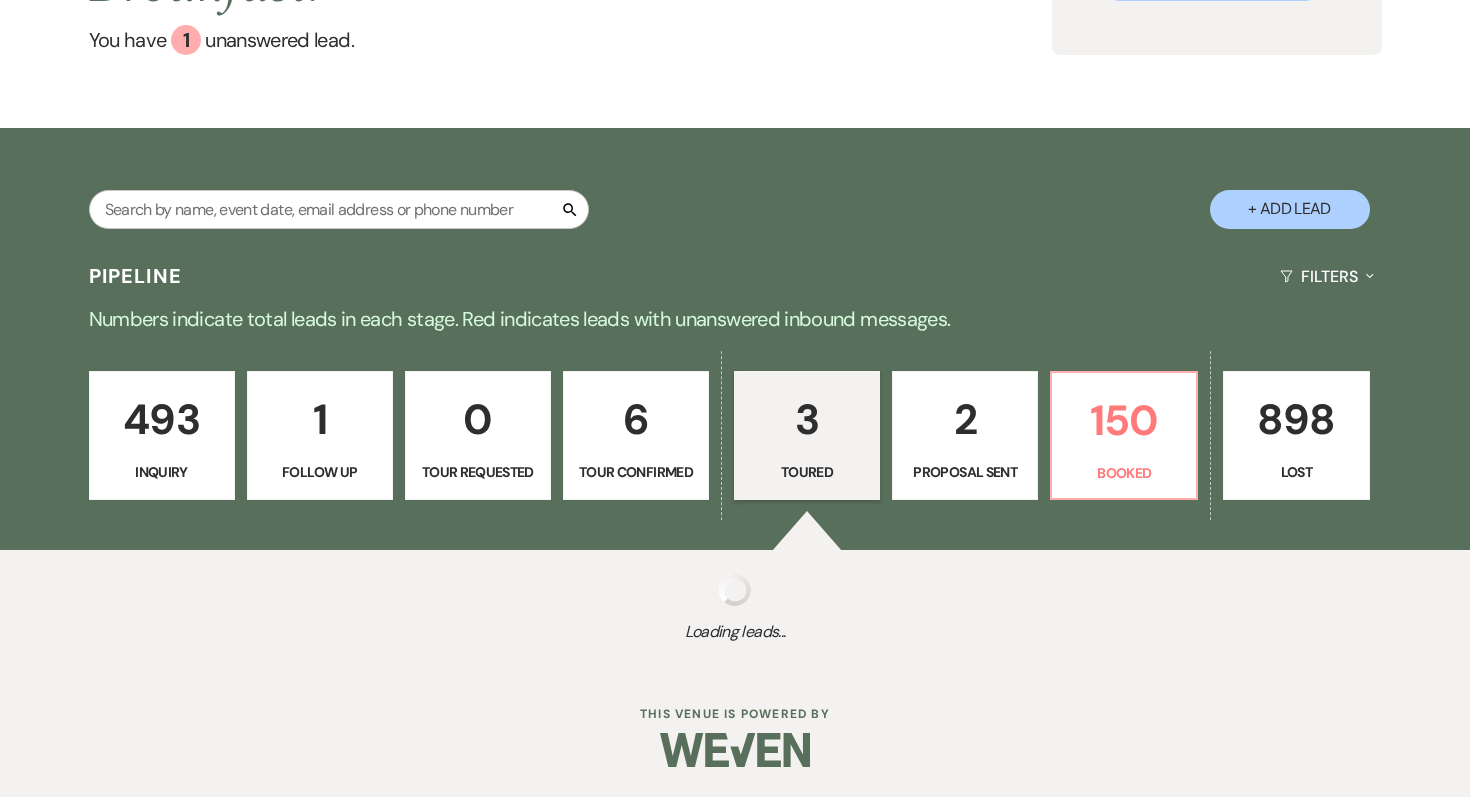 select on "5" 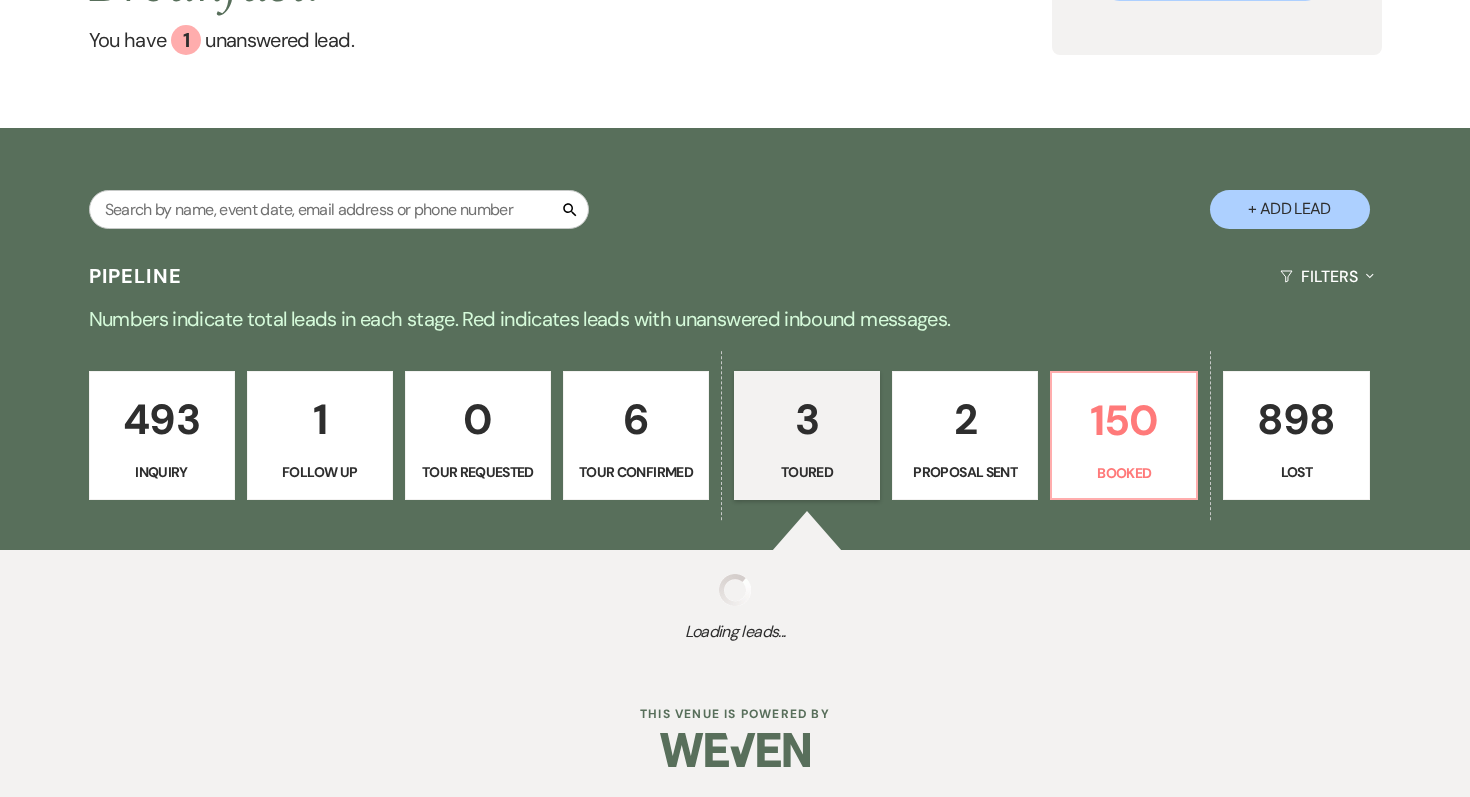 select on "5" 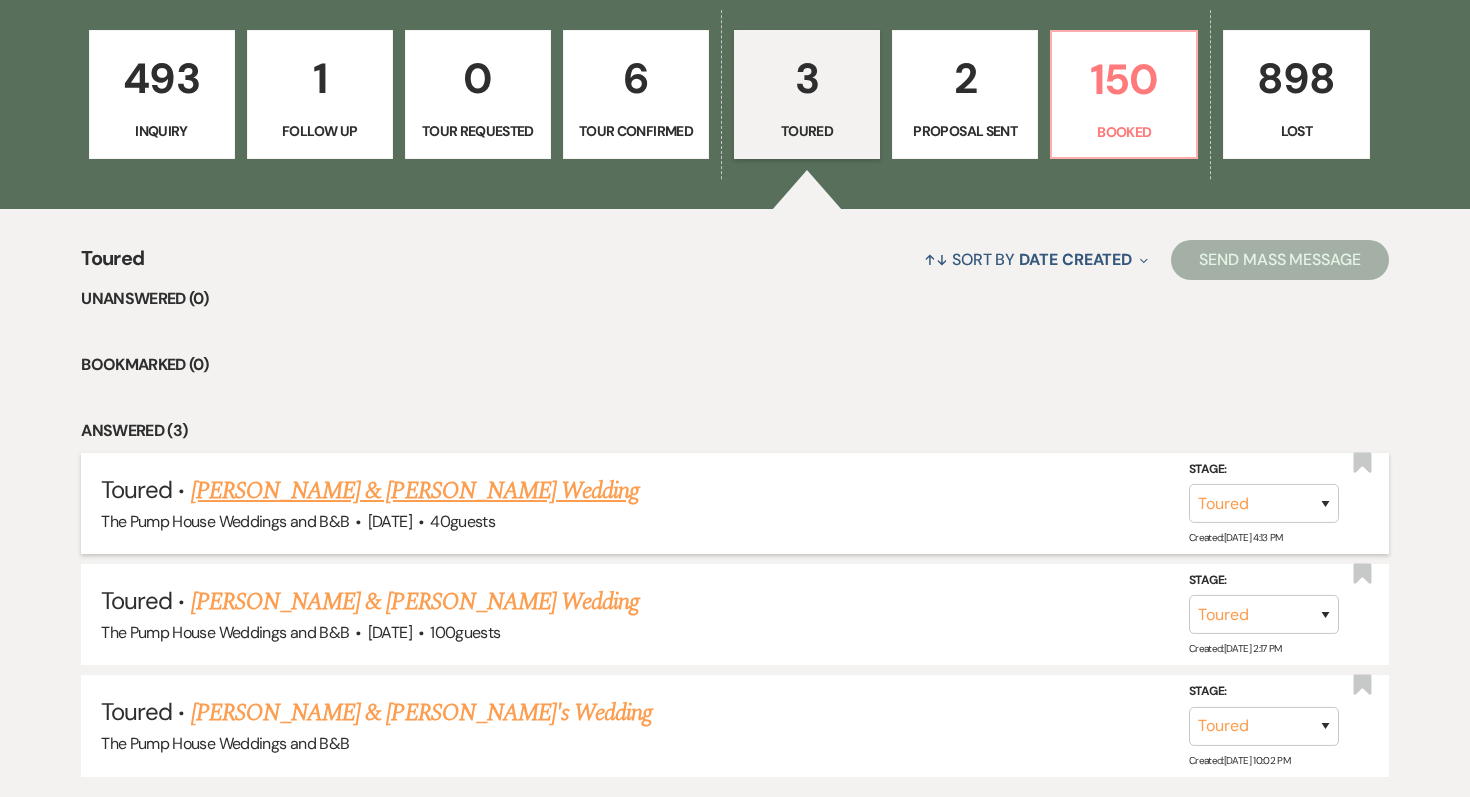 click on "[PERSON_NAME] & [PERSON_NAME] Wedding" at bounding box center (415, 491) 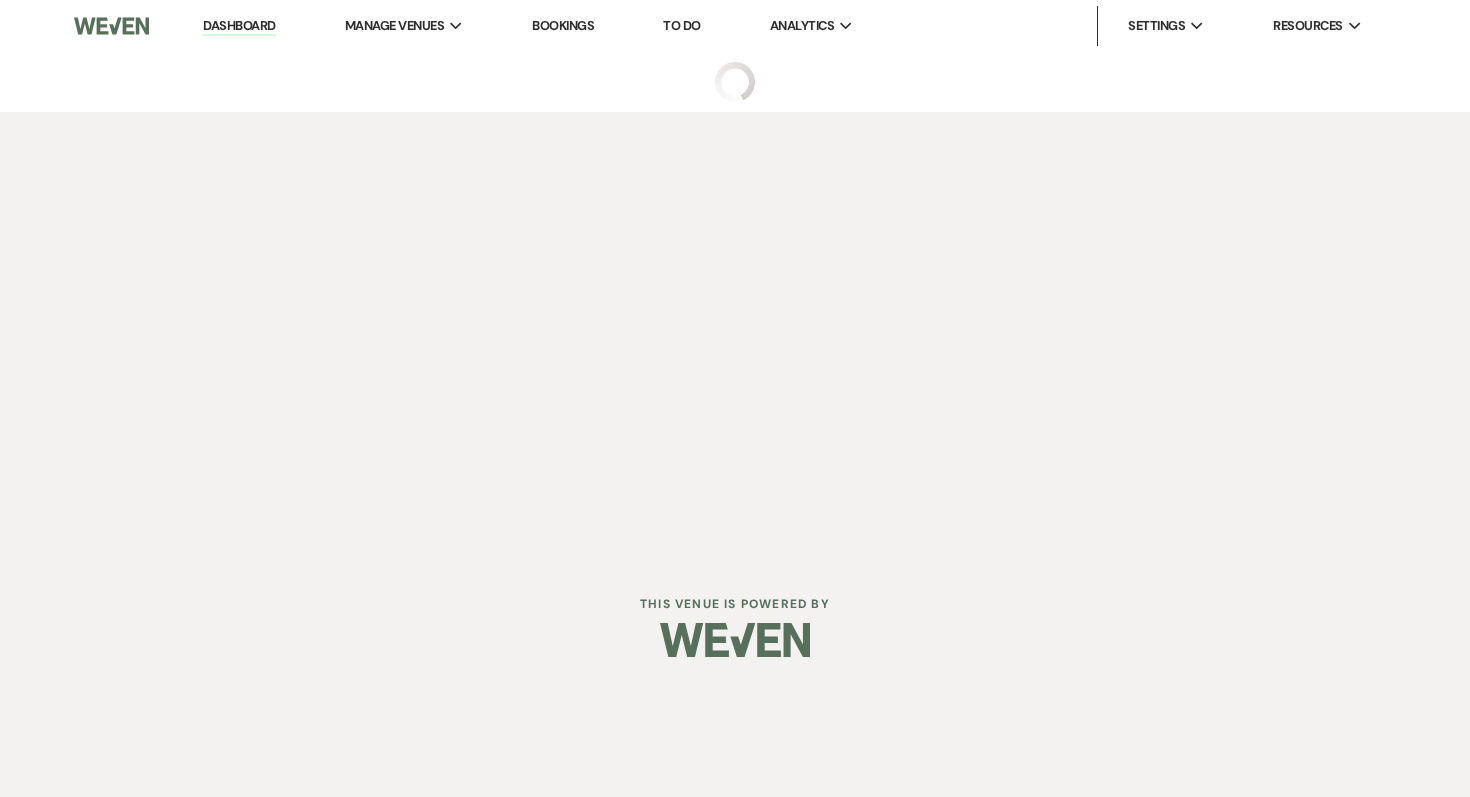 scroll, scrollTop: 0, scrollLeft: 0, axis: both 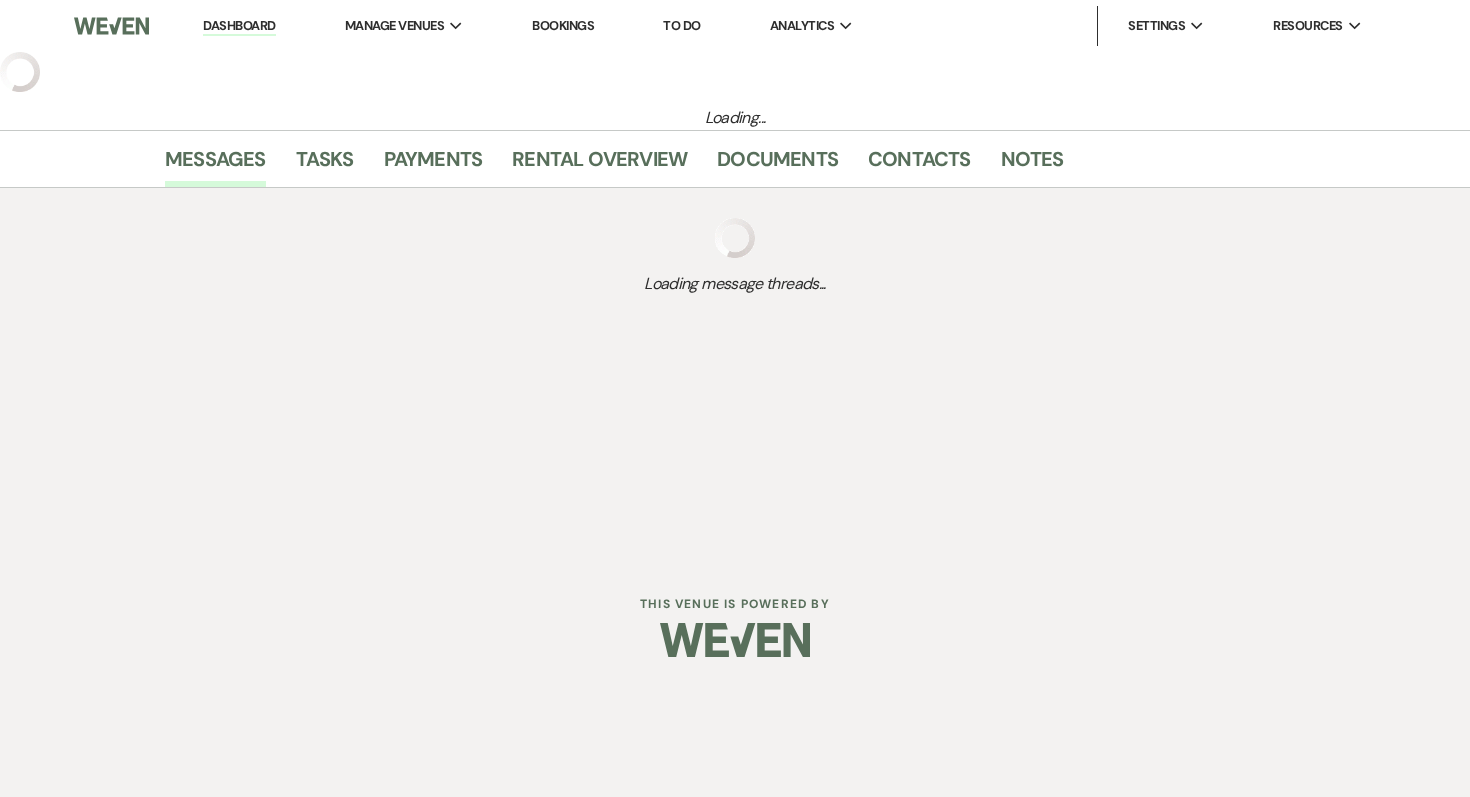 select on "5" 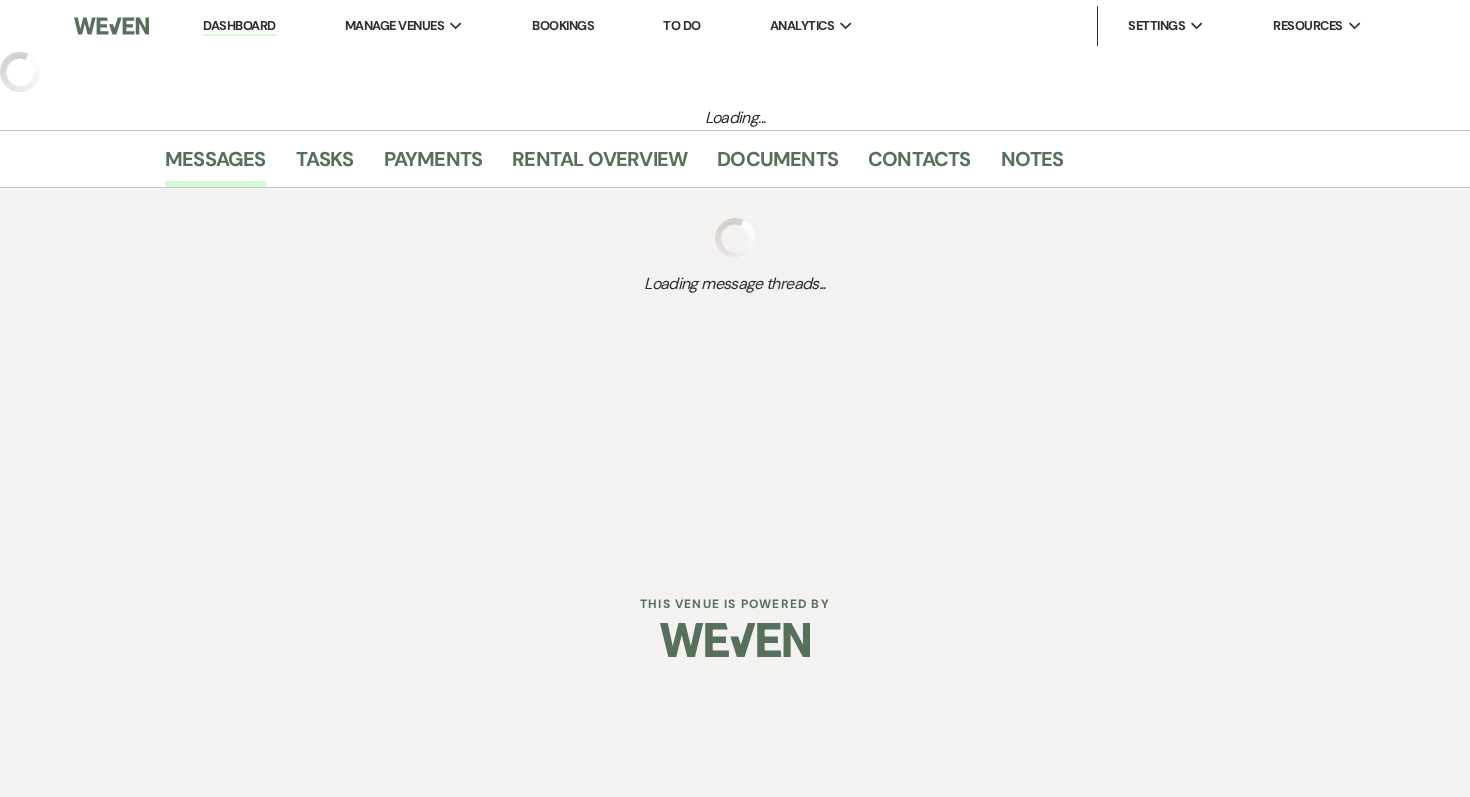 select on "5" 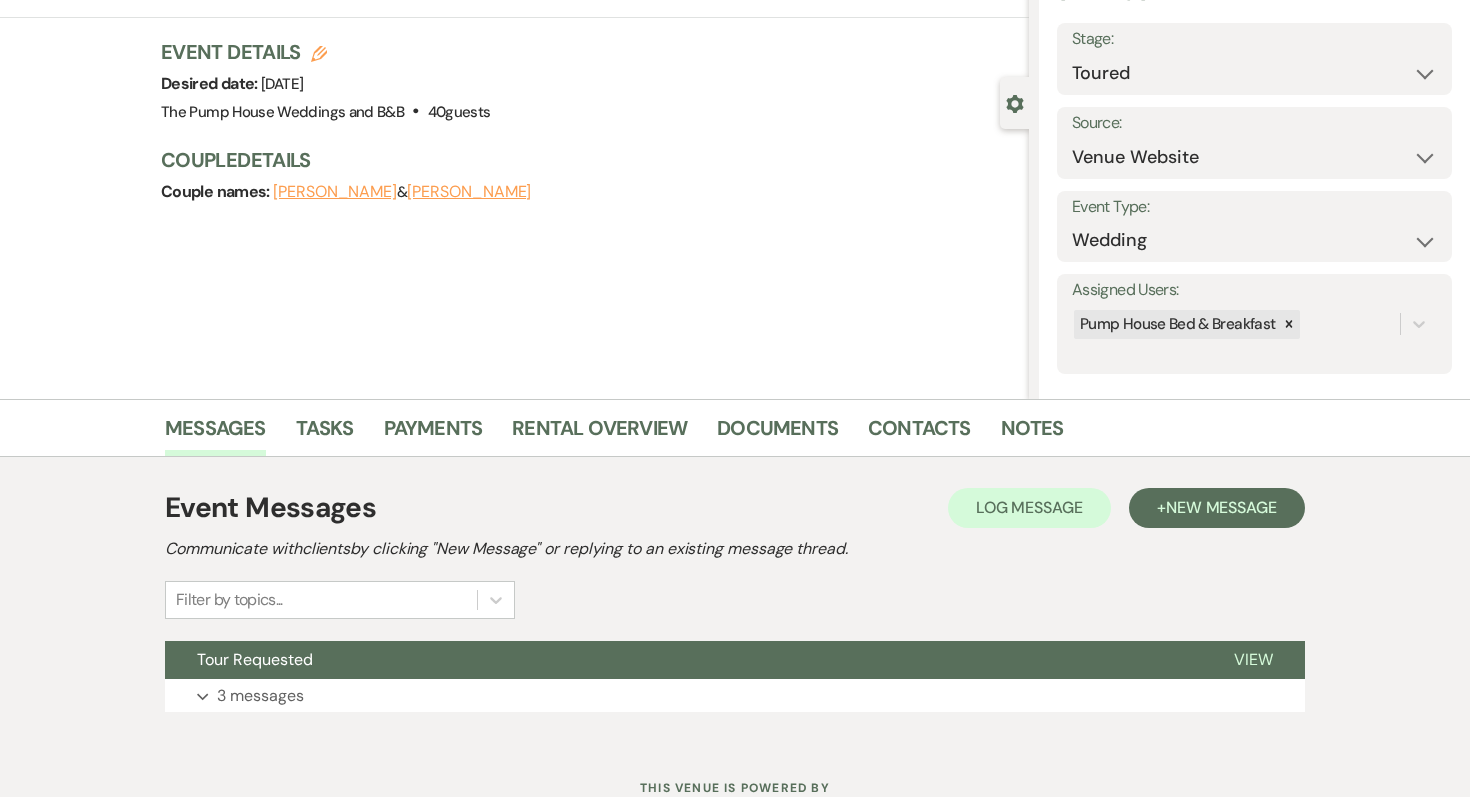 scroll, scrollTop: 177, scrollLeft: 0, axis: vertical 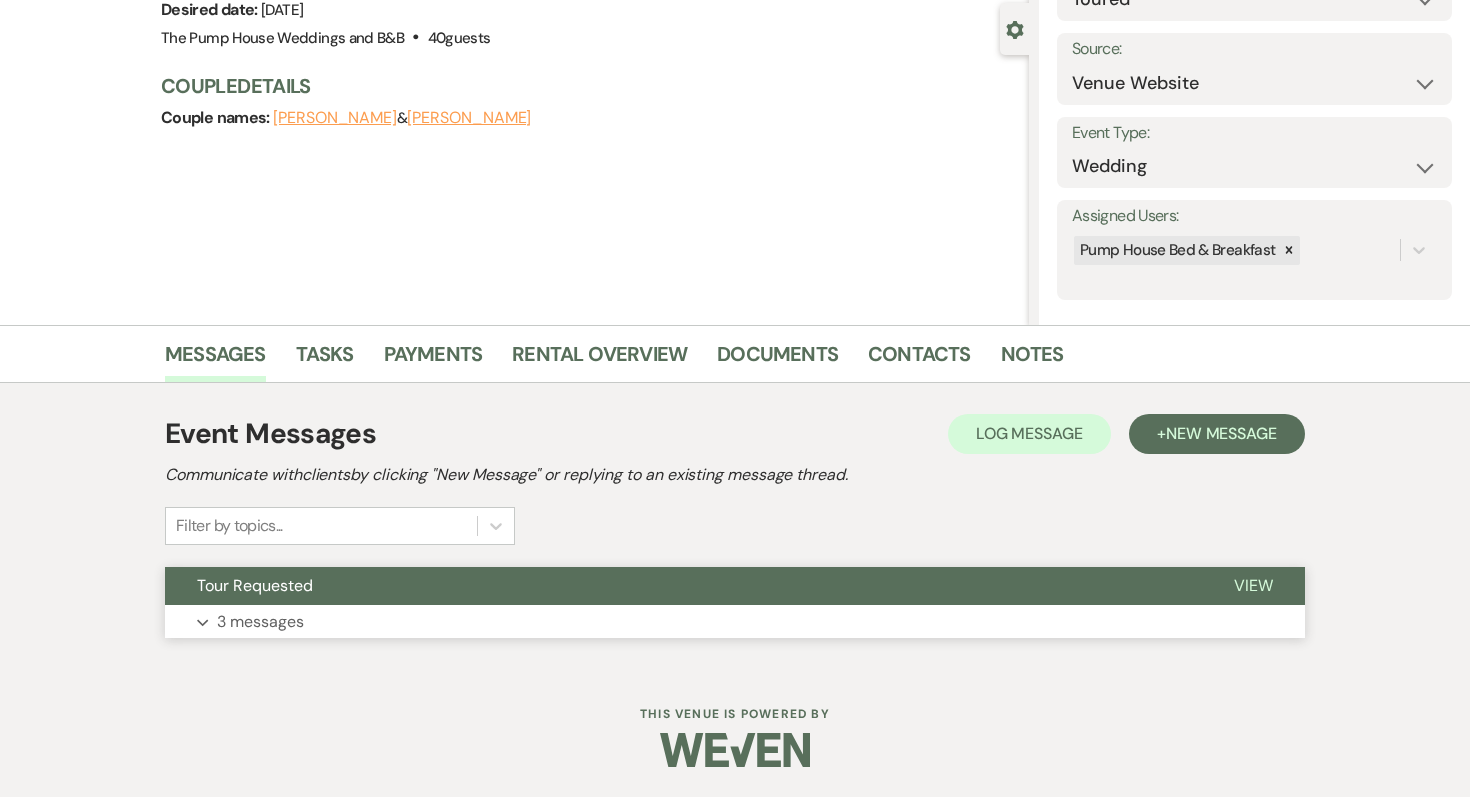 click on "3 messages" at bounding box center (260, 622) 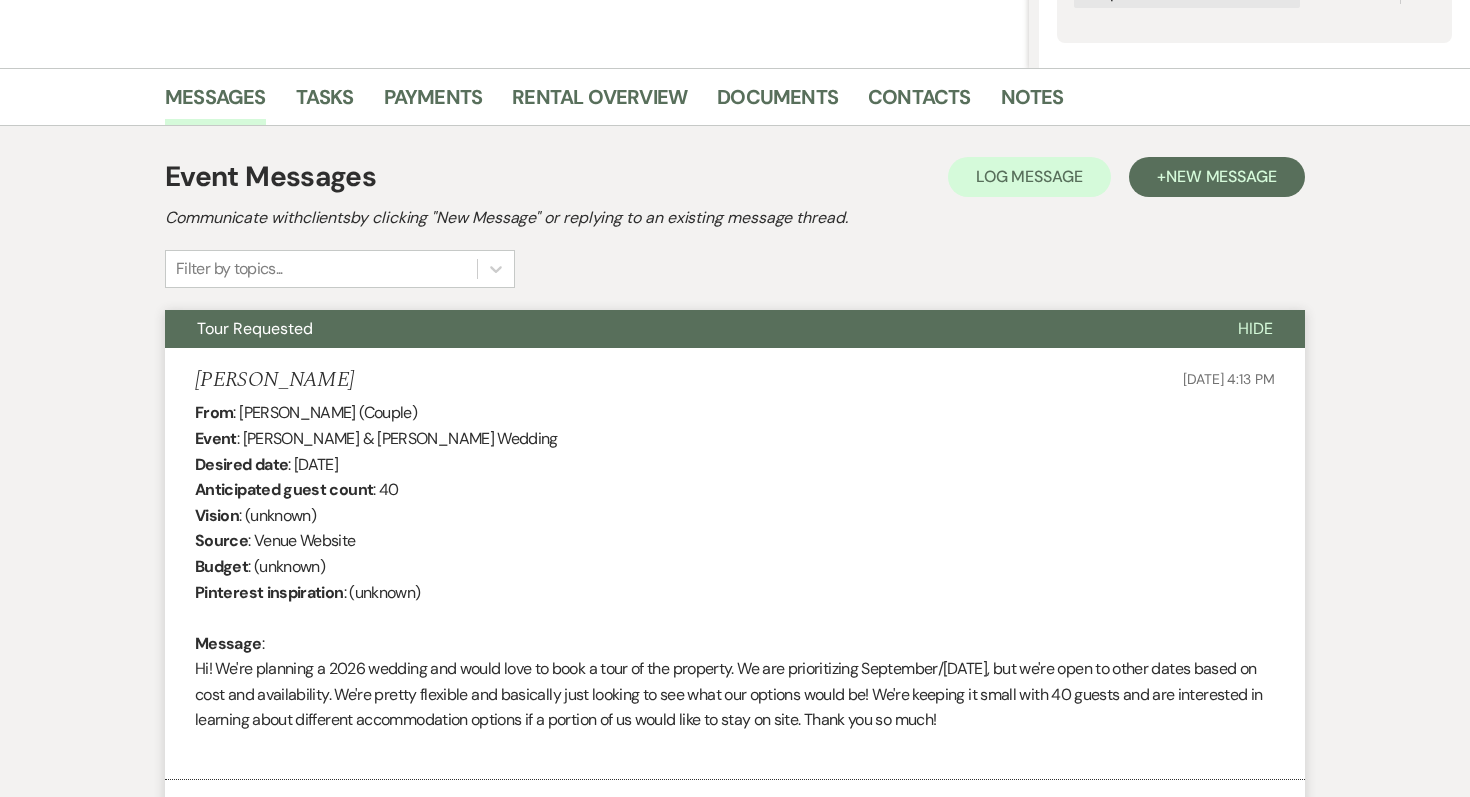 scroll, scrollTop: 0, scrollLeft: 0, axis: both 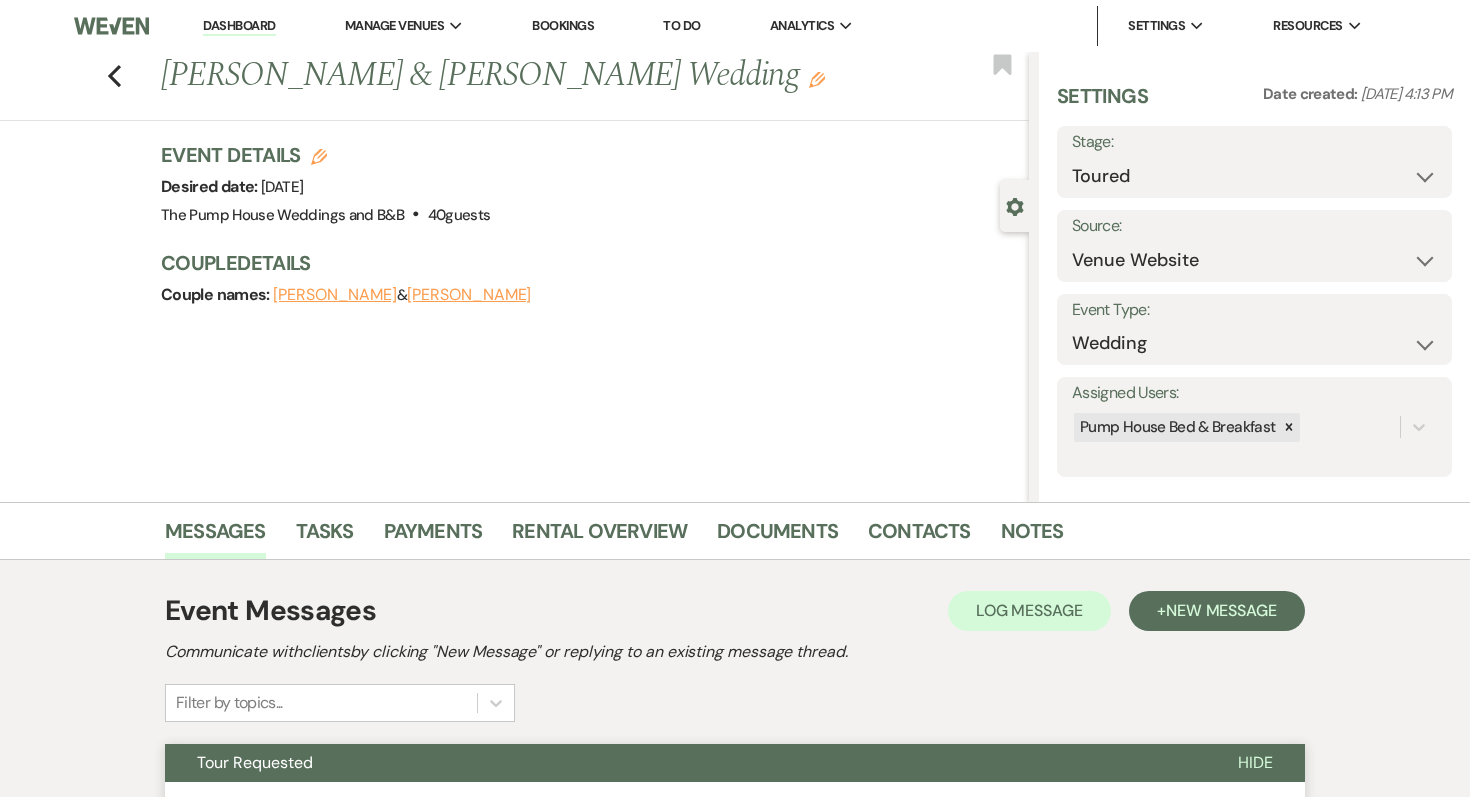 click on "Dashboard" at bounding box center [239, 26] 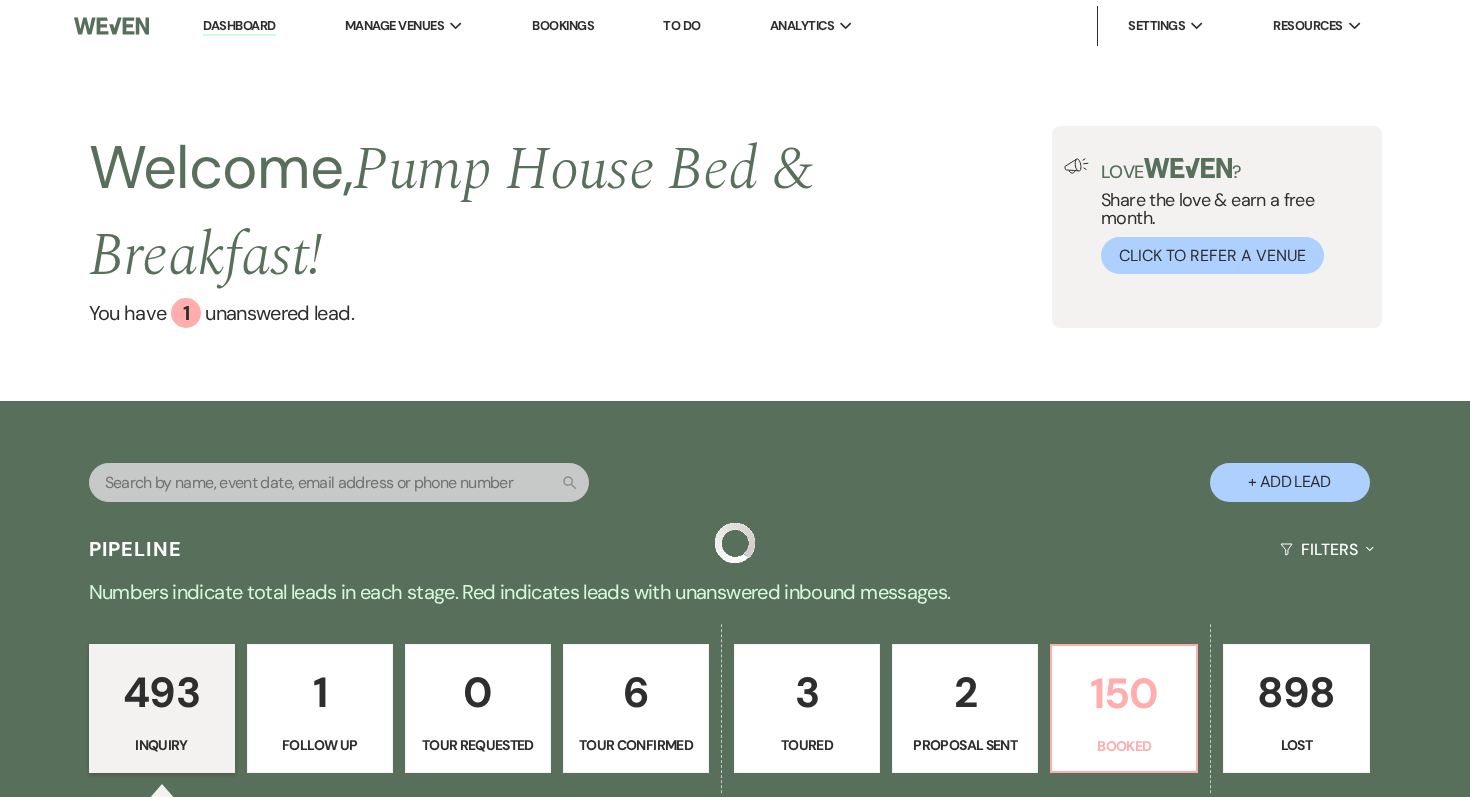 click on "150" at bounding box center (1124, 693) 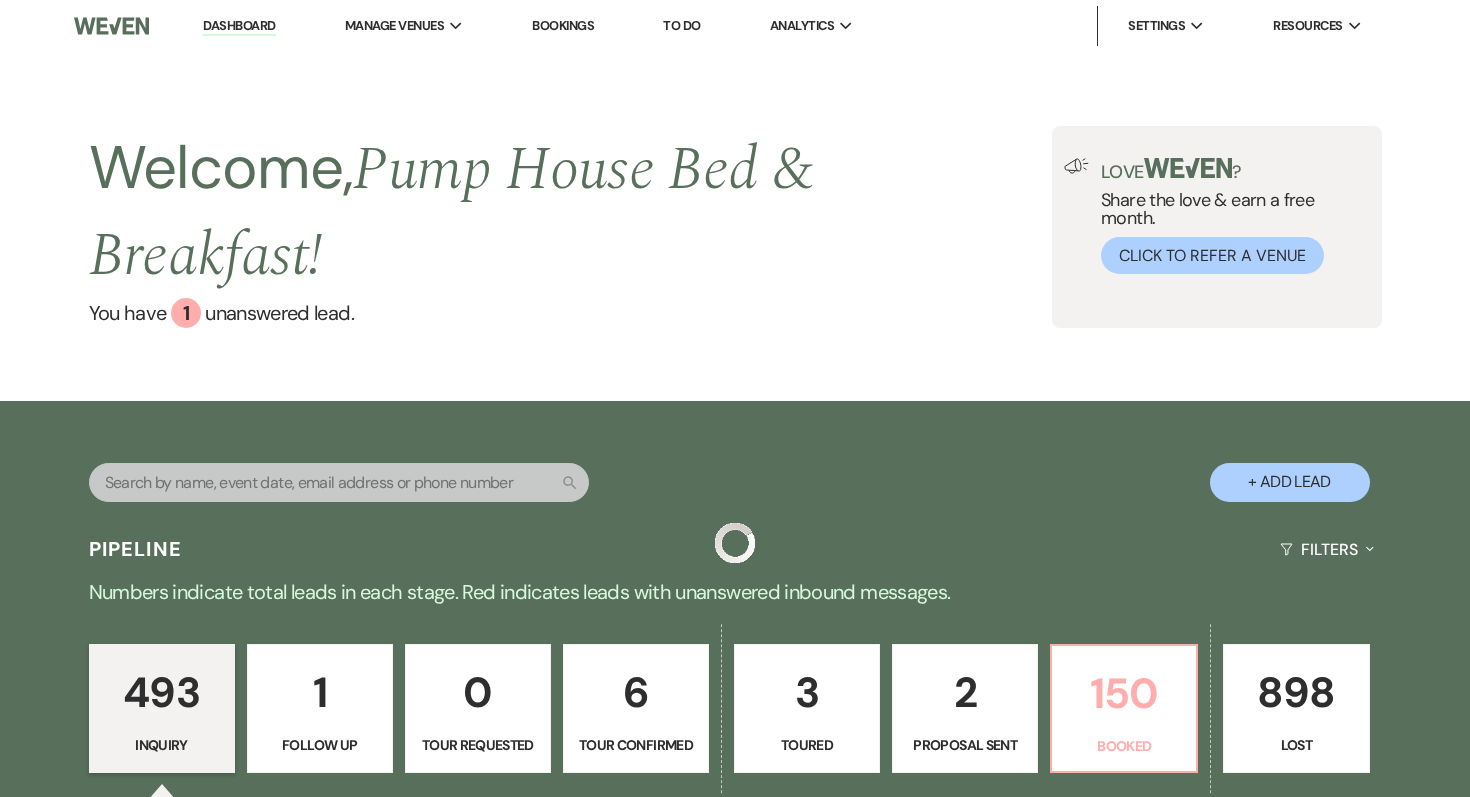 select on "7" 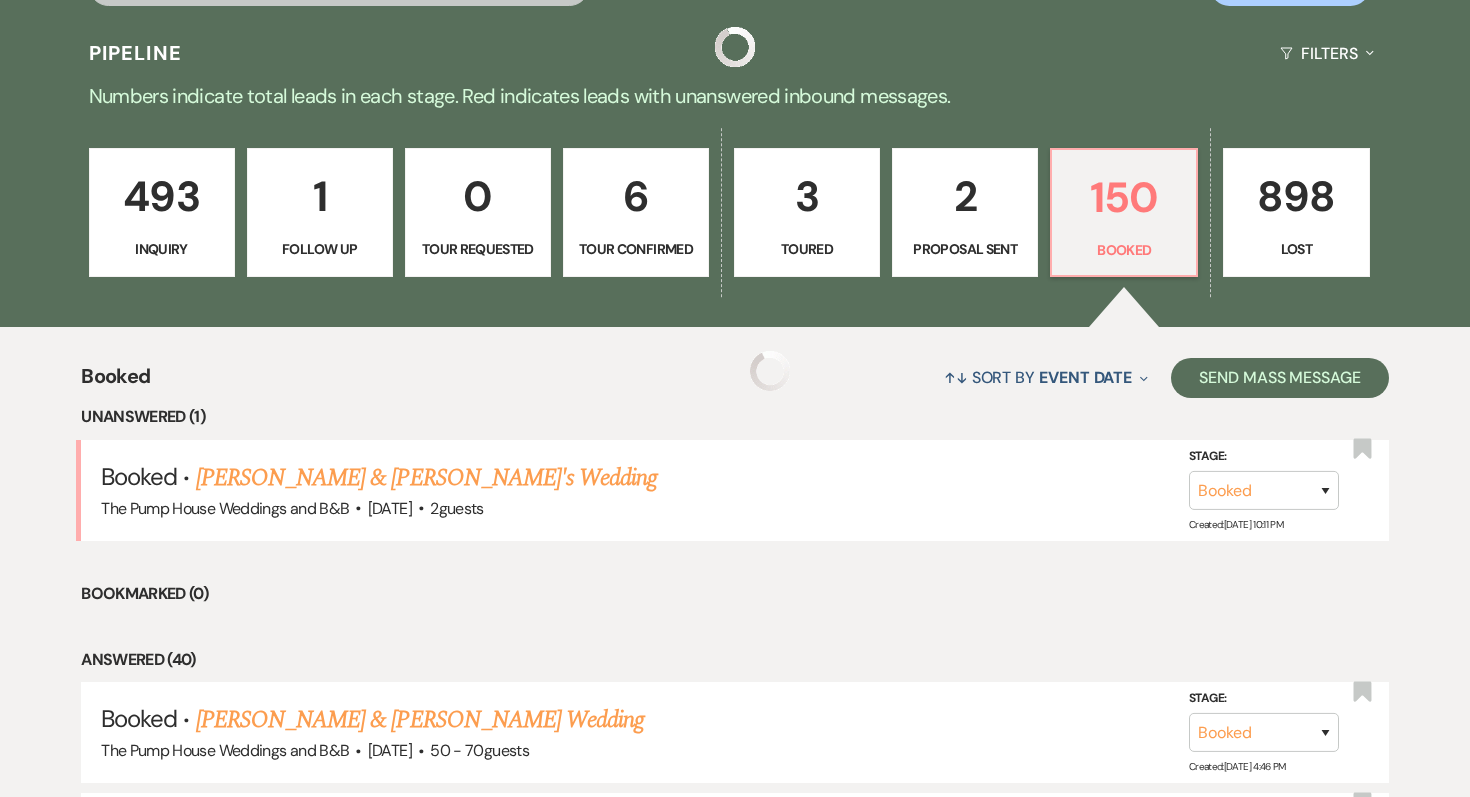 scroll, scrollTop: 761, scrollLeft: 0, axis: vertical 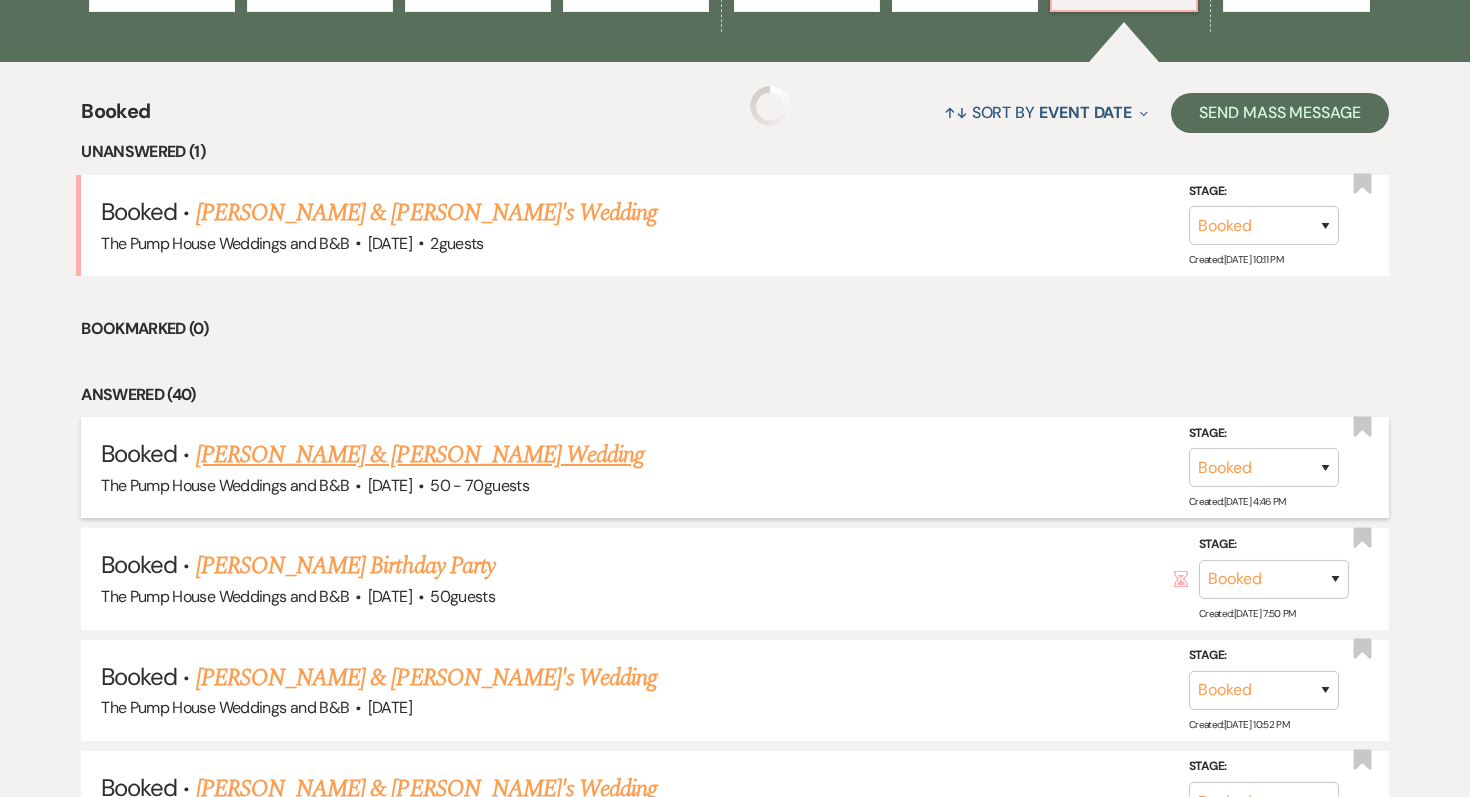 click on "[PERSON_NAME] & [PERSON_NAME] Wedding" at bounding box center (420, 455) 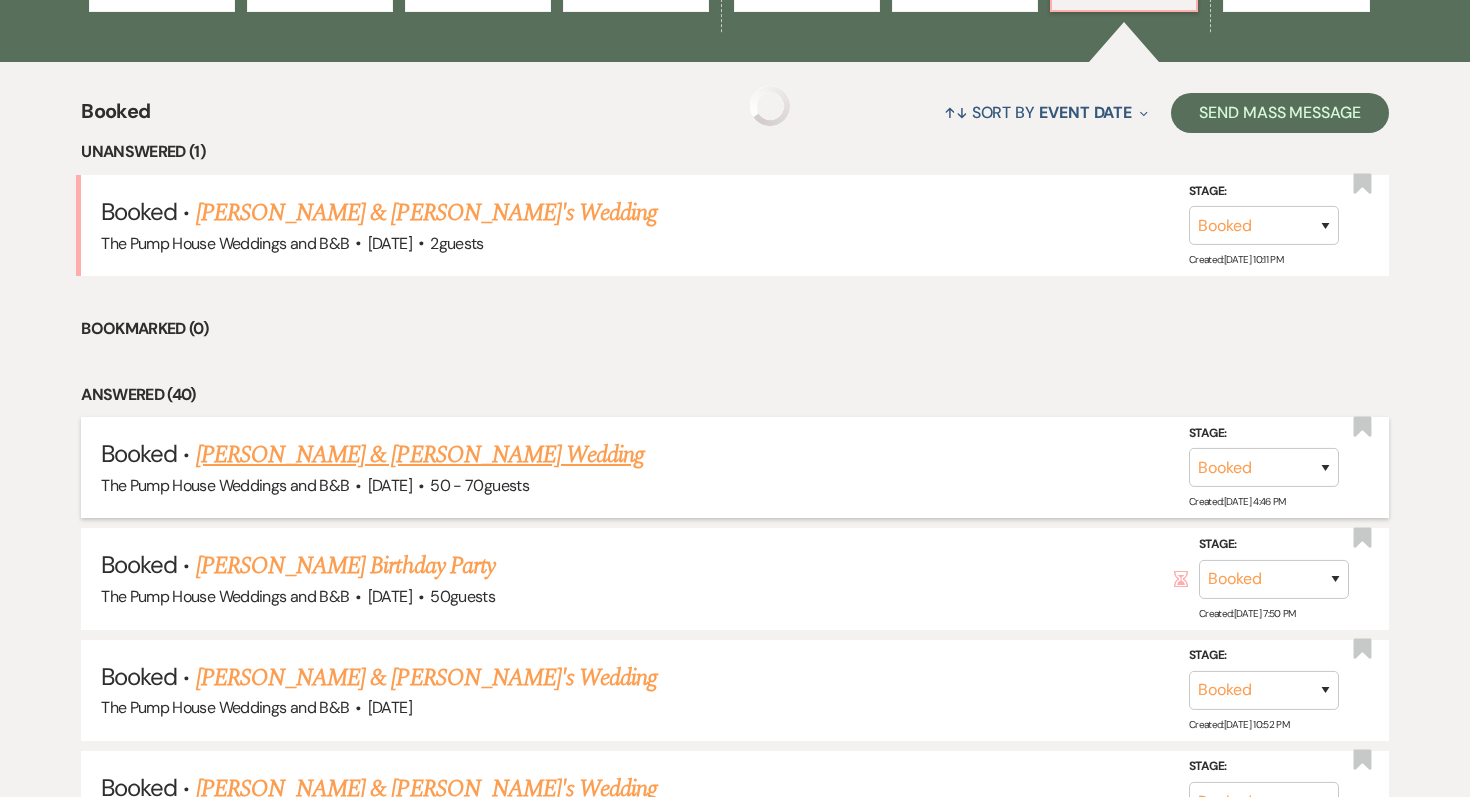 scroll, scrollTop: 0, scrollLeft: 0, axis: both 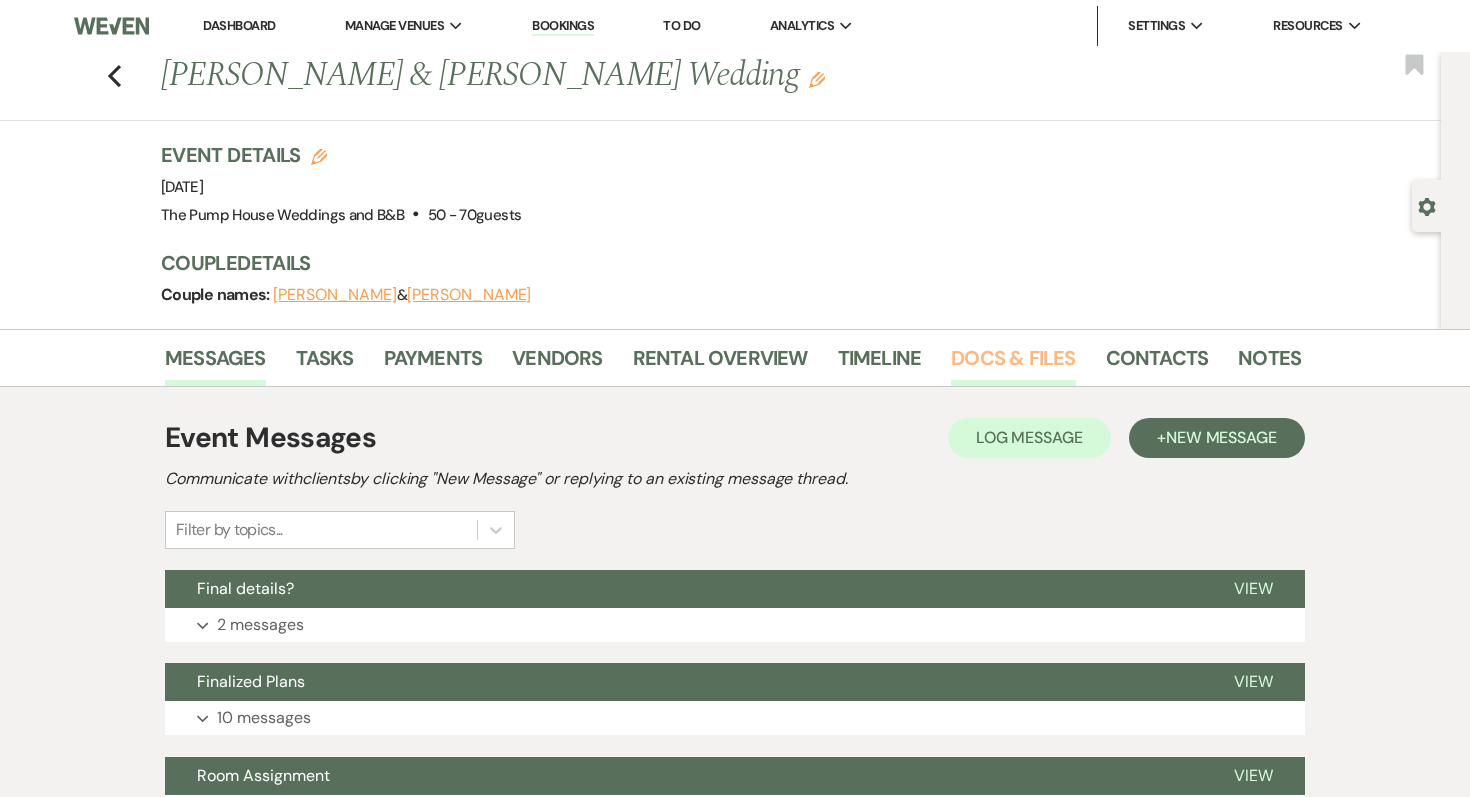 click on "Docs & Files" at bounding box center (1013, 364) 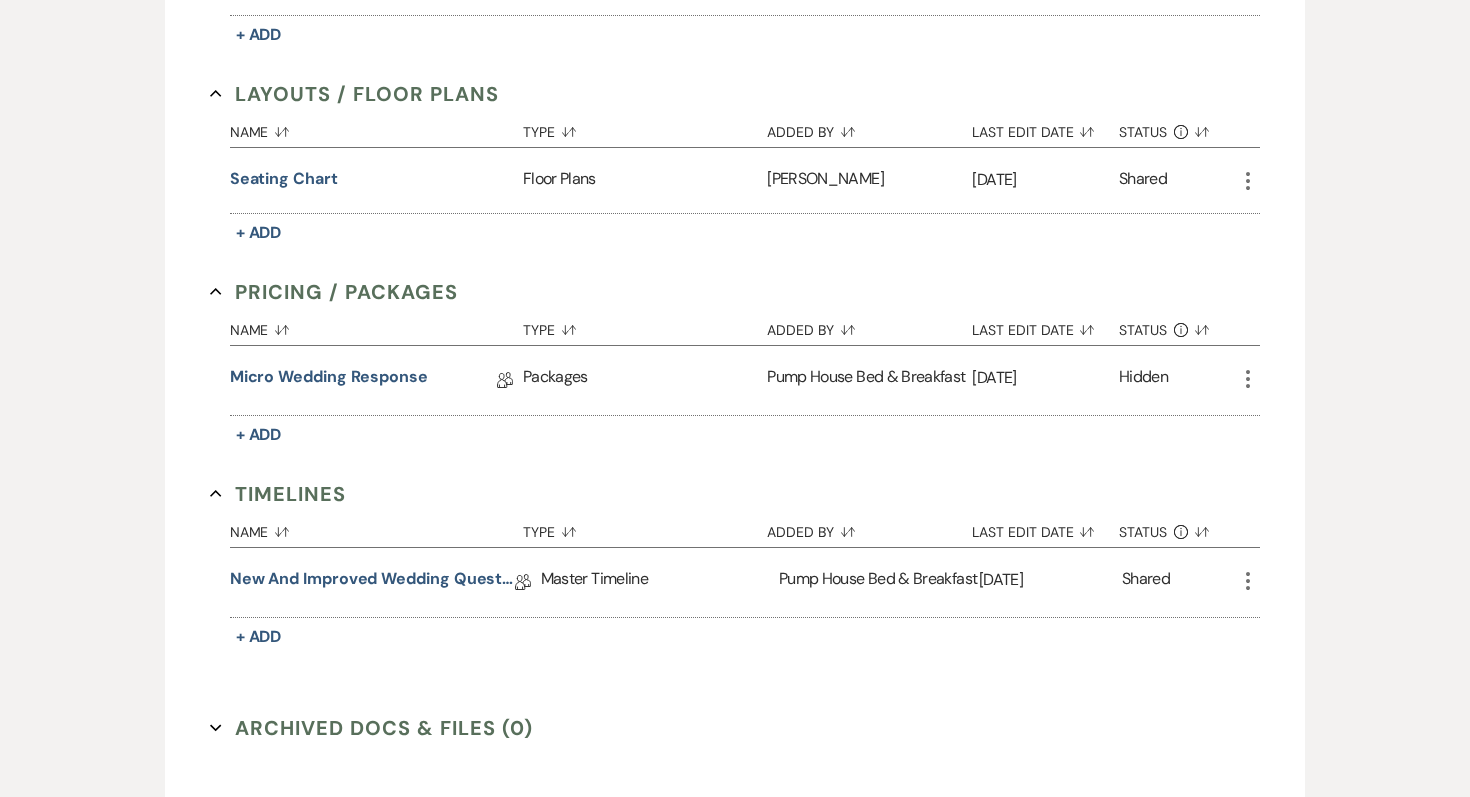 scroll, scrollTop: 850, scrollLeft: 0, axis: vertical 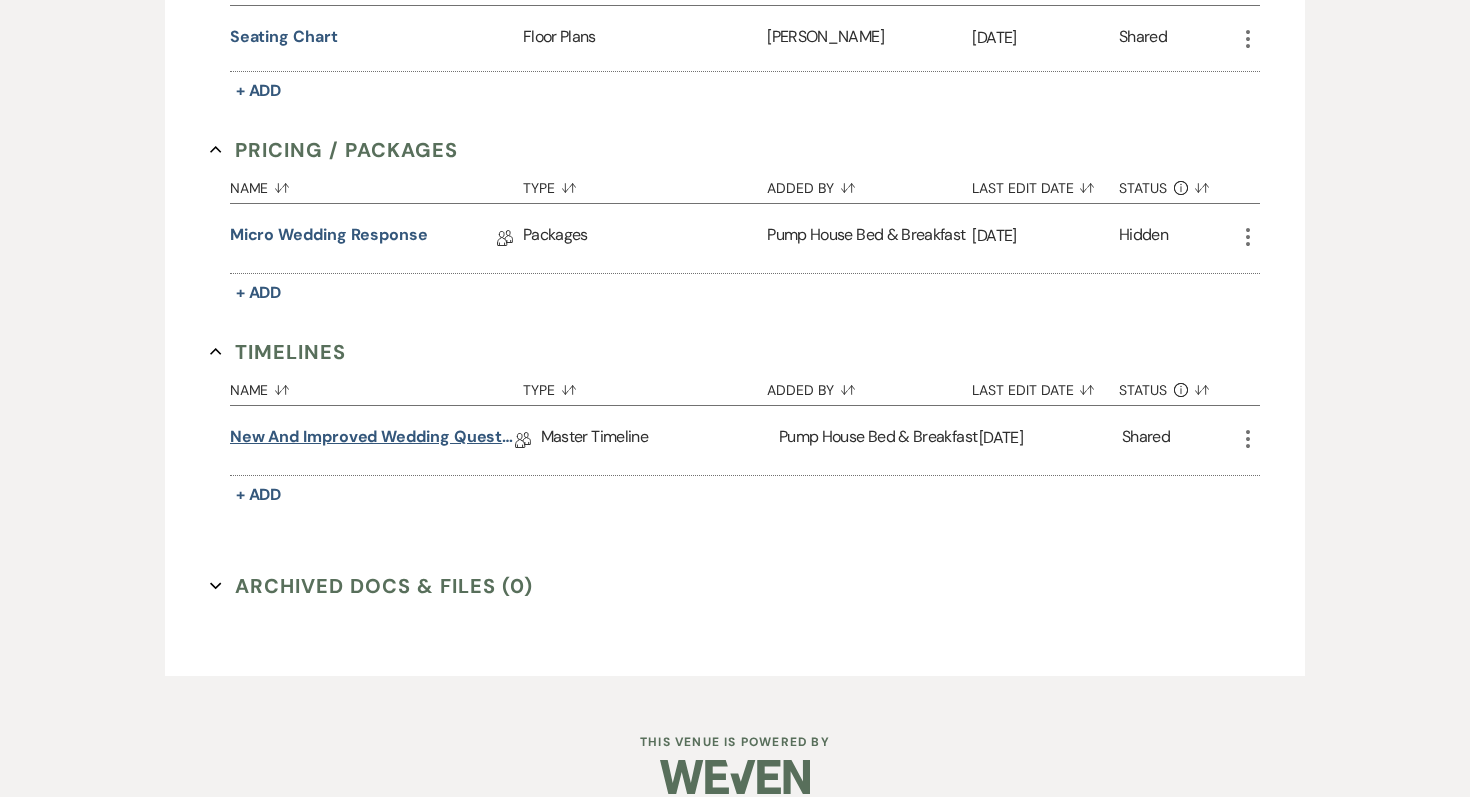 click on "New and improved Wedding Questionnaire" at bounding box center [372, 440] 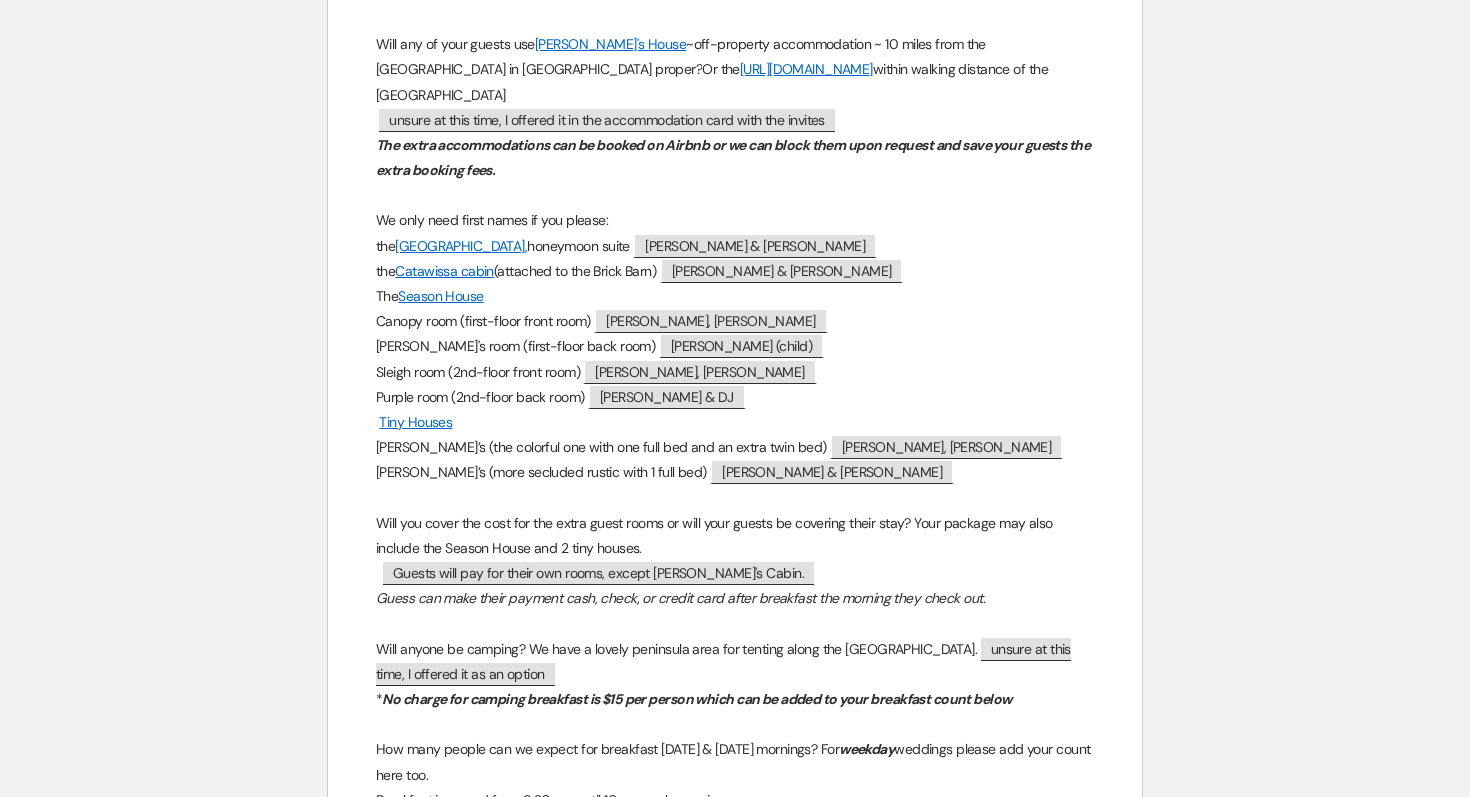 scroll, scrollTop: 0, scrollLeft: 0, axis: both 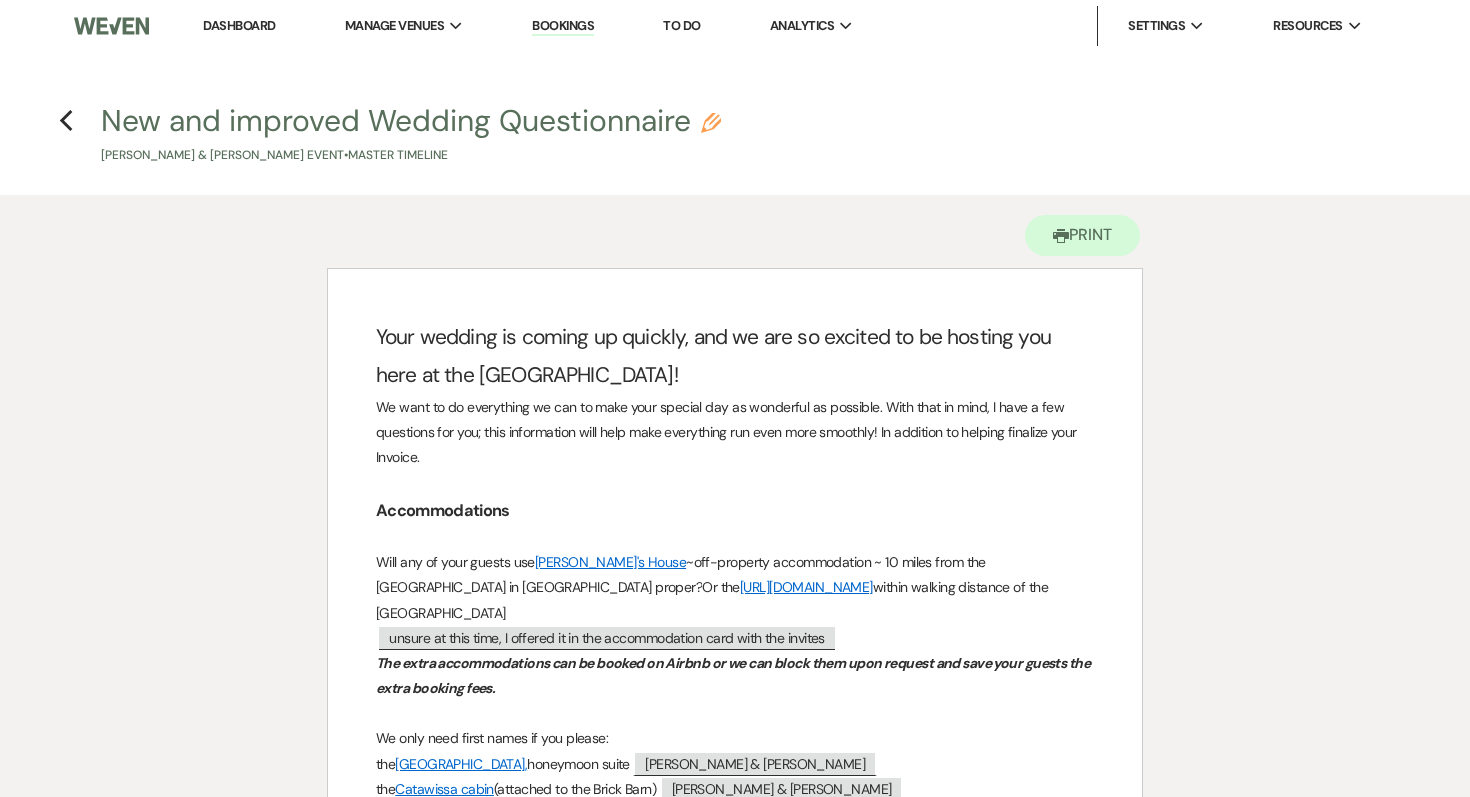 click on "Dashboard" at bounding box center (239, 25) 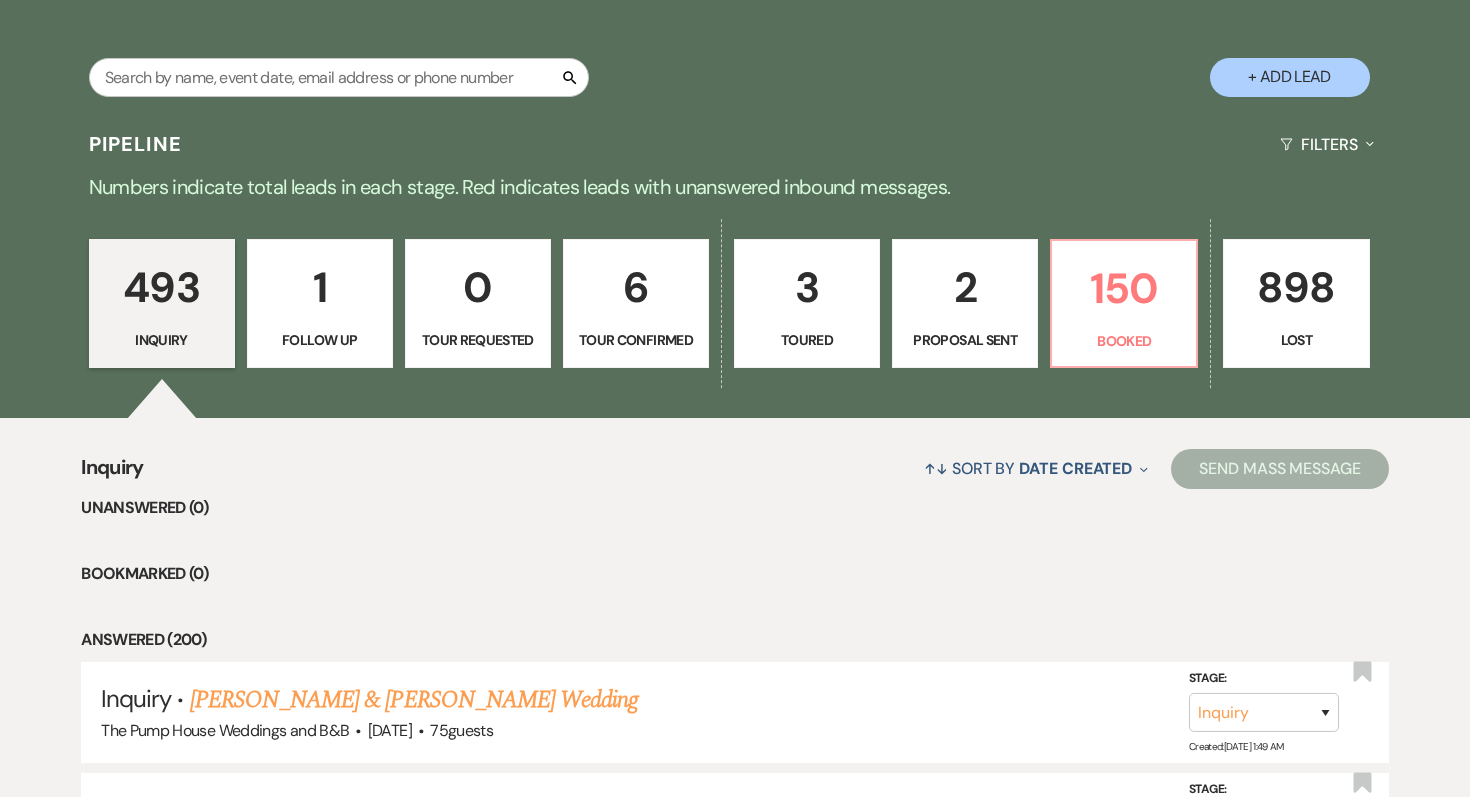 scroll, scrollTop: 626, scrollLeft: 0, axis: vertical 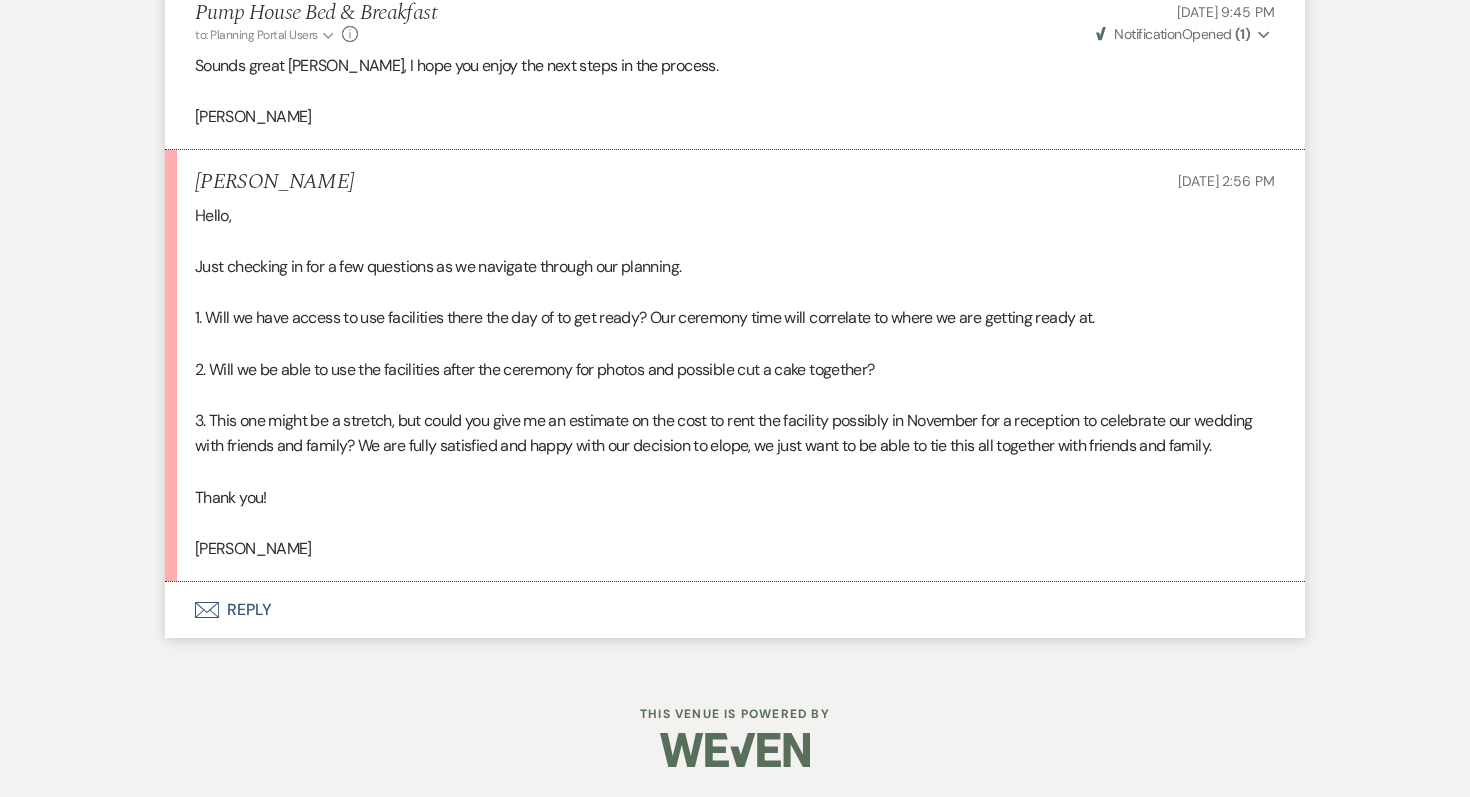 click on "Envelope Reply" at bounding box center [735, 610] 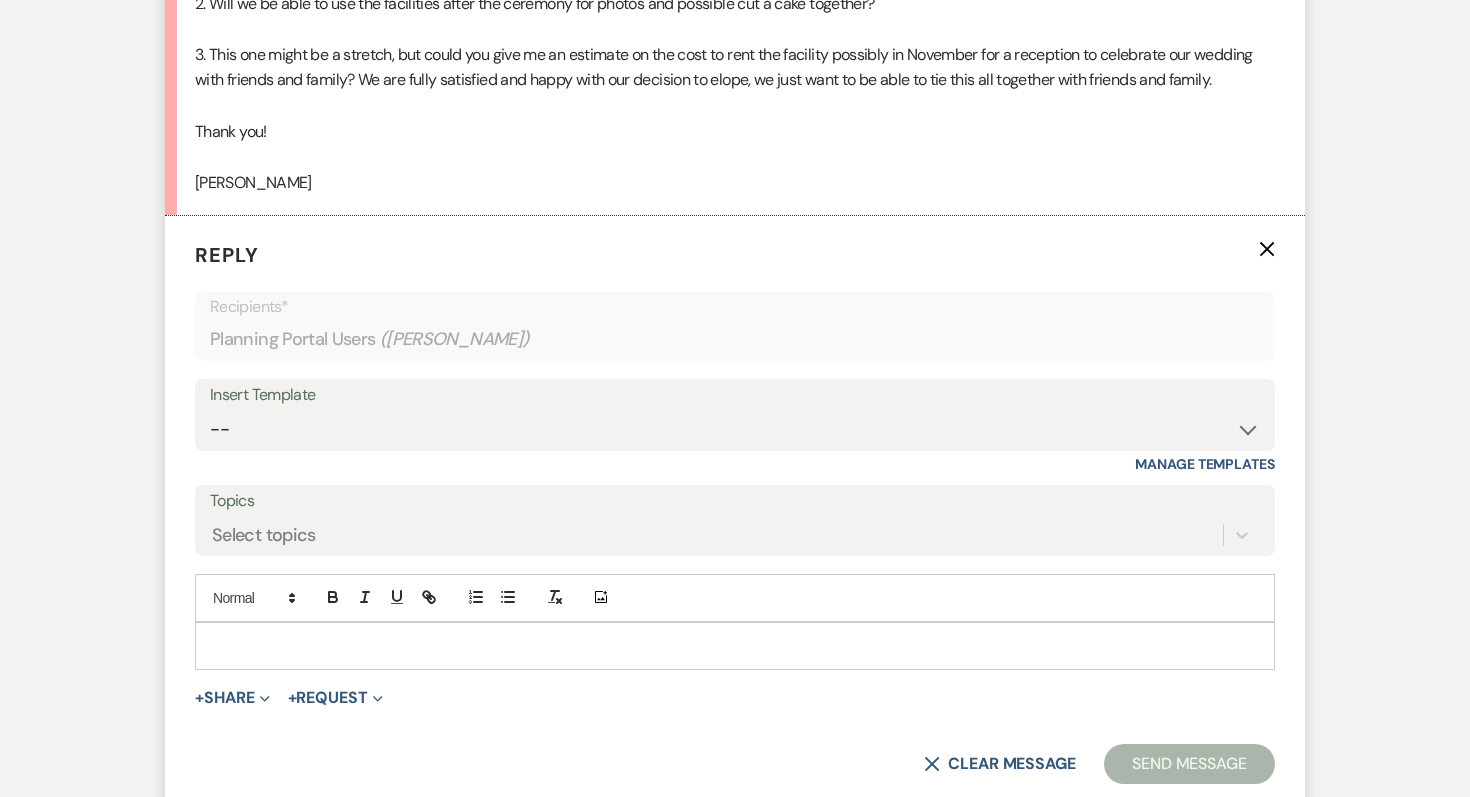 scroll, scrollTop: 8443, scrollLeft: 0, axis: vertical 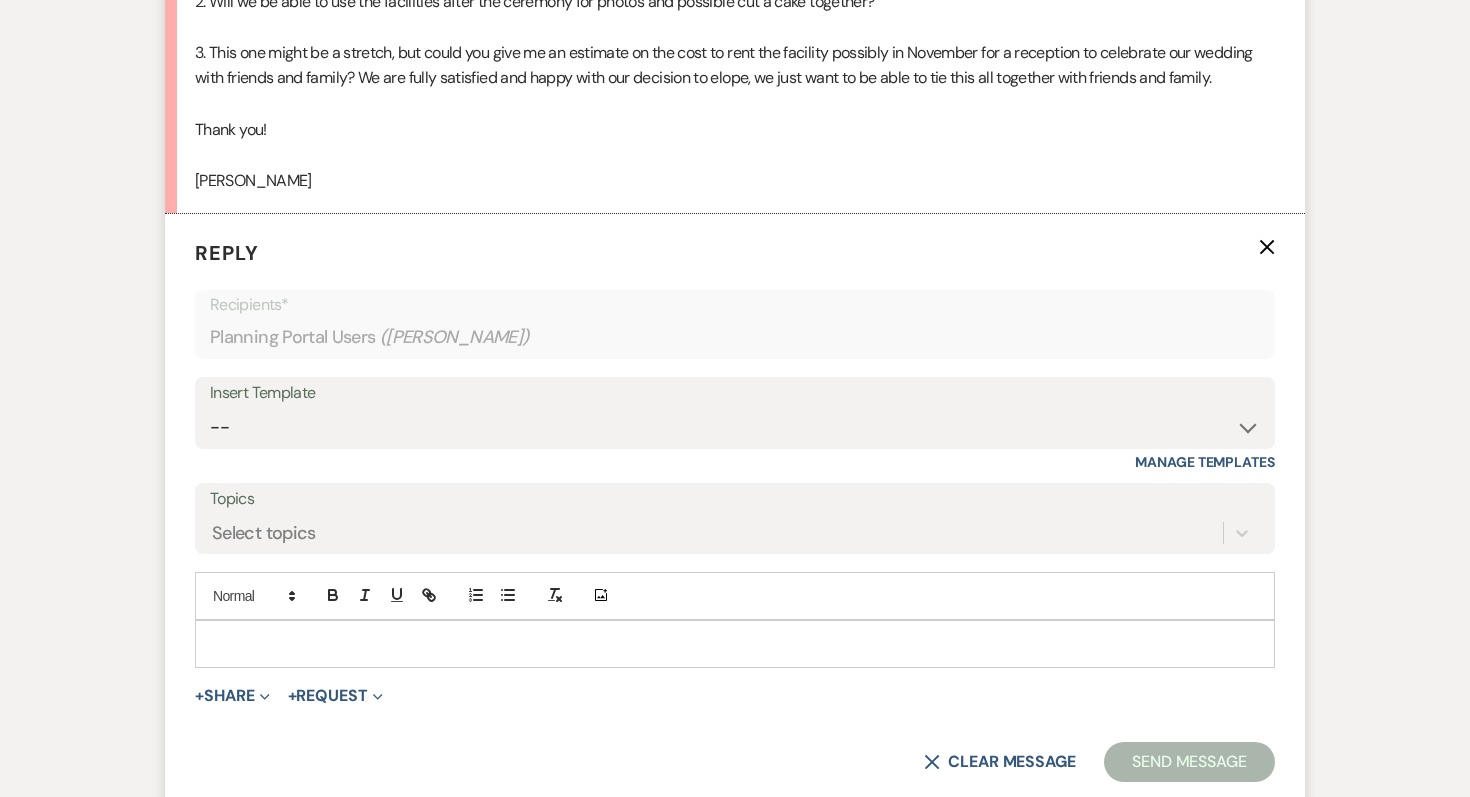 click at bounding box center (735, 644) 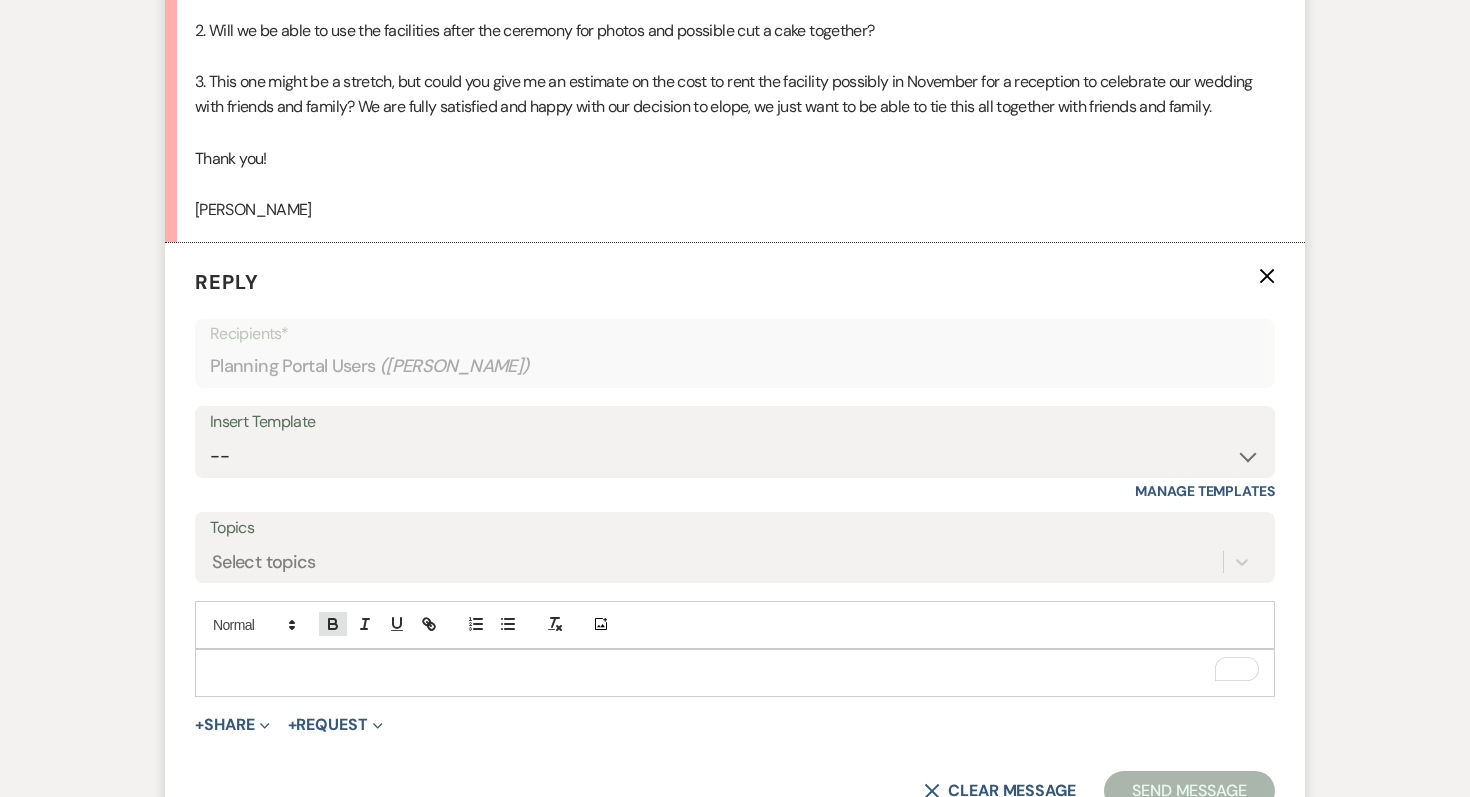 scroll, scrollTop: 8420, scrollLeft: 0, axis: vertical 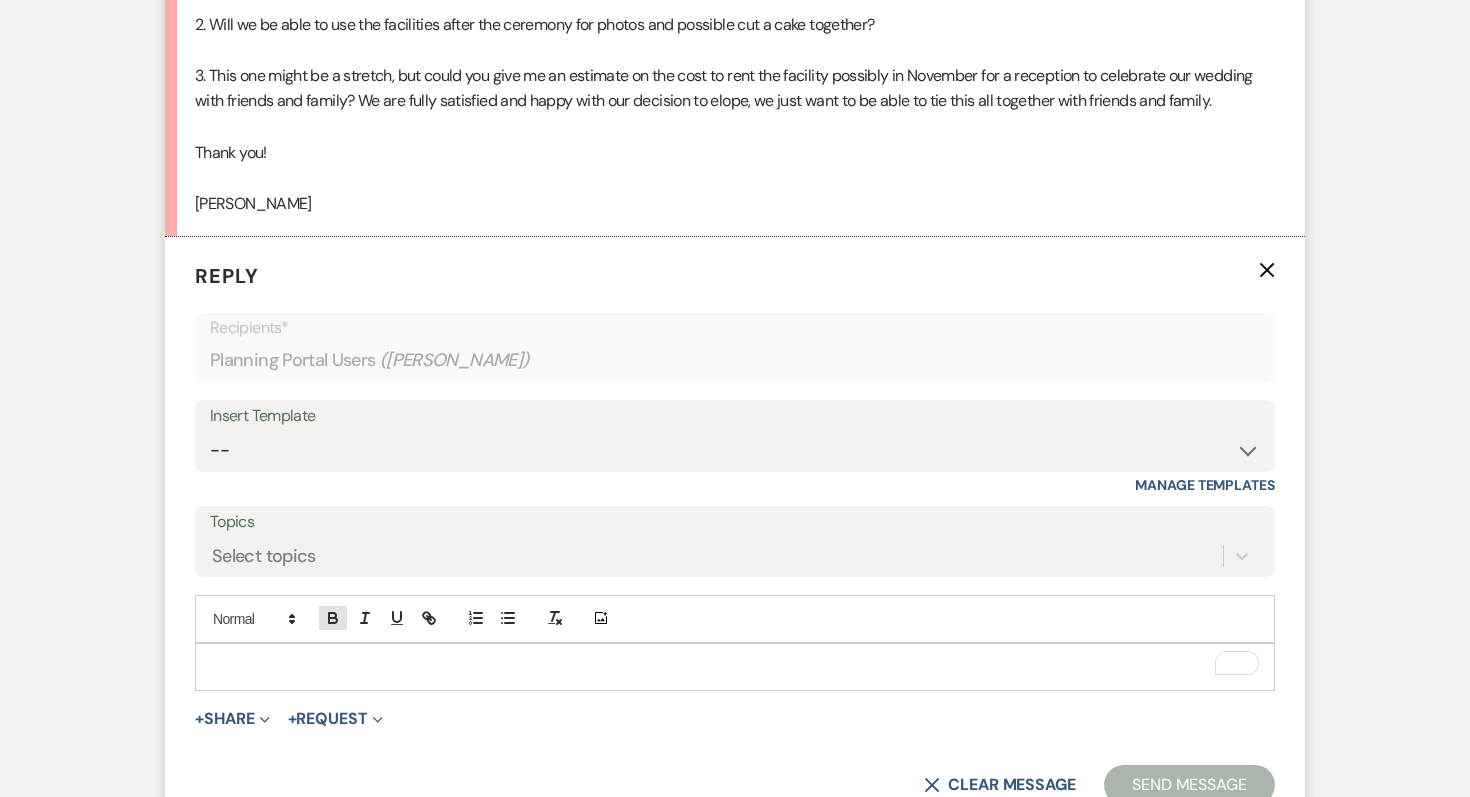 type 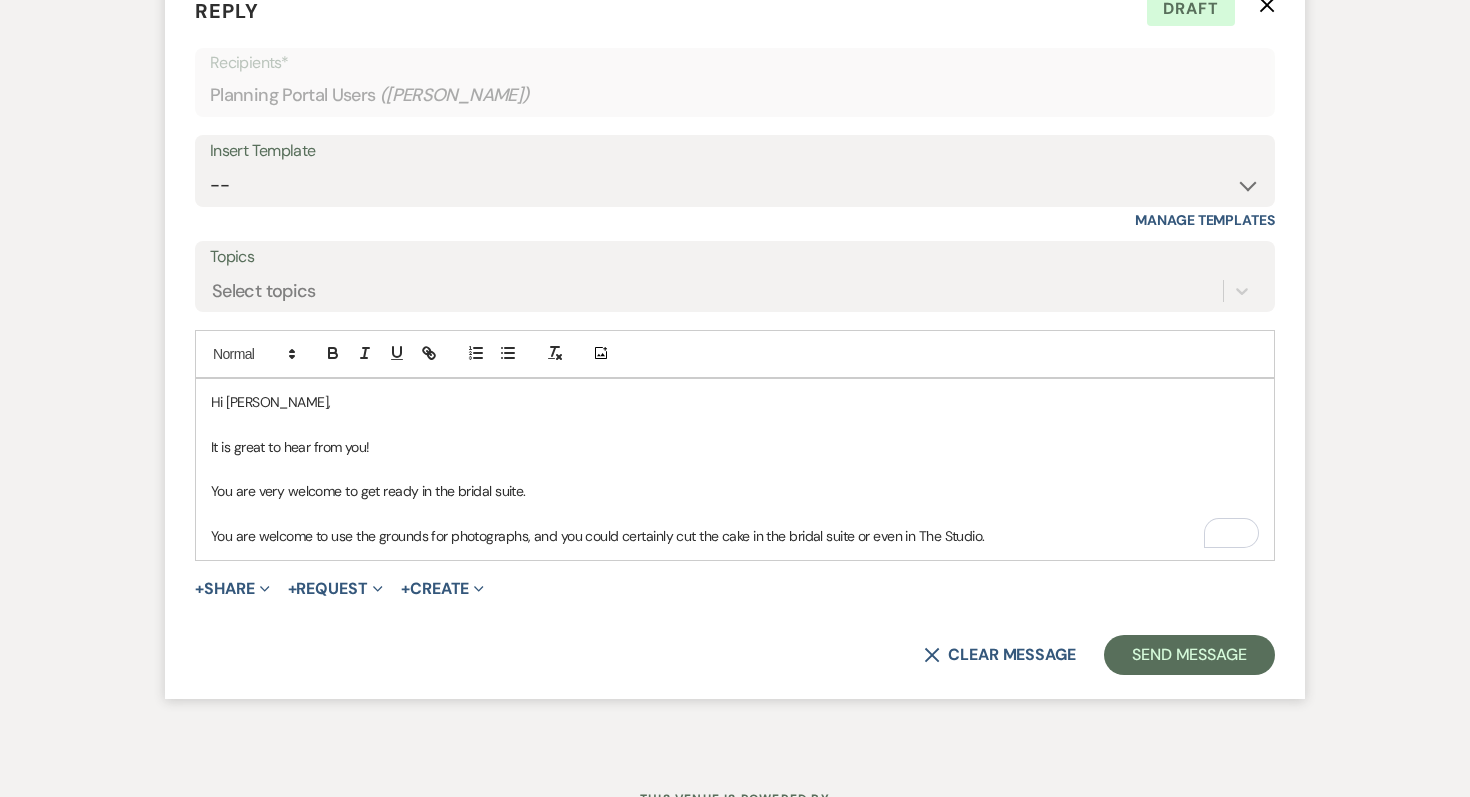 scroll, scrollTop: 8670, scrollLeft: 0, axis: vertical 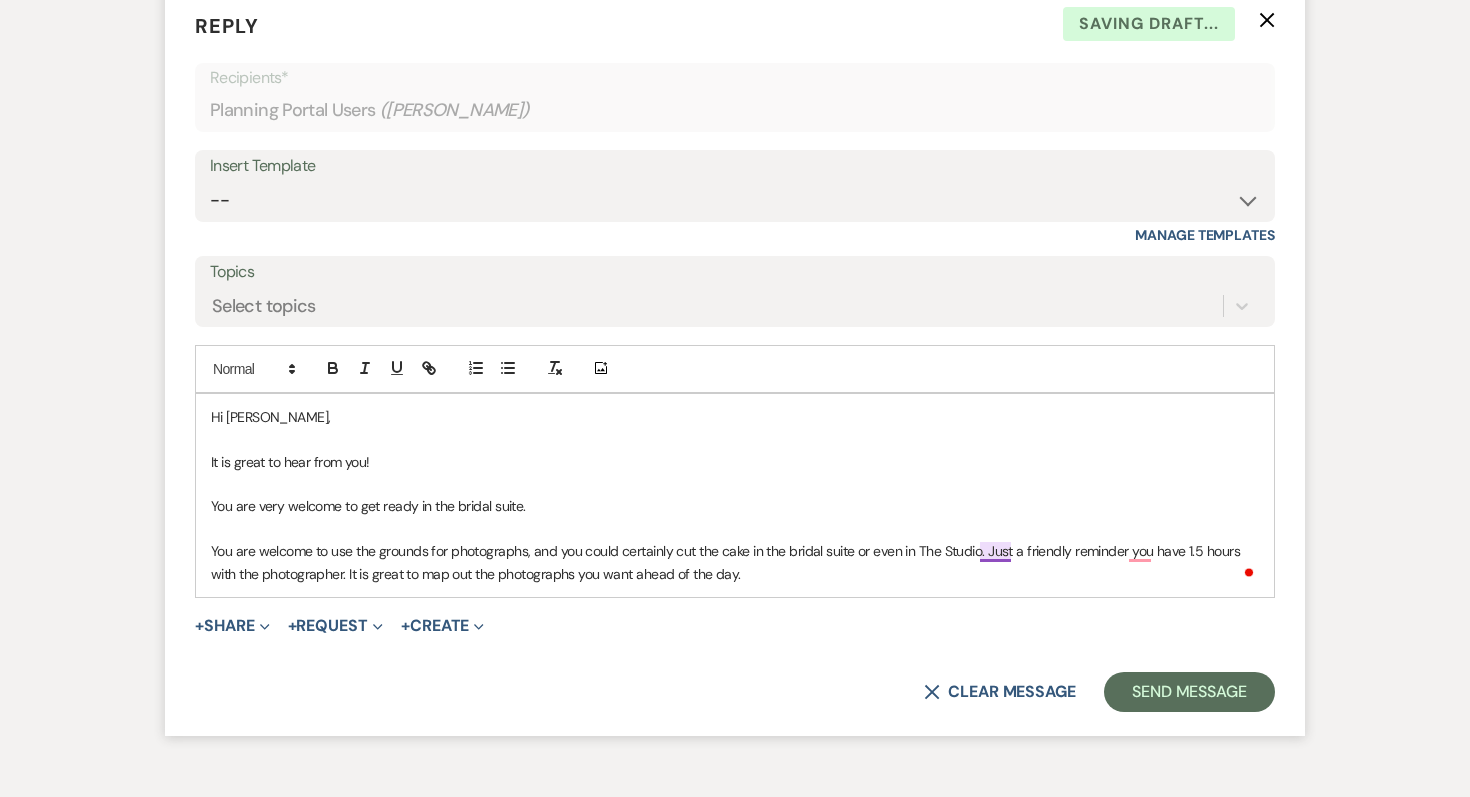 click on "You are welcome to use the grounds for photographs, and you could certainly cut the cake in the bridal suite or even in The Studio. Just a friendly reminder you have 1.5 hours with the photographer. It is great to map out the photographs you want ahead of the day." at bounding box center [735, 562] 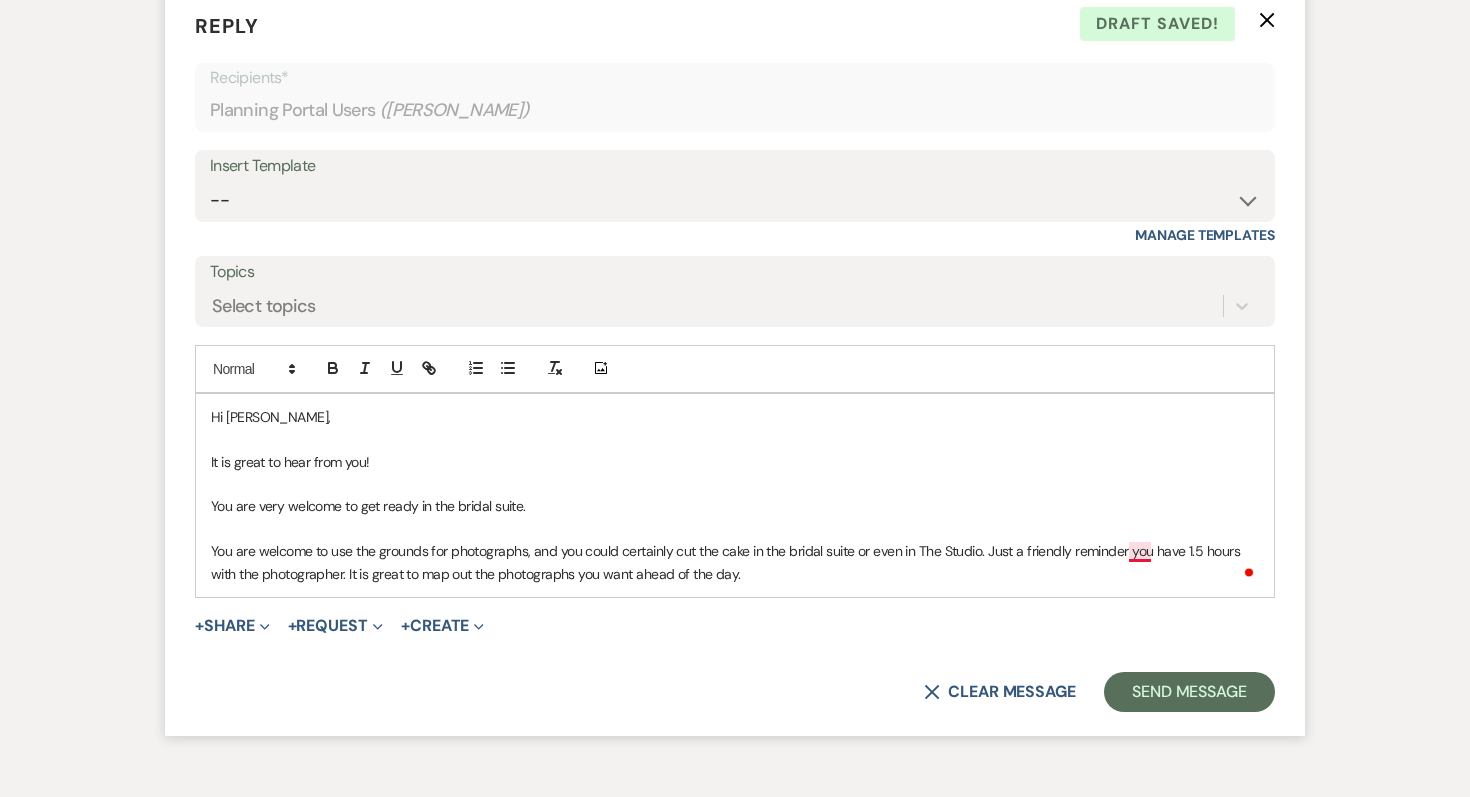 click on "You are welcome to use the grounds for photographs, and you could certainly cut the cake in the bridal suite or even in The Studio. Just a friendly reminder you have 1.5 hours with the photographer. It is great to map out the photographs you want ahead of the day." at bounding box center [735, 562] 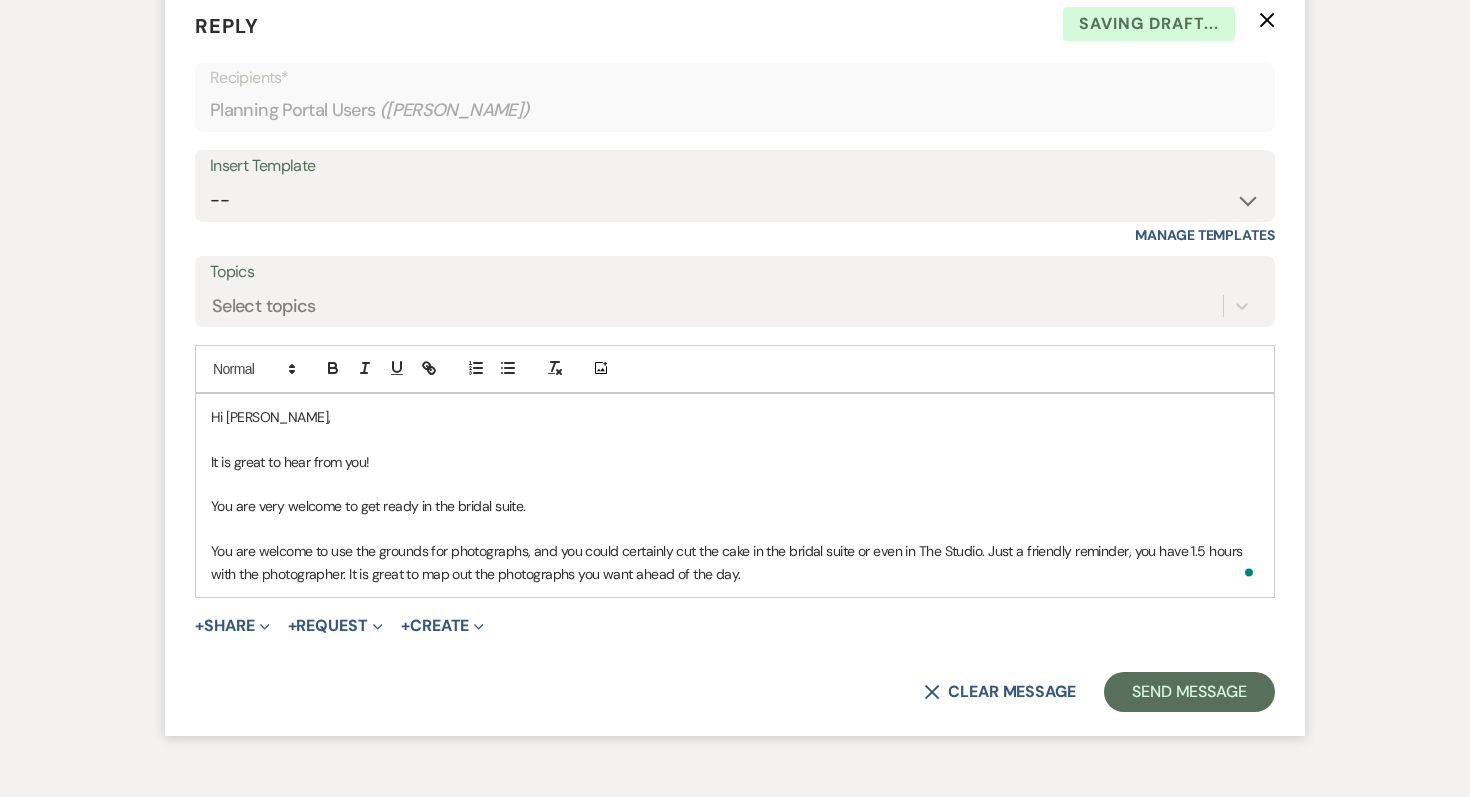 click on "You are welcome to use the grounds for photographs, and you could certainly cut the cake in the bridal suite or even in The Studio. Just a friendly reminder, you have 1.5 hours with the photographer. It is great to map out the photographs you want ahead of the day." at bounding box center (735, 562) 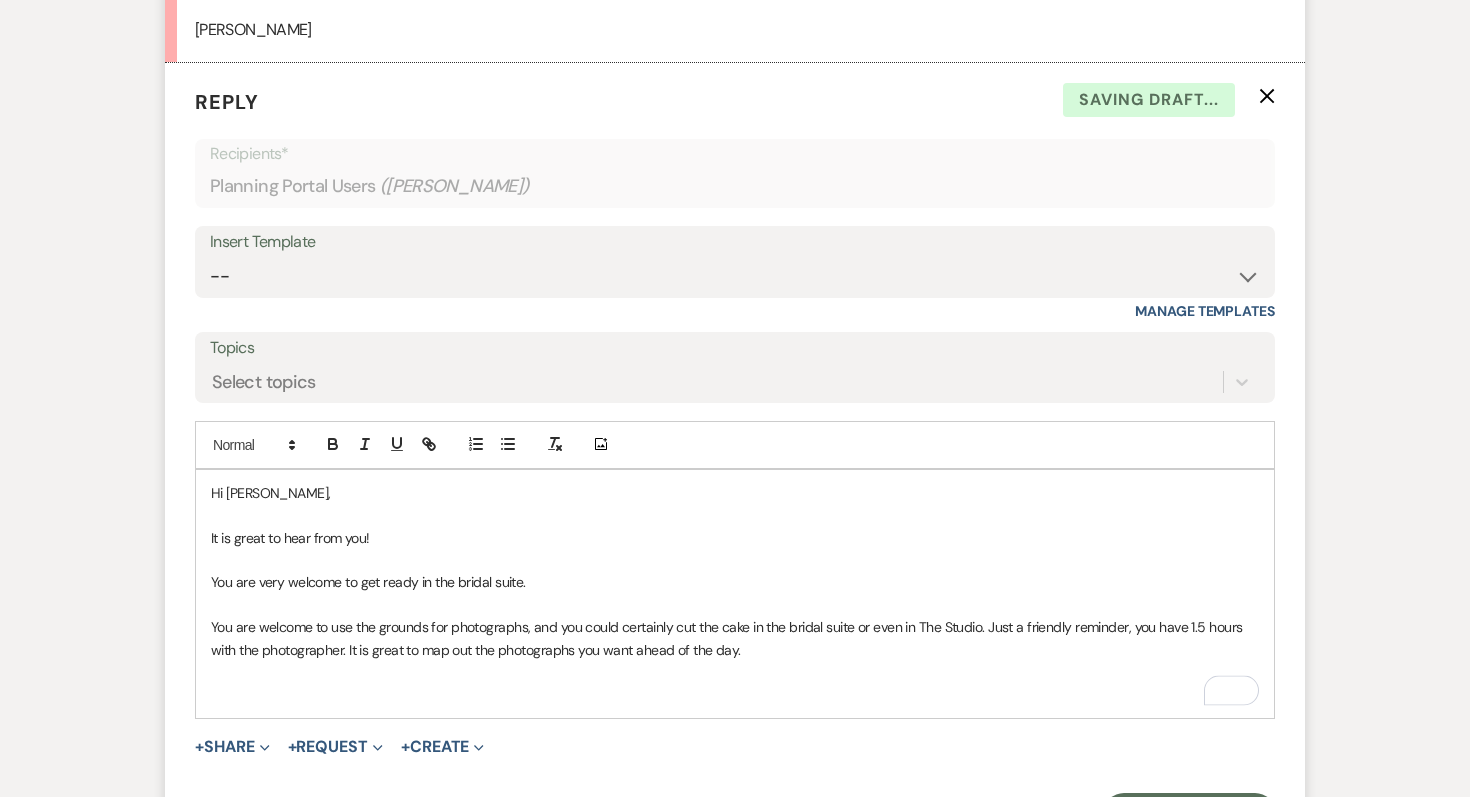 scroll, scrollTop: 8836, scrollLeft: 0, axis: vertical 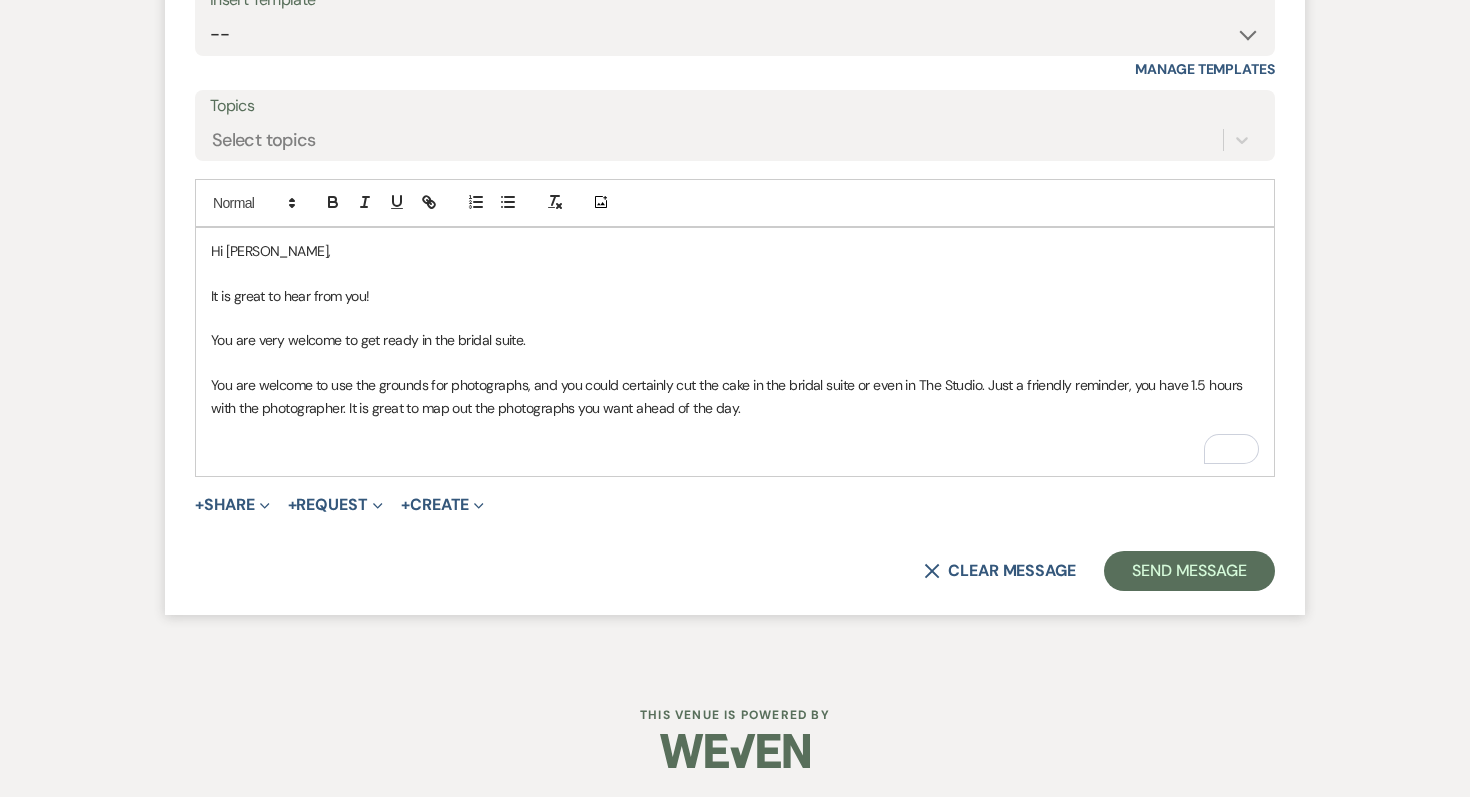 click on "You are welcome to use the grounds for photographs, and you could certainly cut the cake in the bridal suite or even in The Studio. Just a friendly reminder, you have 1.5 hours with the photographer. It is great to map out the photographs you want ahead of the day." at bounding box center [735, 396] 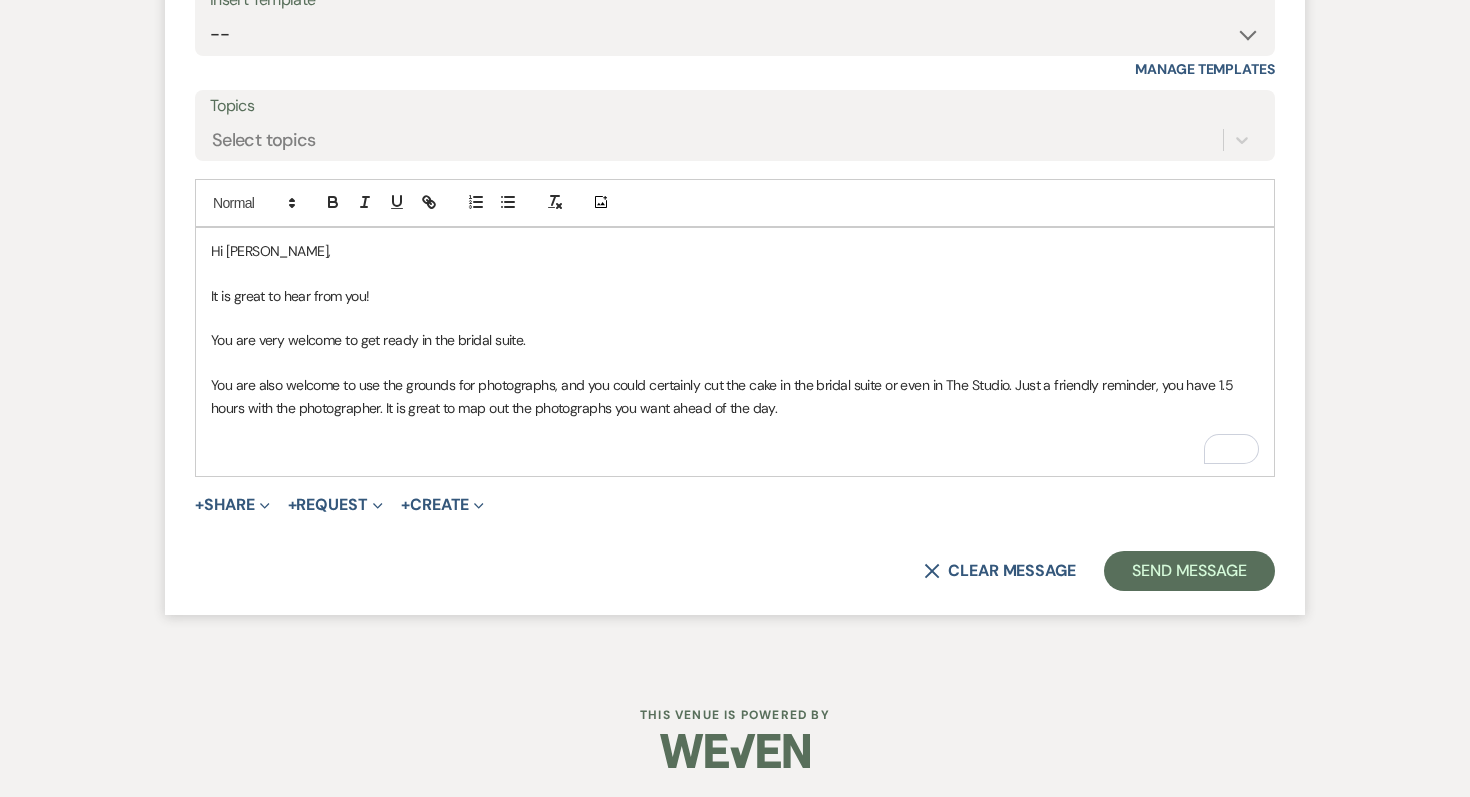 click on "You are also welcome to use the grounds for photographs, and you could certainly cut the cake in the bridal suite or even in The Studio. Just a friendly reminder, you have 1.5 hours with the photographer. It is great to map out the photographs you want ahead of the day." at bounding box center (735, 396) 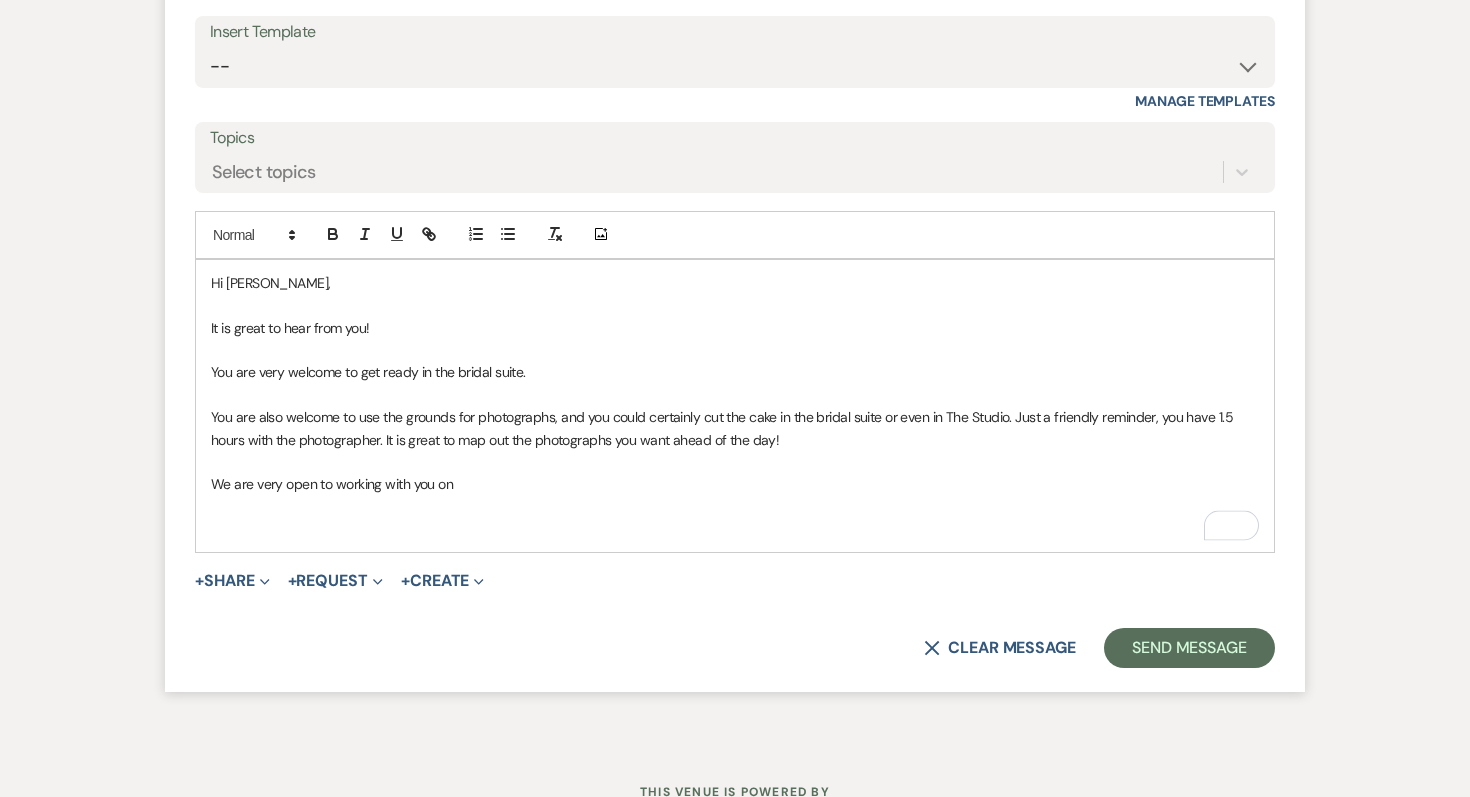 scroll, scrollTop: 8881, scrollLeft: 0, axis: vertical 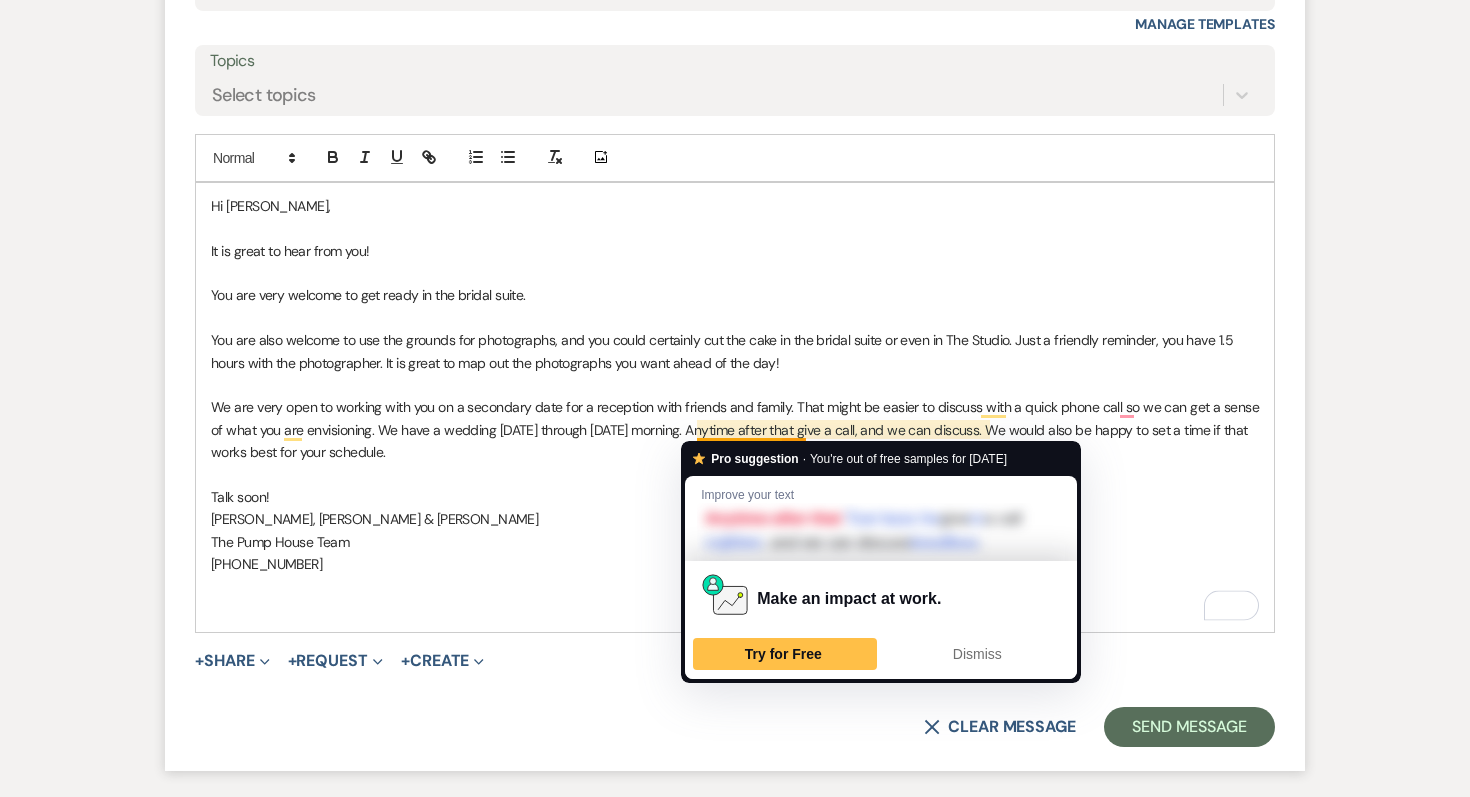 click on "The Pump House Team" at bounding box center [735, 542] 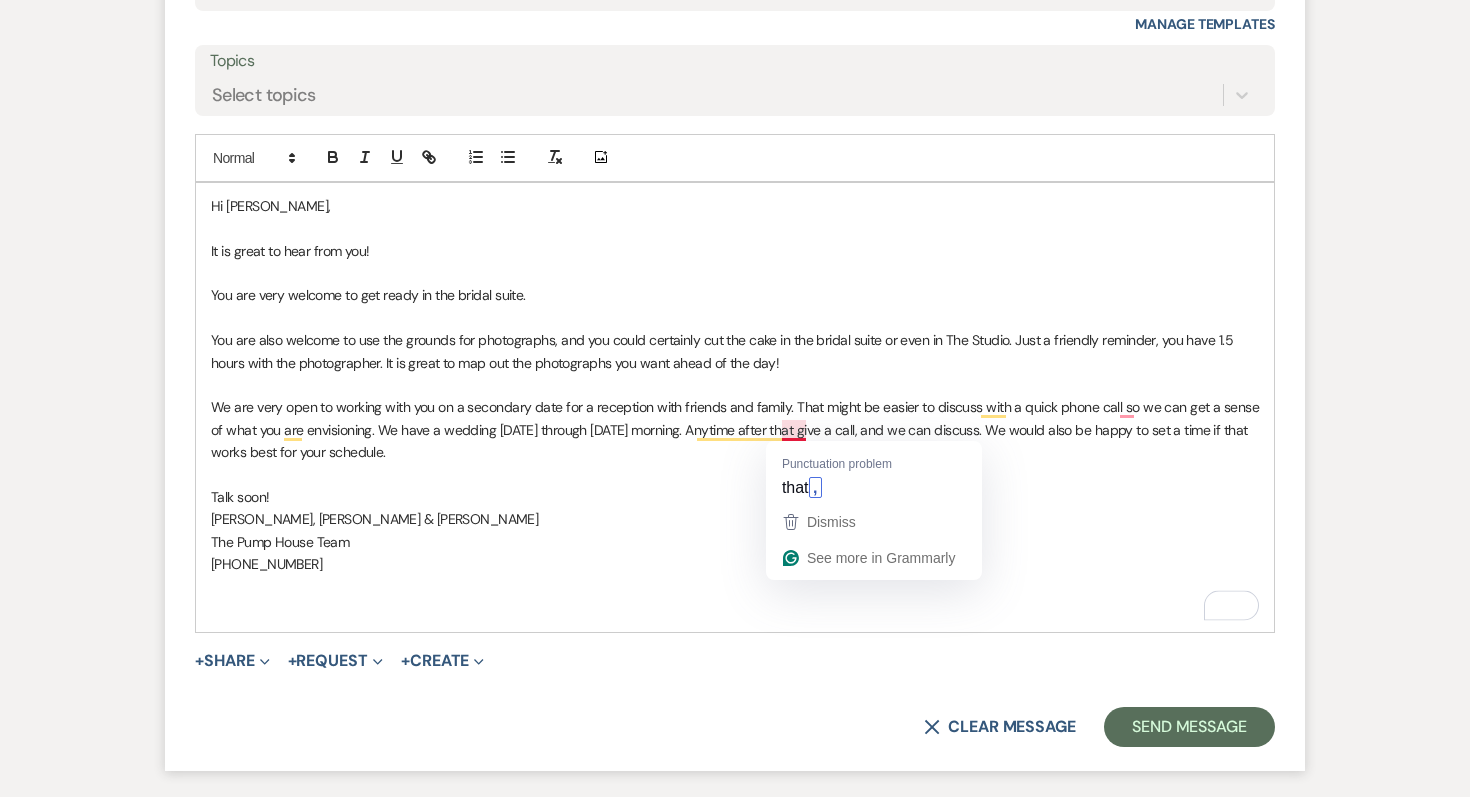 click on "We are very open to working with you on a secondary date for a reception with friends and family. That might be easier to discuss with a quick phone call so we can get a sense of what you are envisioning. We have a wedding today through Thursday morning. Anytime after that give a call, and we can discuss. We would also be happy to set a time if that works best for your schedule." at bounding box center [735, 429] 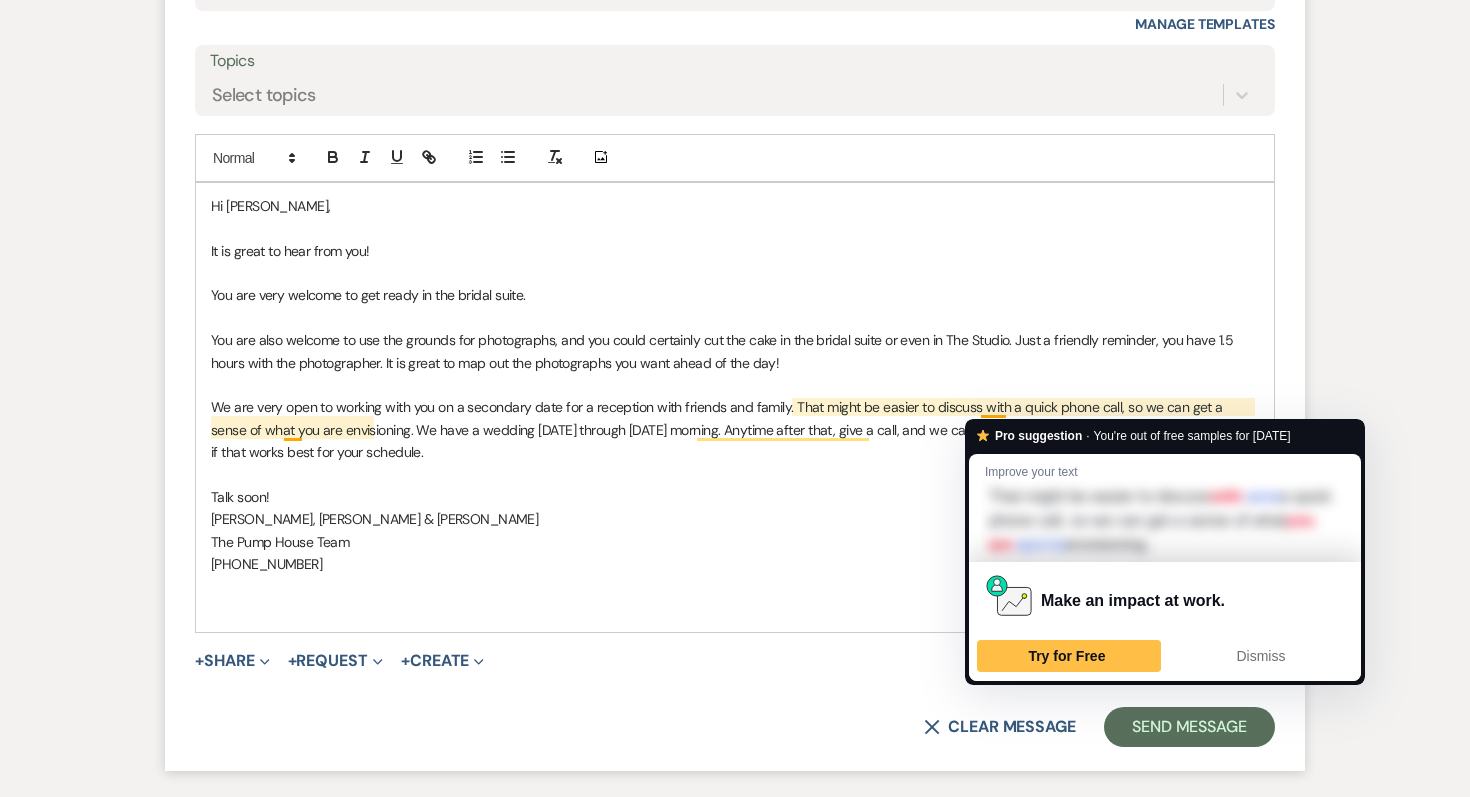 click on "570-784-6730" at bounding box center [735, 564] 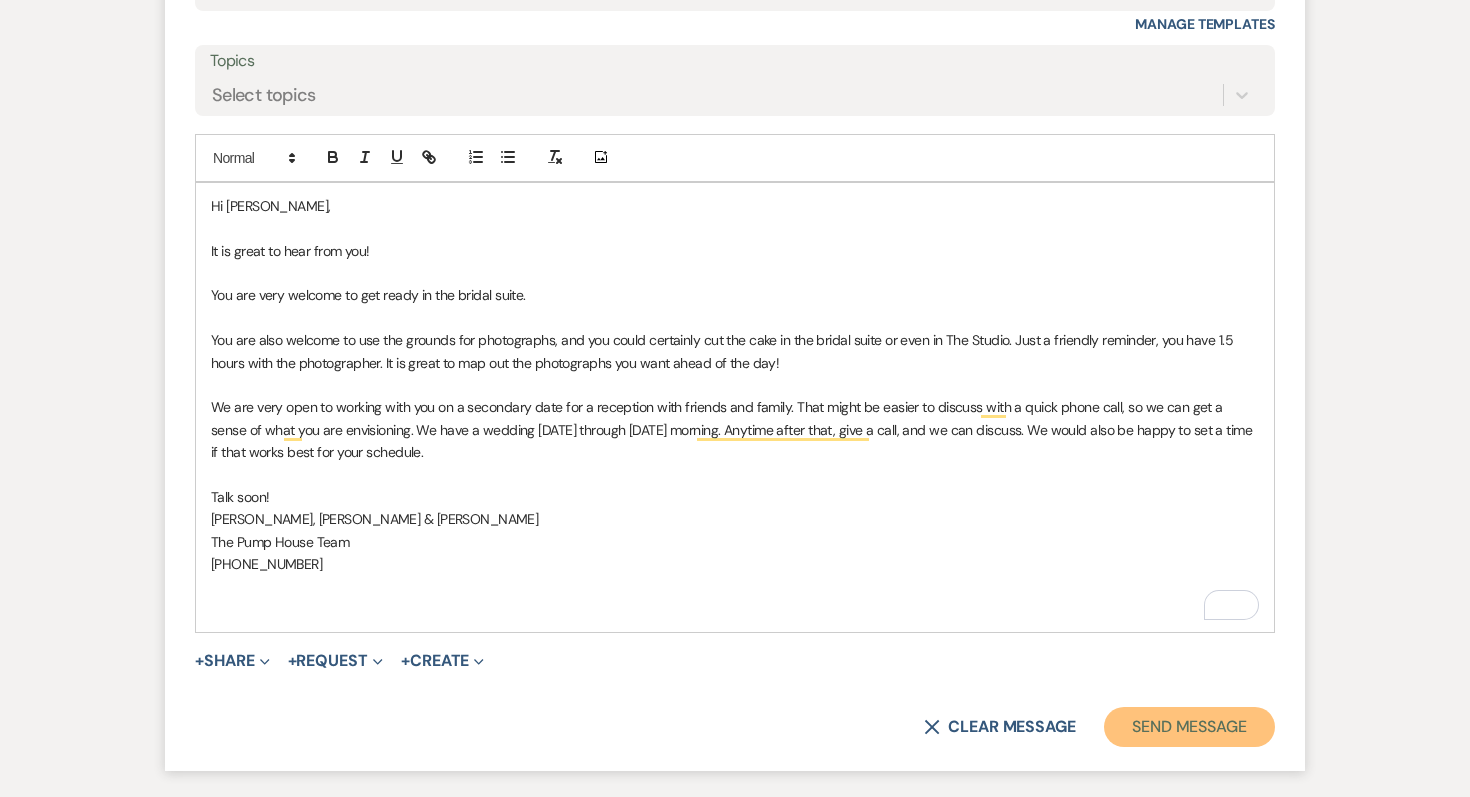 click on "Send Message" at bounding box center [1189, 727] 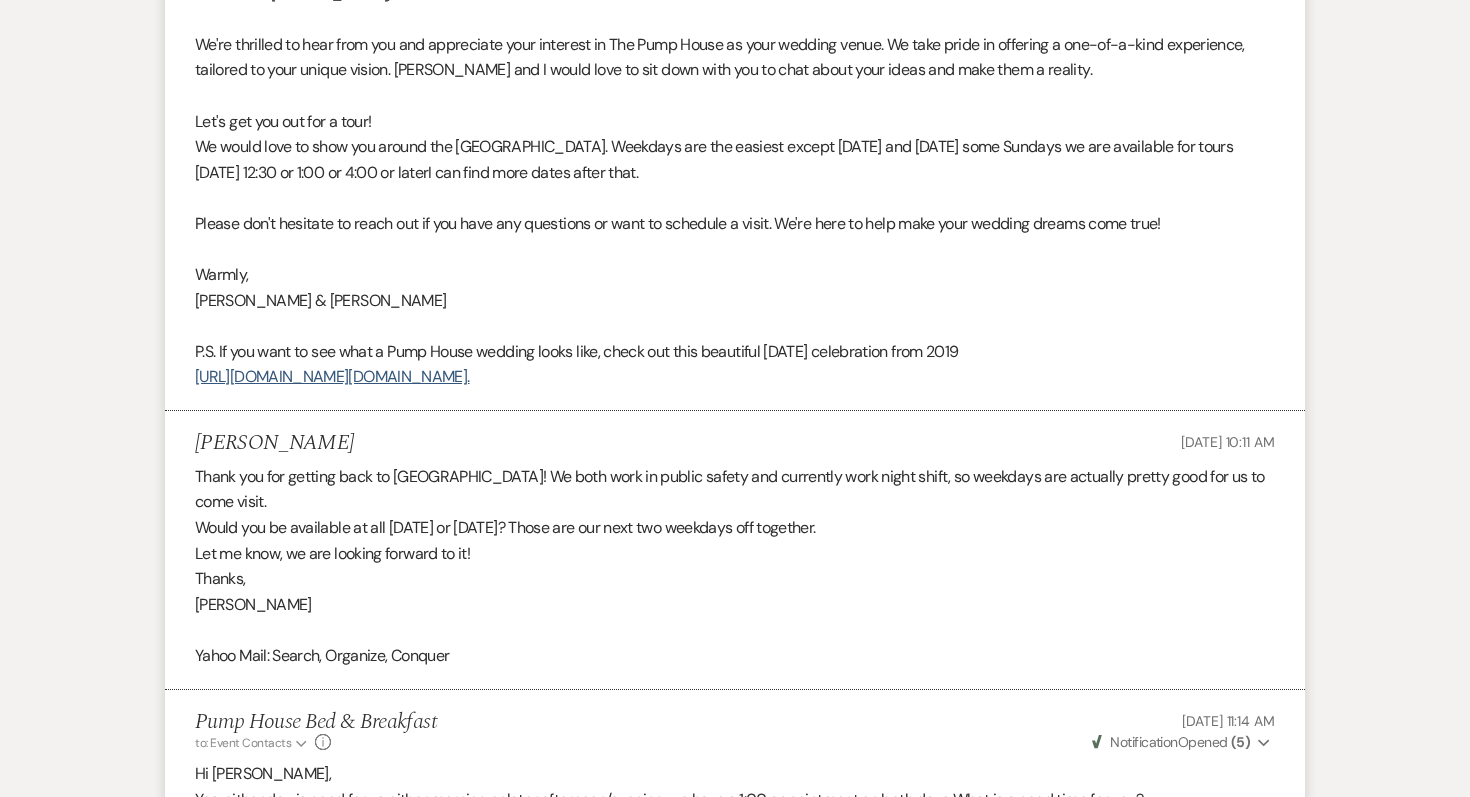scroll, scrollTop: 0, scrollLeft: 0, axis: both 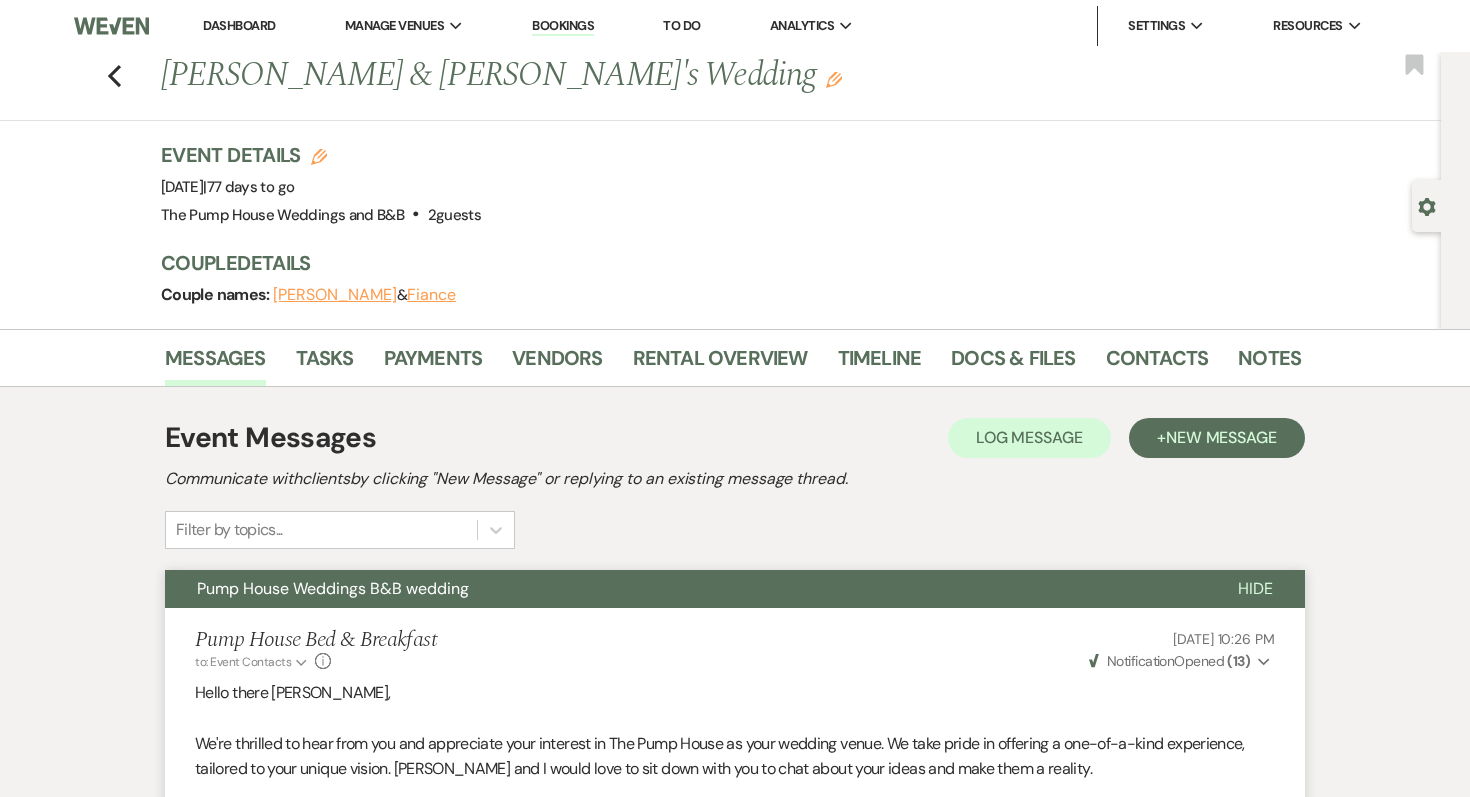 click on "Dashboard" at bounding box center [239, 25] 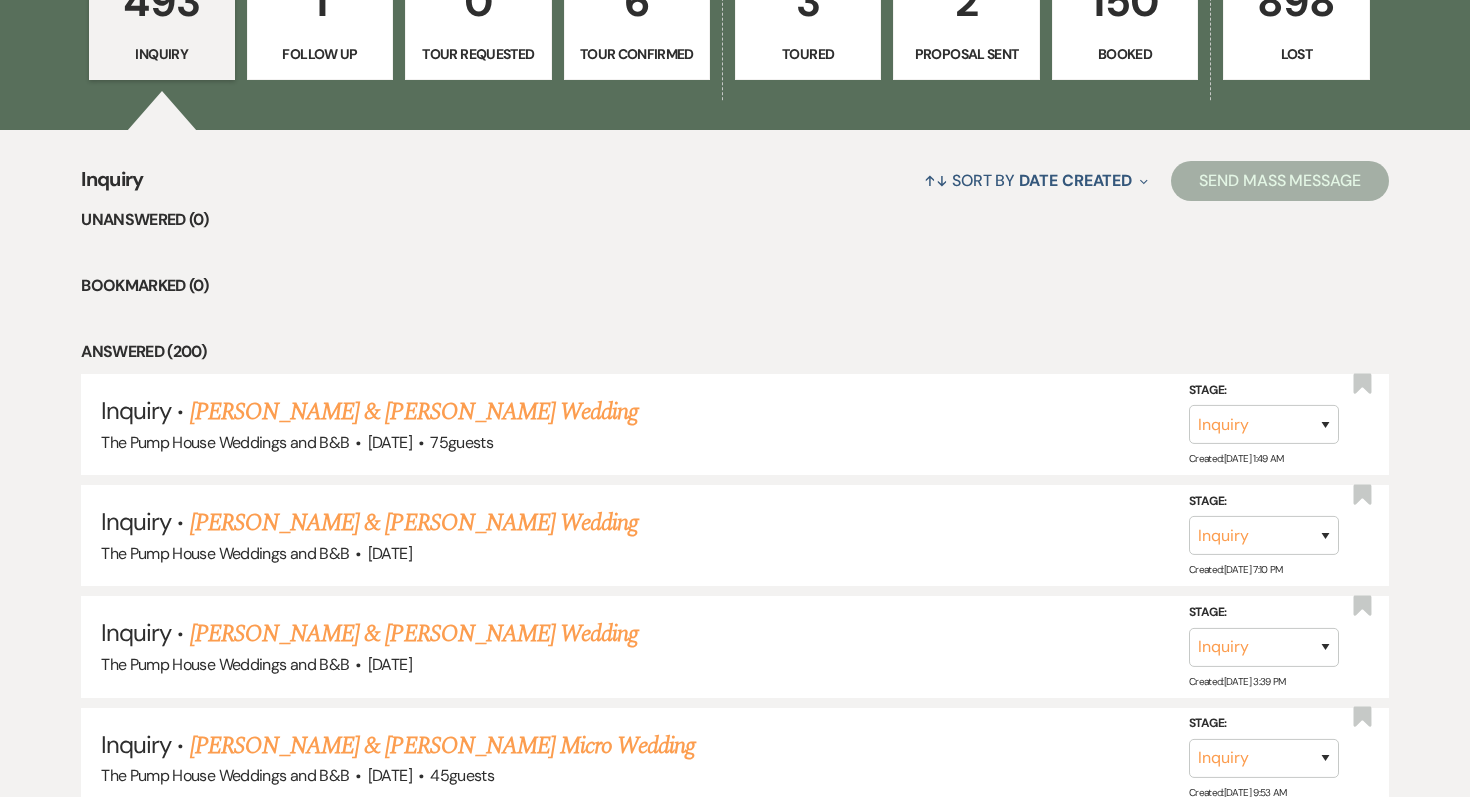 scroll, scrollTop: 698, scrollLeft: 0, axis: vertical 